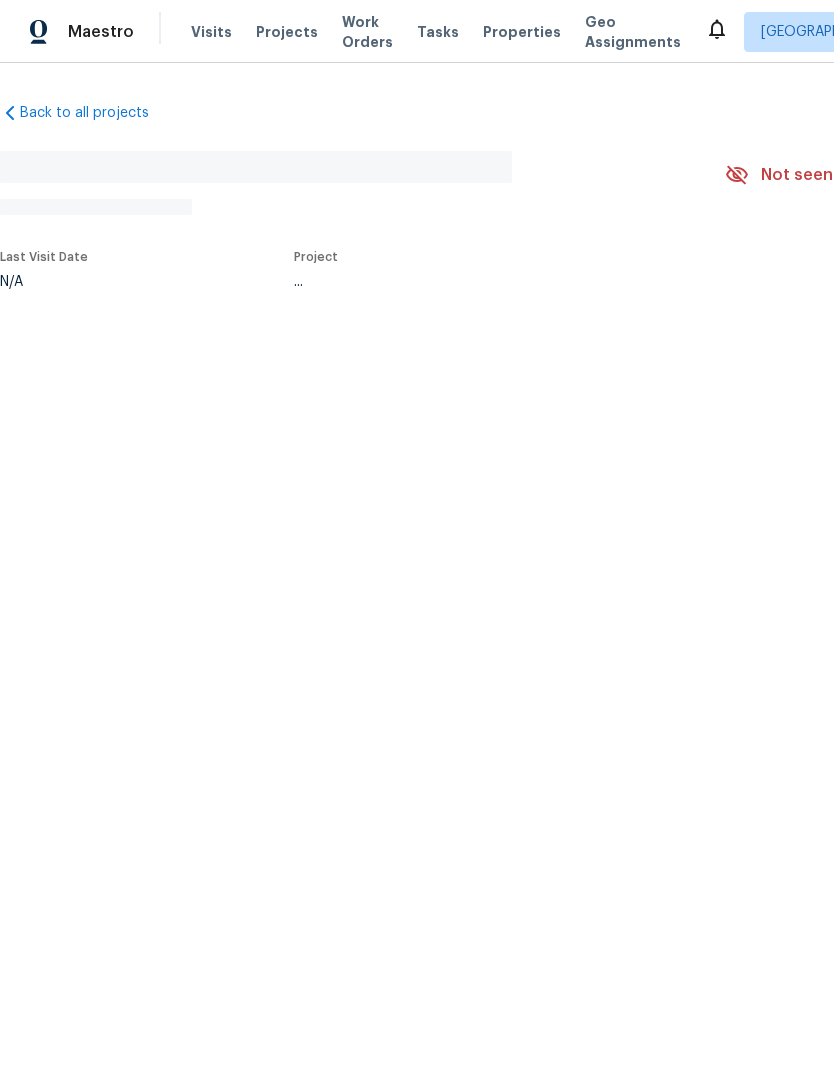 scroll, scrollTop: 0, scrollLeft: 0, axis: both 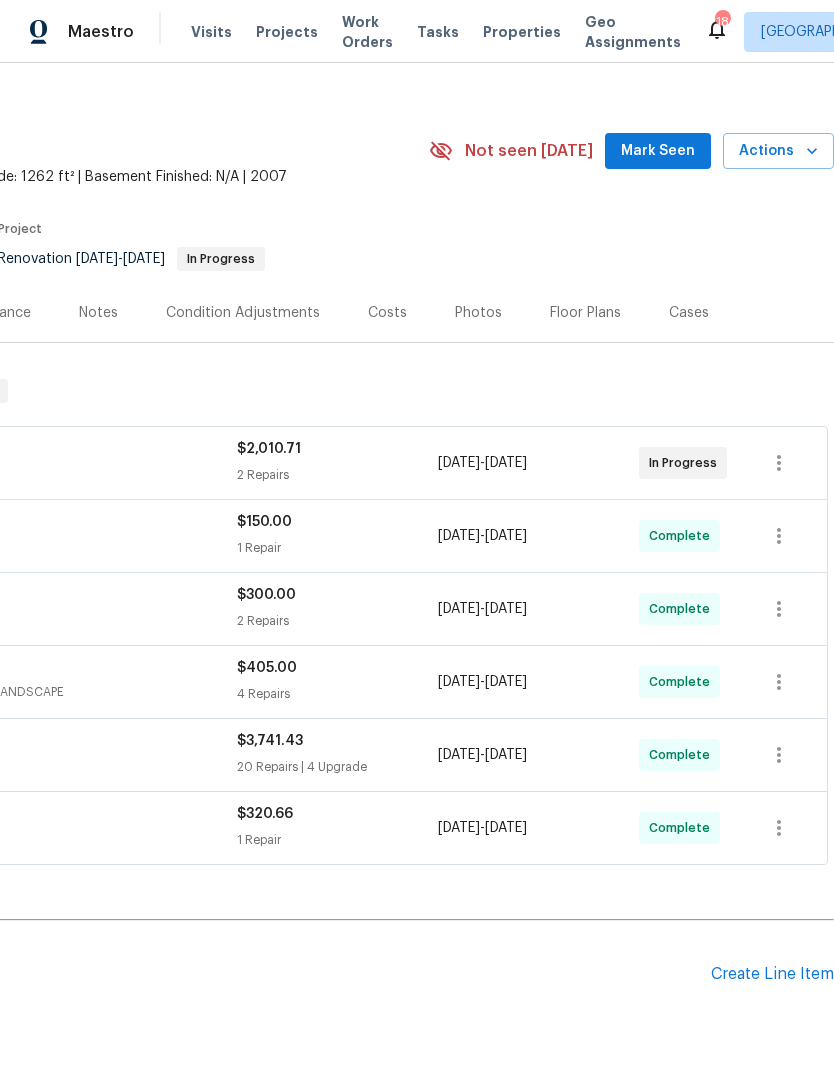 click on "Create Line Item" at bounding box center (772, 974) 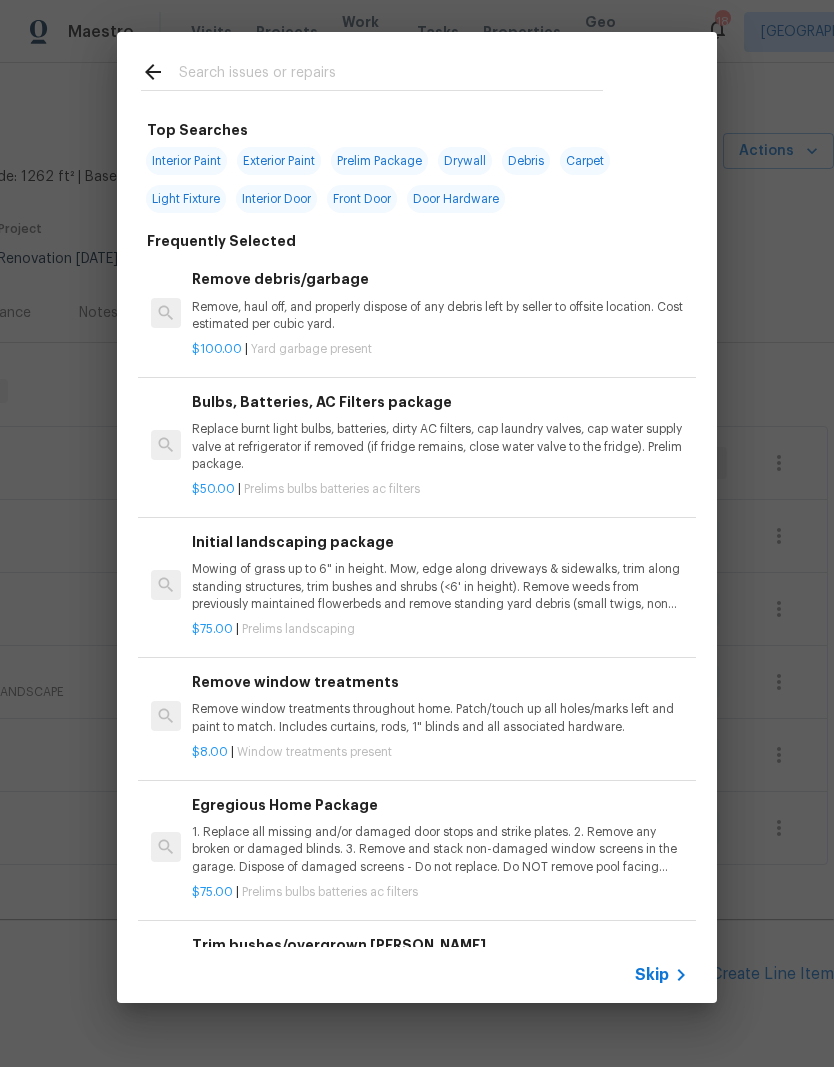 click at bounding box center [391, 75] 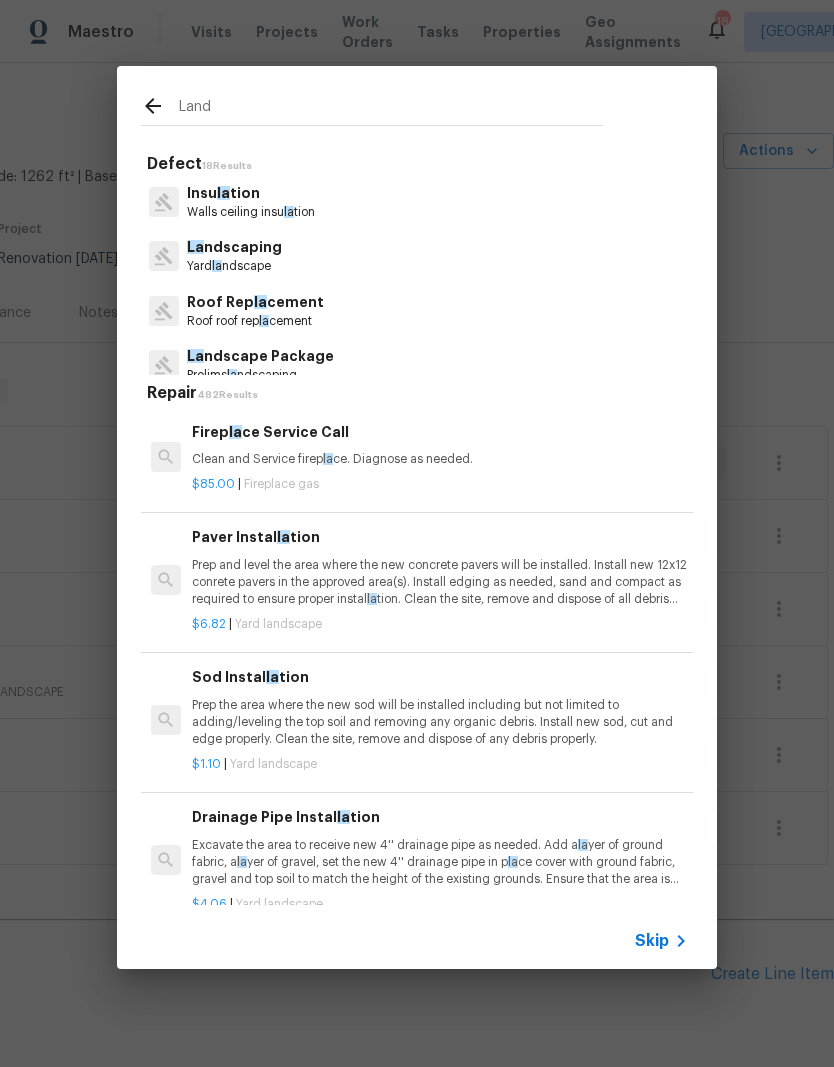 type on "Lands" 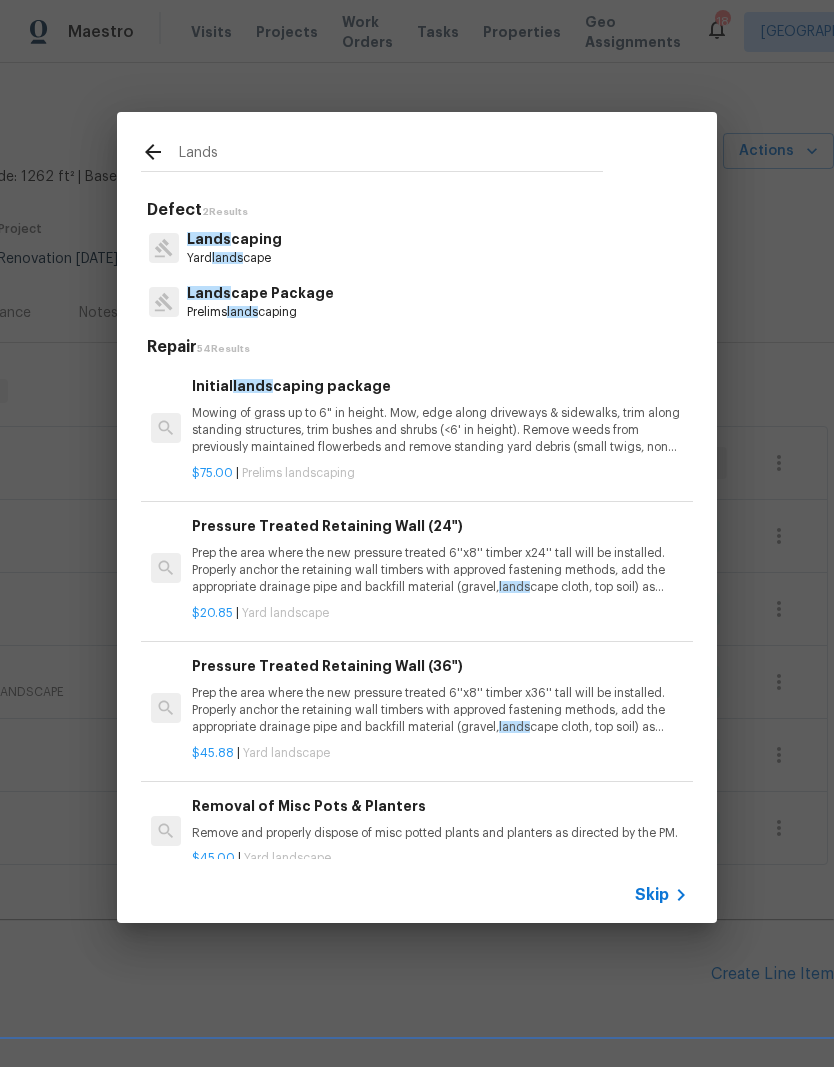 click on "Prelims  lands caping" at bounding box center [260, 312] 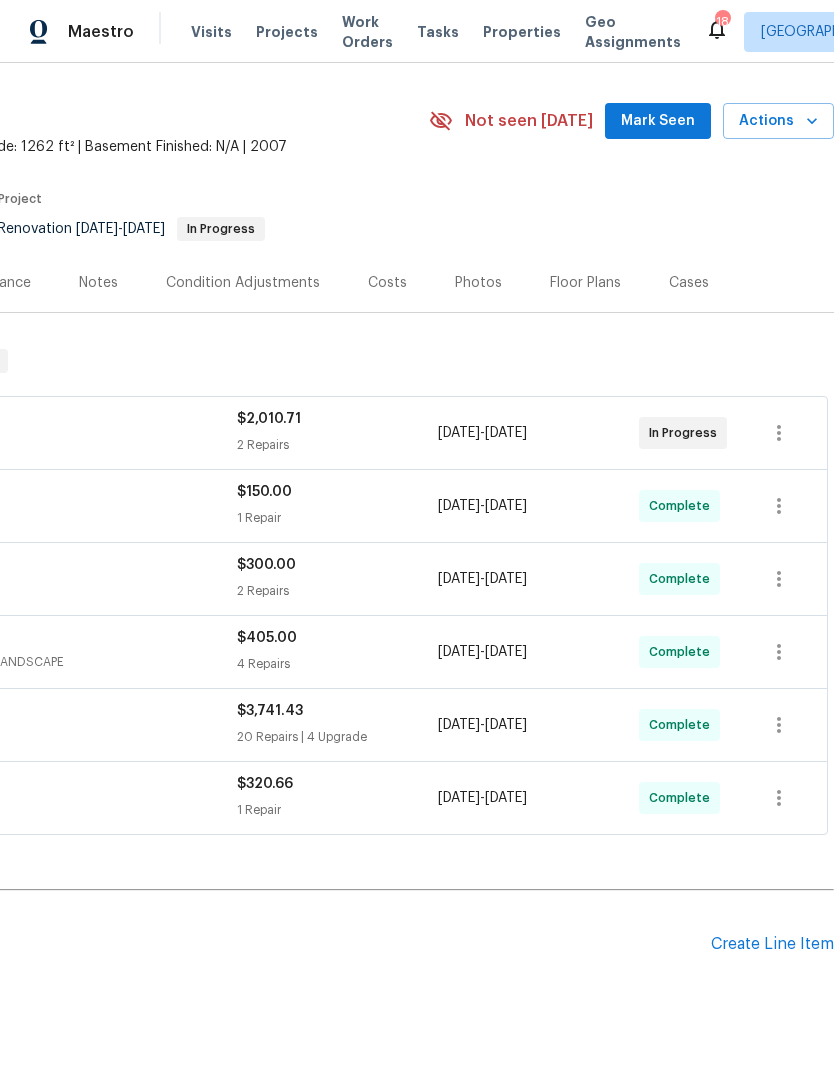 scroll, scrollTop: 50, scrollLeft: 296, axis: both 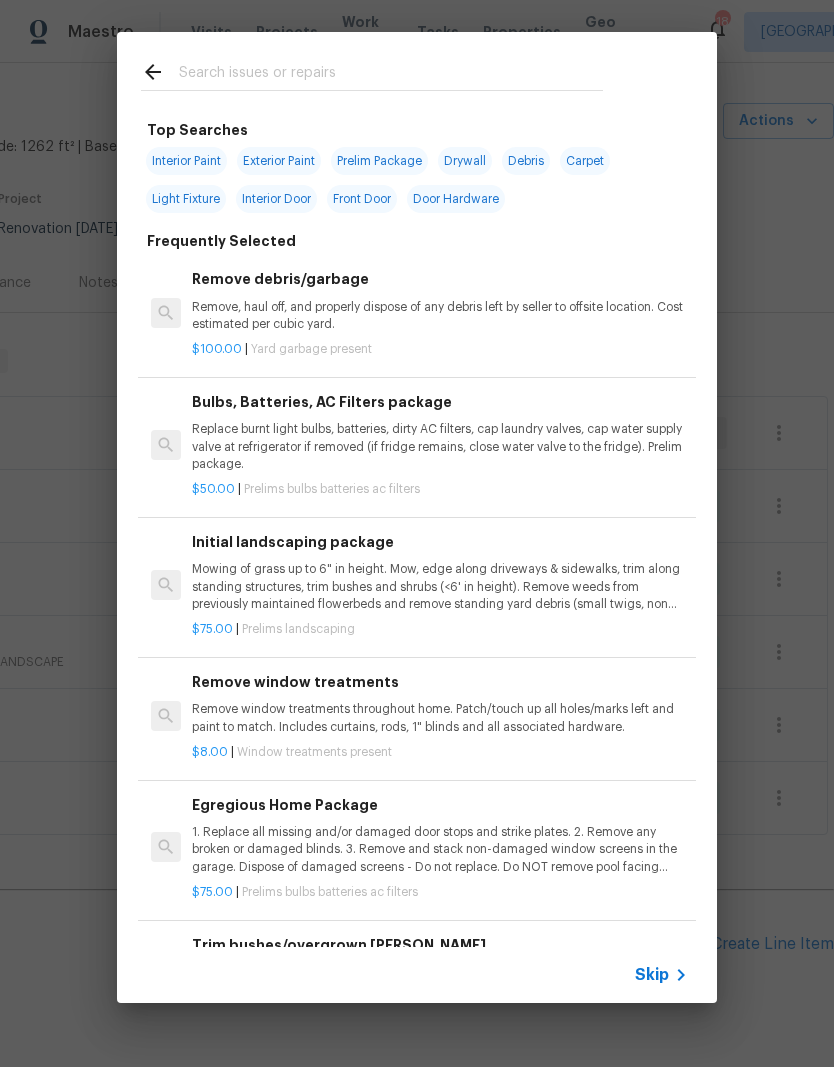 click at bounding box center (391, 75) 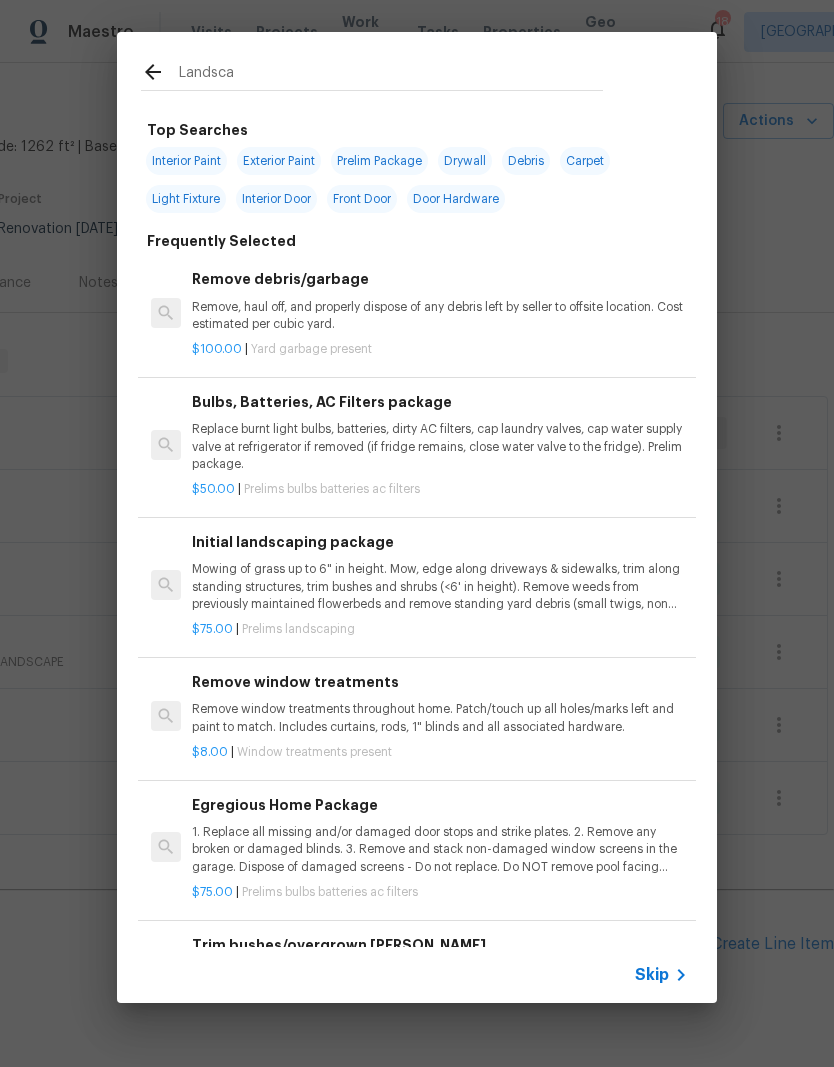 type on "Landscap" 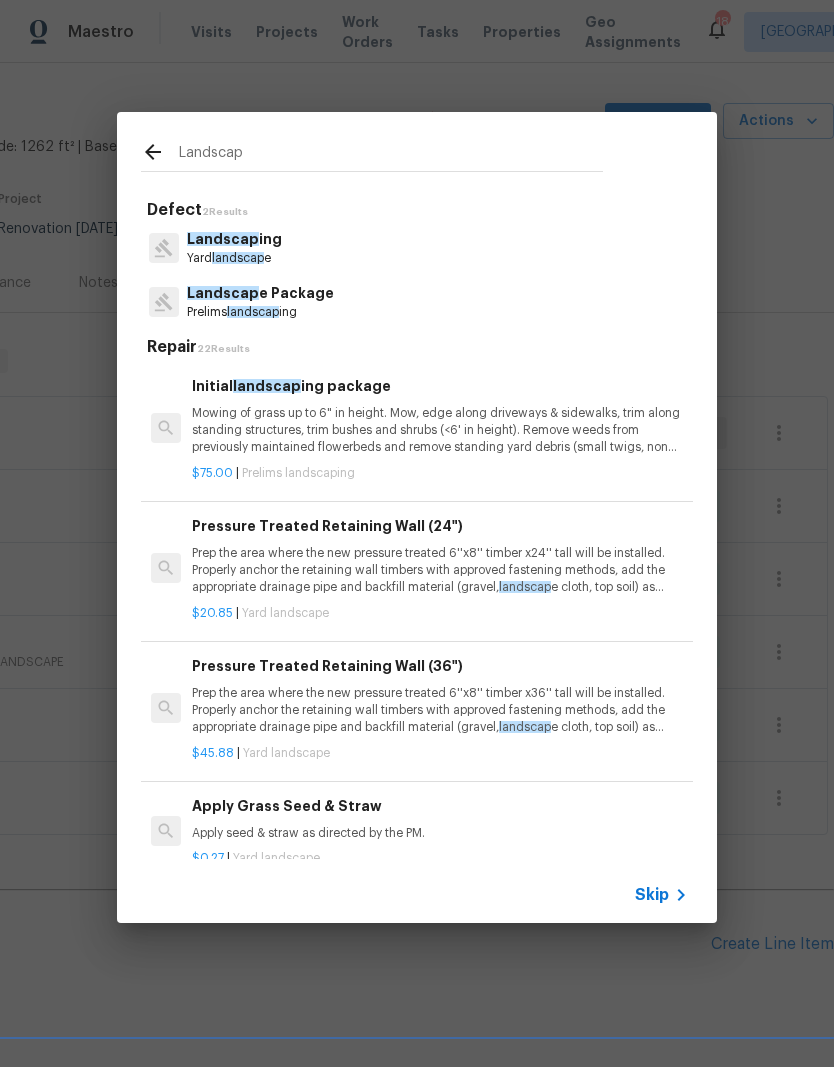 click on "Prelims  landscap ing" at bounding box center (260, 312) 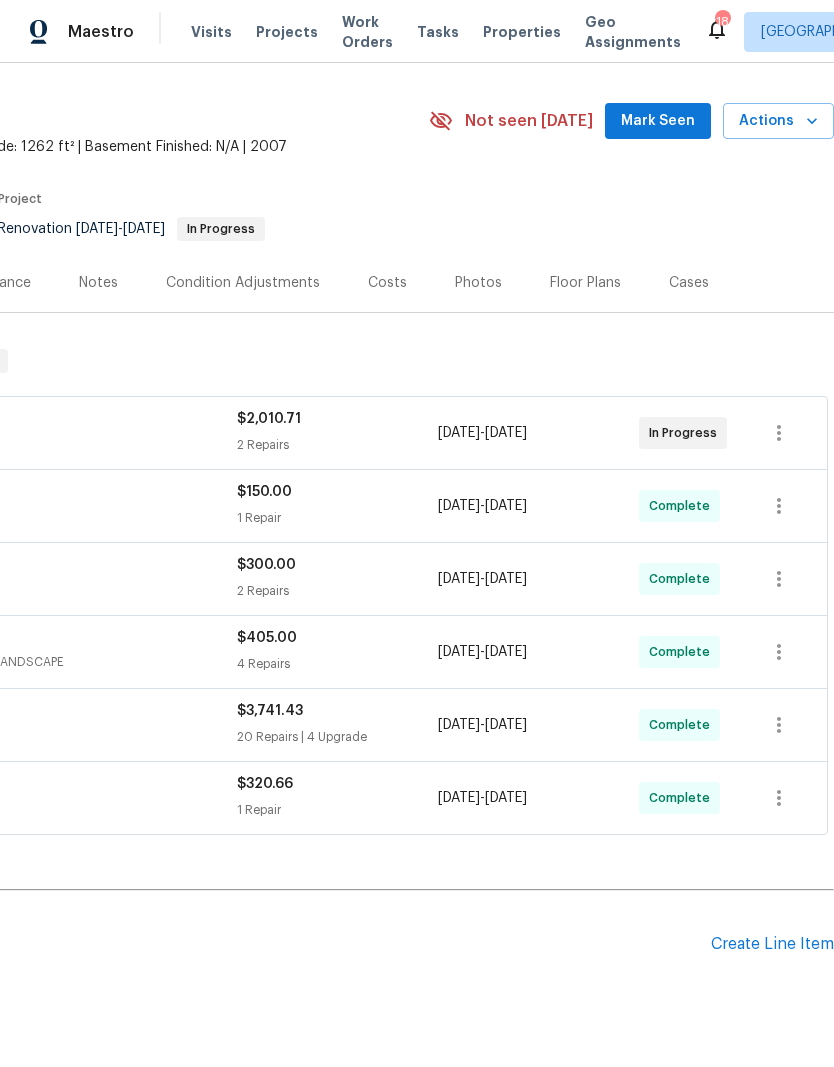 scroll, scrollTop: 50, scrollLeft: 296, axis: both 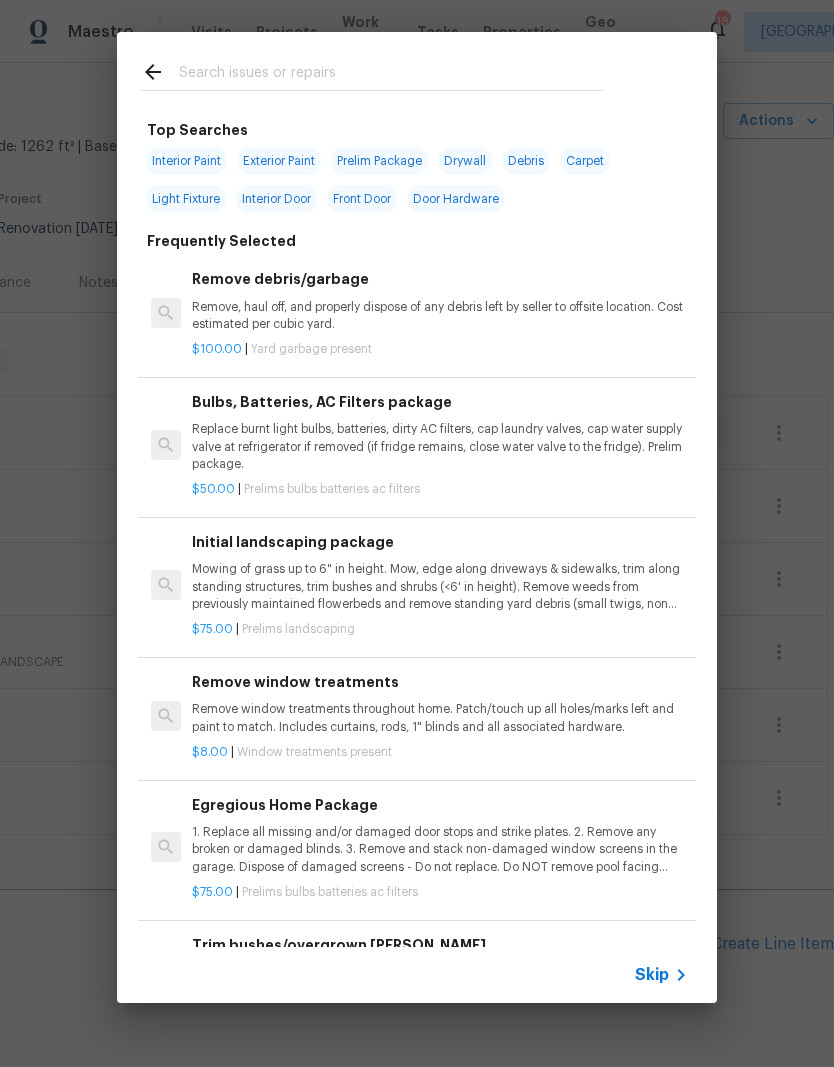click at bounding box center [391, 75] 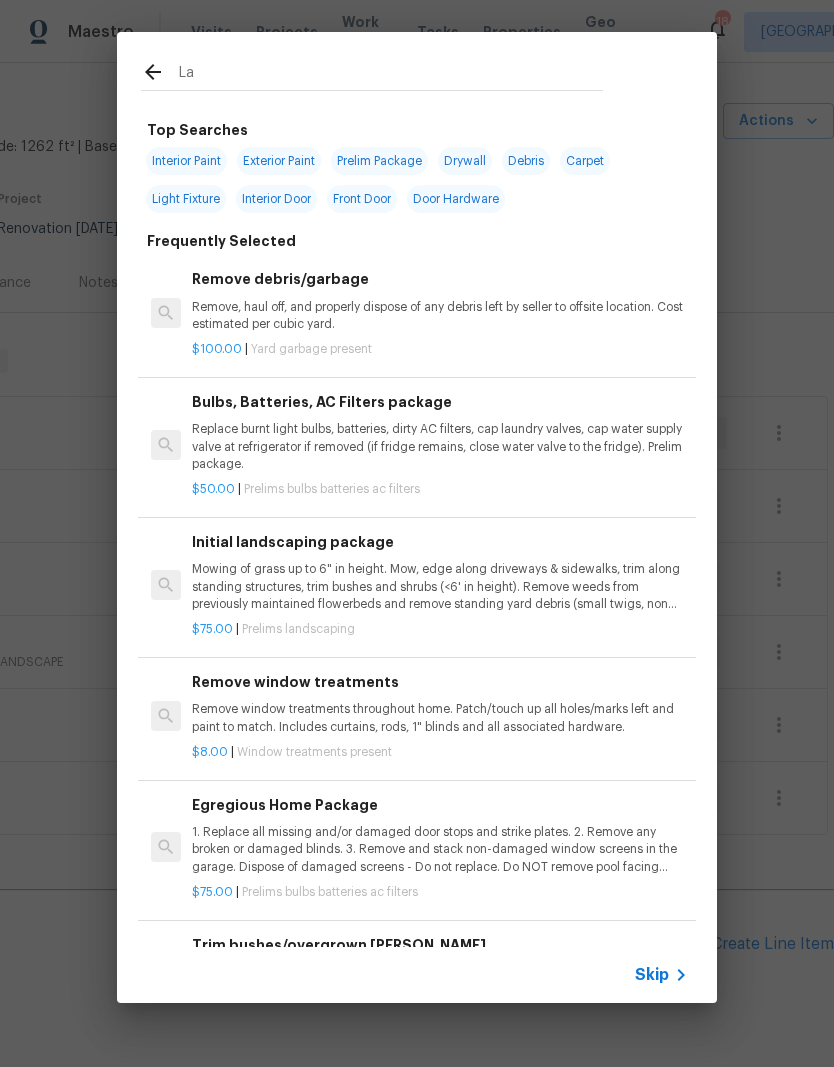 type on "Lan" 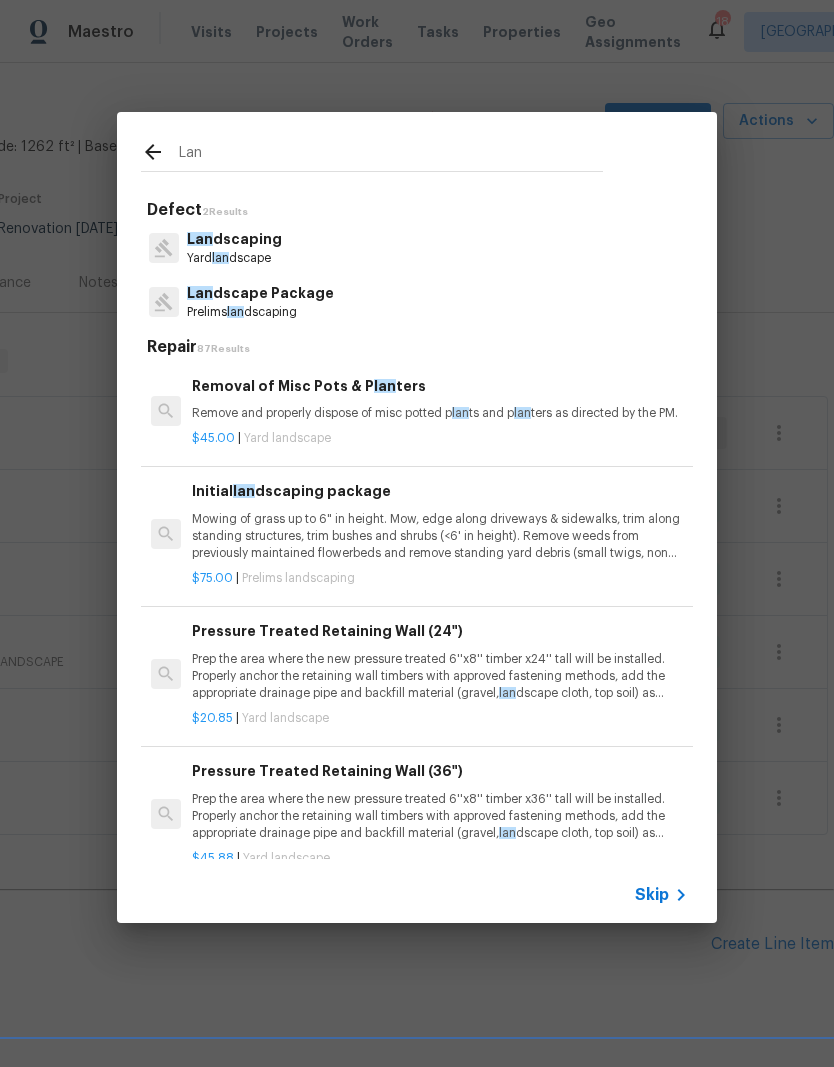 click on "Lan dscape Package" at bounding box center (260, 293) 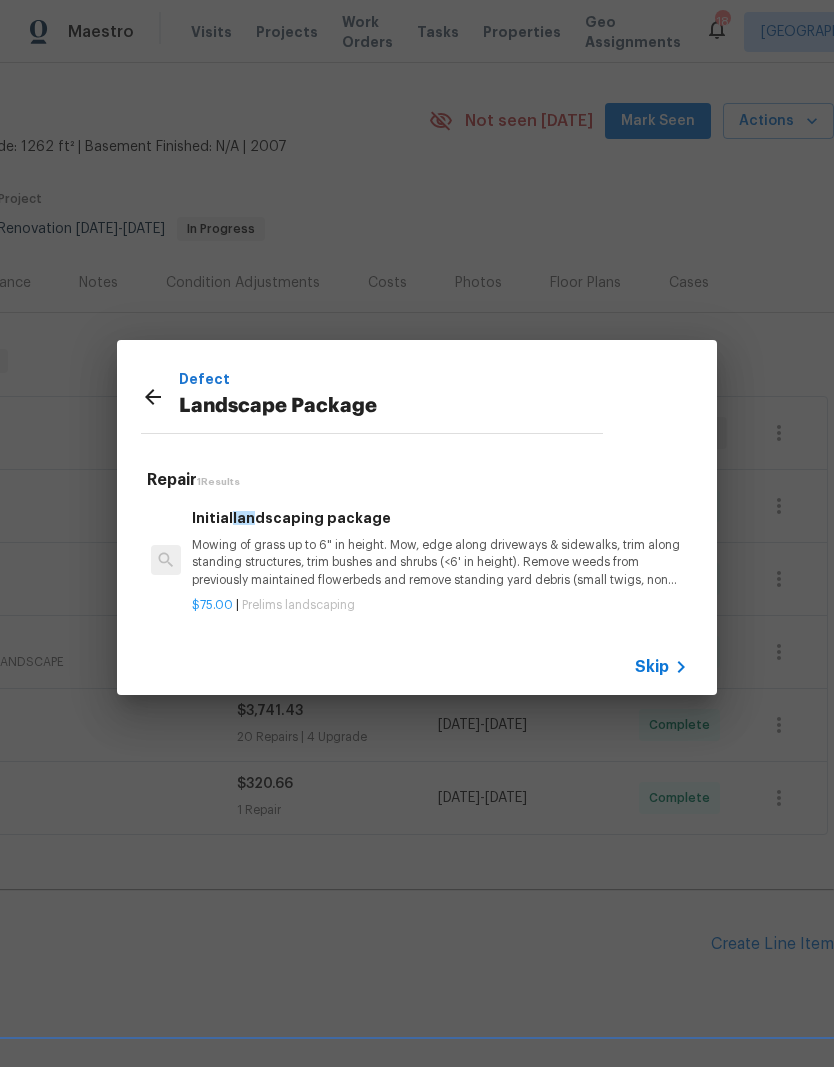 click on "Mowing of grass up to 6" in height. Mow, edge along driveways & sidewalks, trim along standing structures, trim bushes and shrubs (<6' in height). Remove weeds from previously maintained flowerbeds and remove standing yard debris (small twigs, non seasonal falling leaves).  Use leaf blower to remove clippings from hard surfaces."" at bounding box center [440, 562] 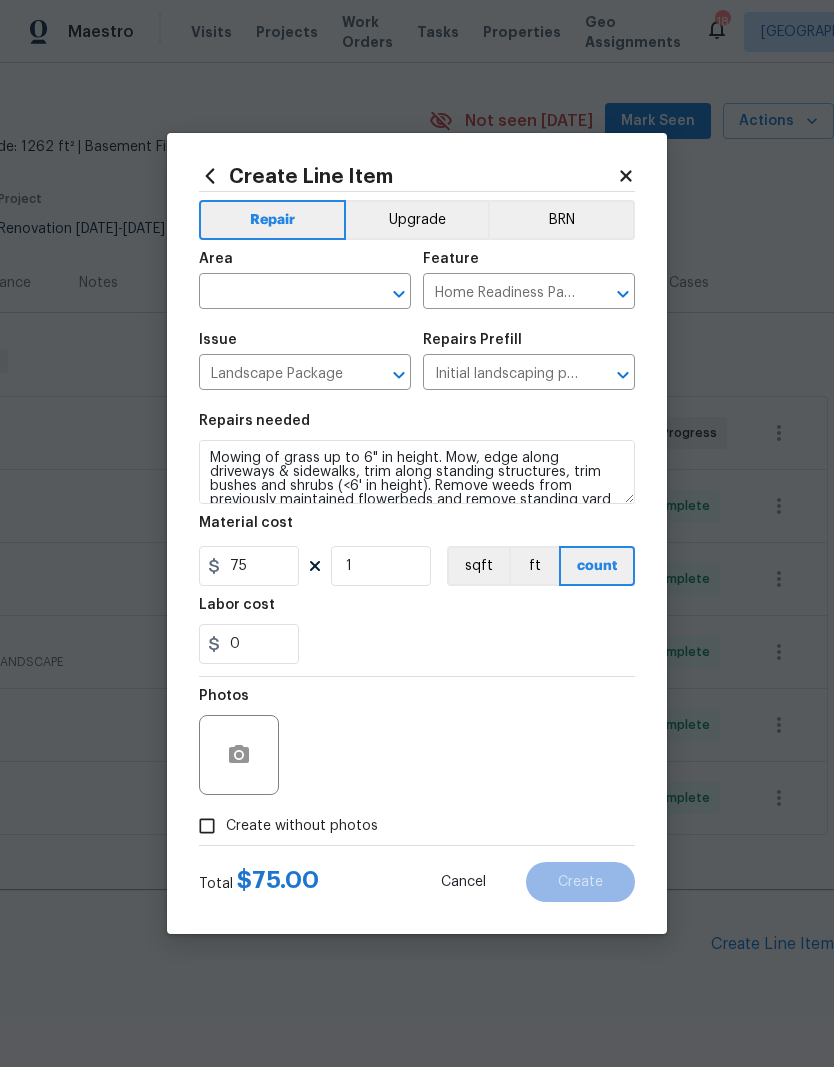 click at bounding box center [277, 293] 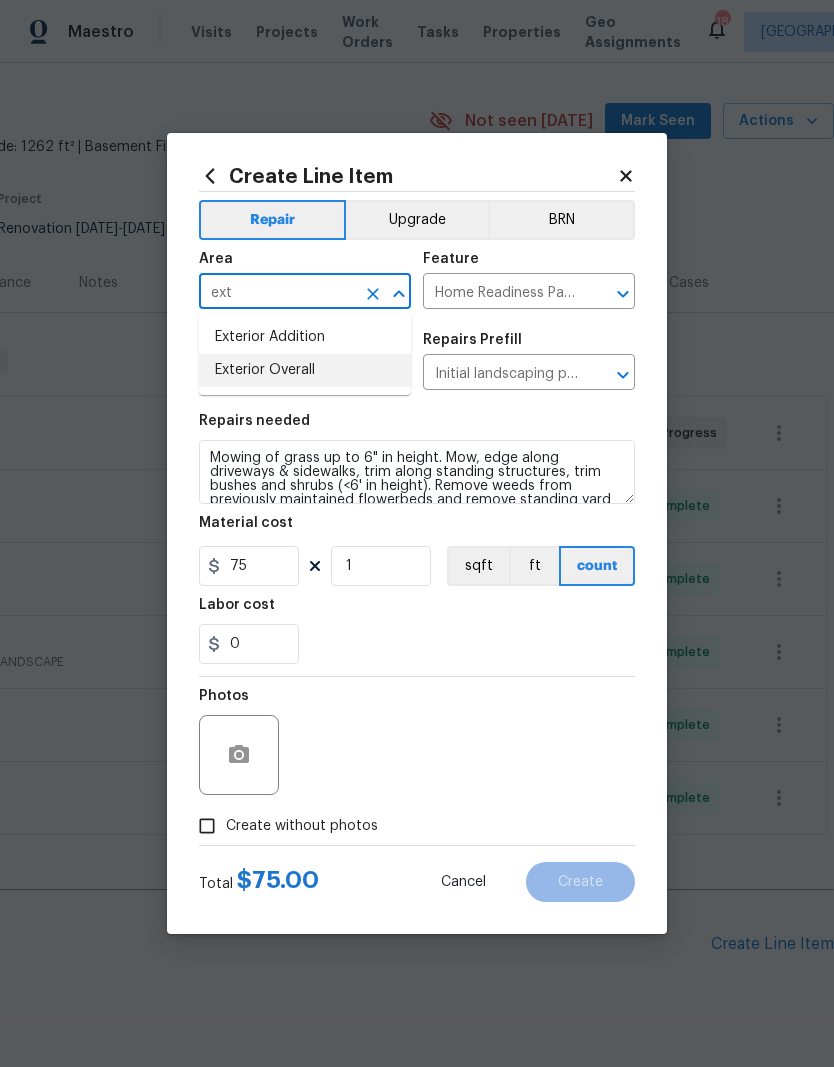 click on "Exterior Overall" at bounding box center [305, 370] 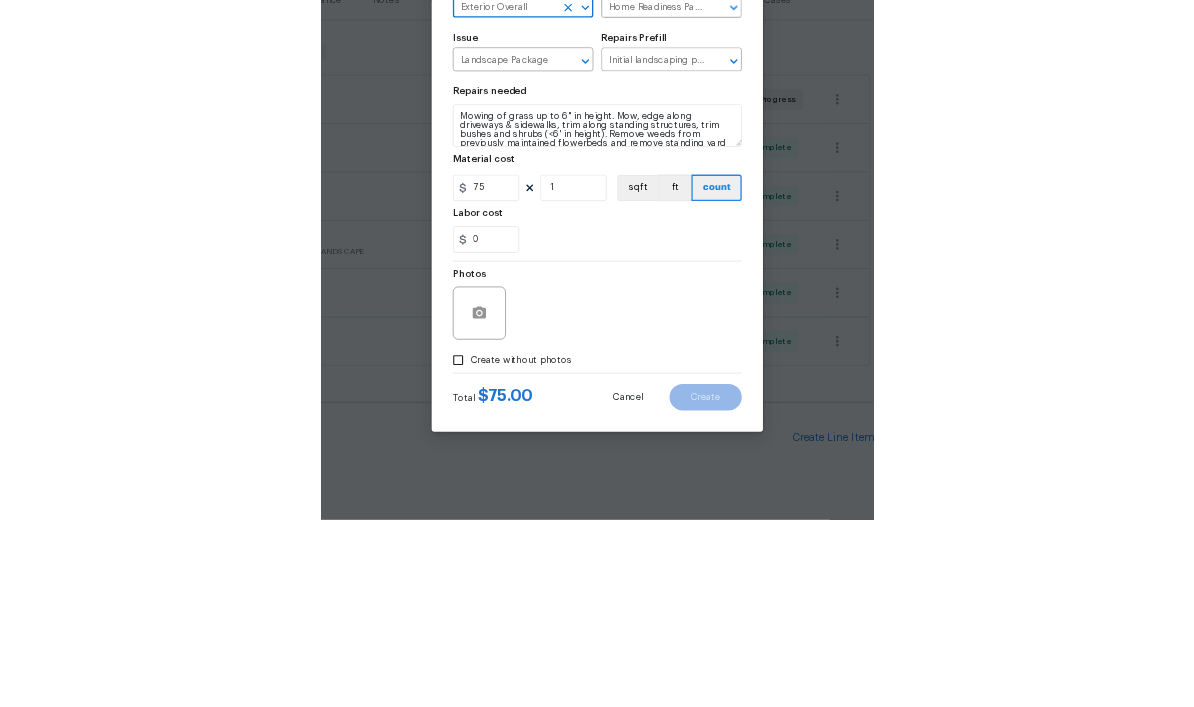 scroll, scrollTop: 103, scrollLeft: 0, axis: vertical 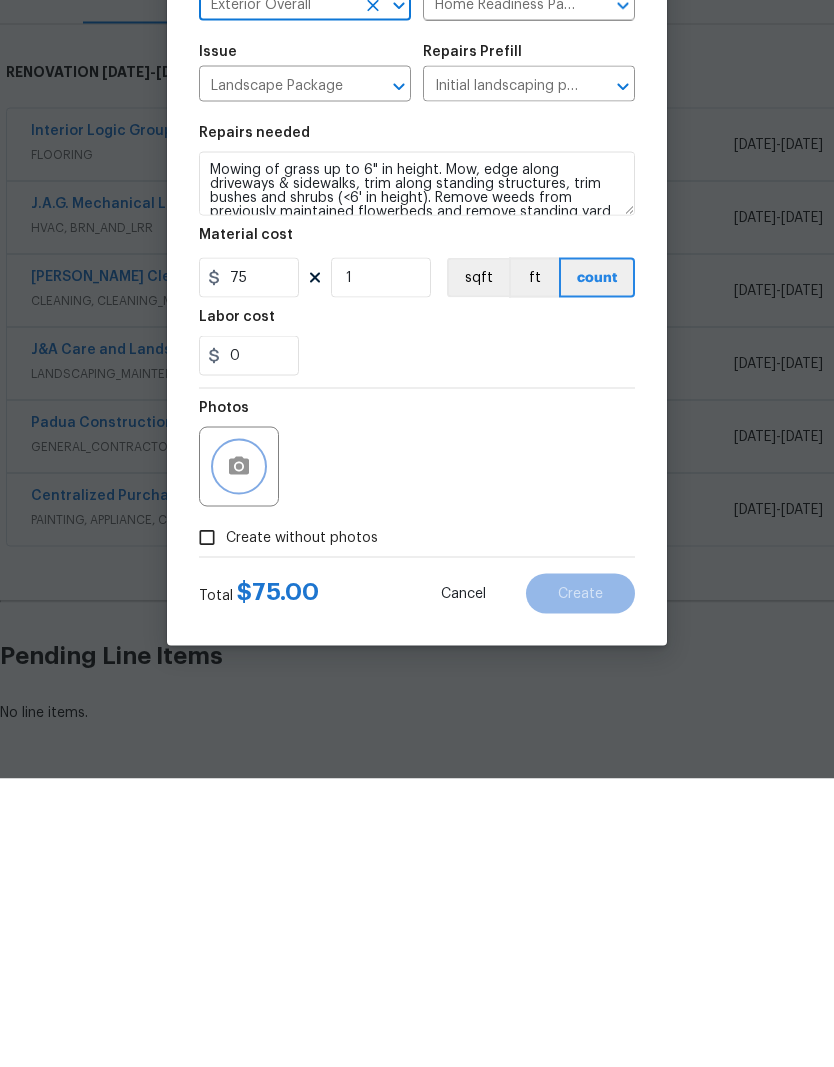 click 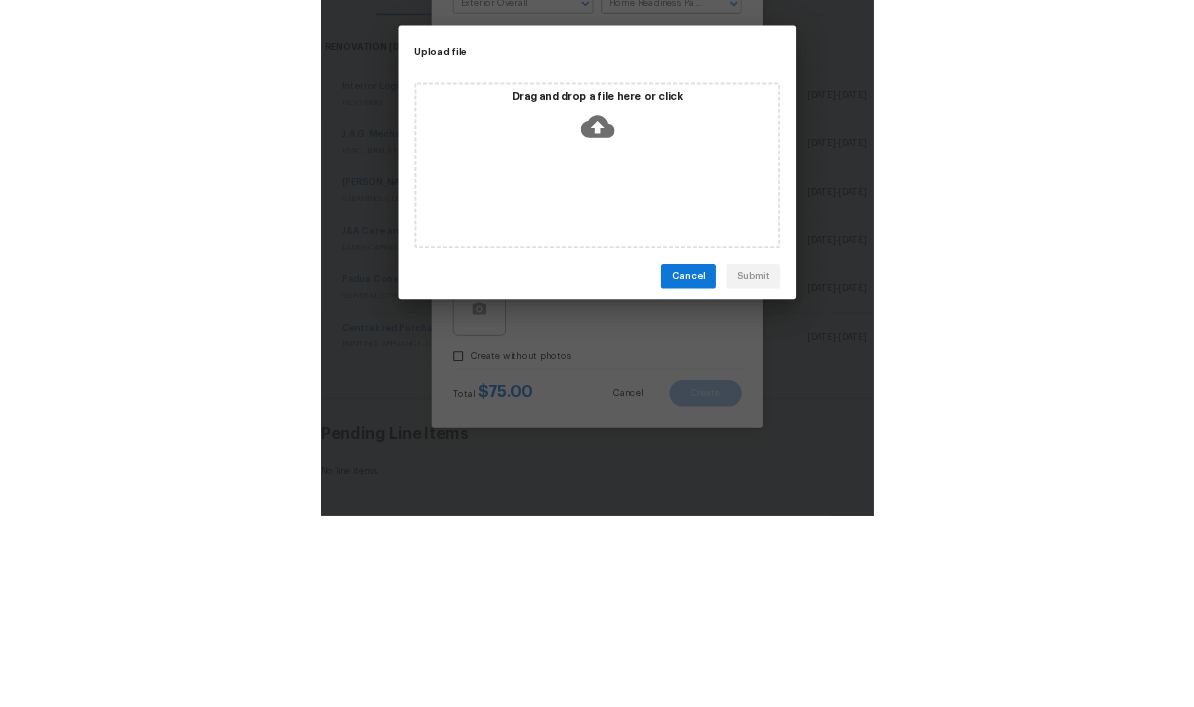 scroll, scrollTop: 79, scrollLeft: 0, axis: vertical 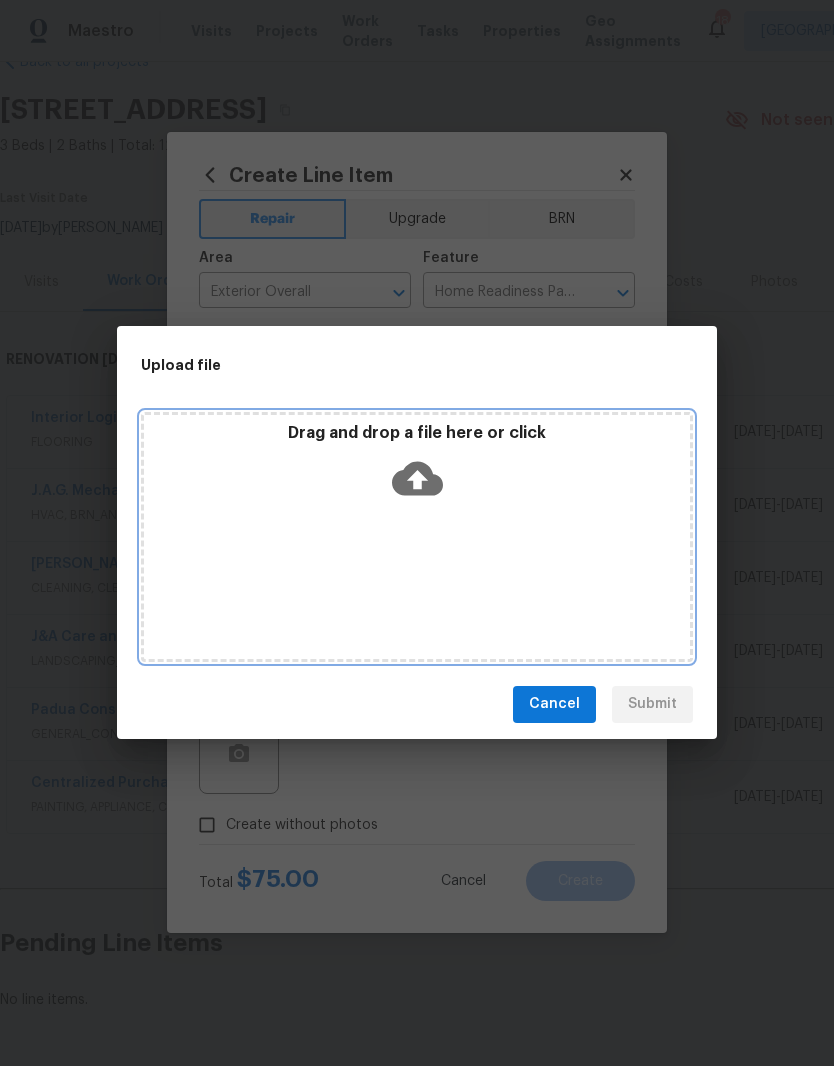 click 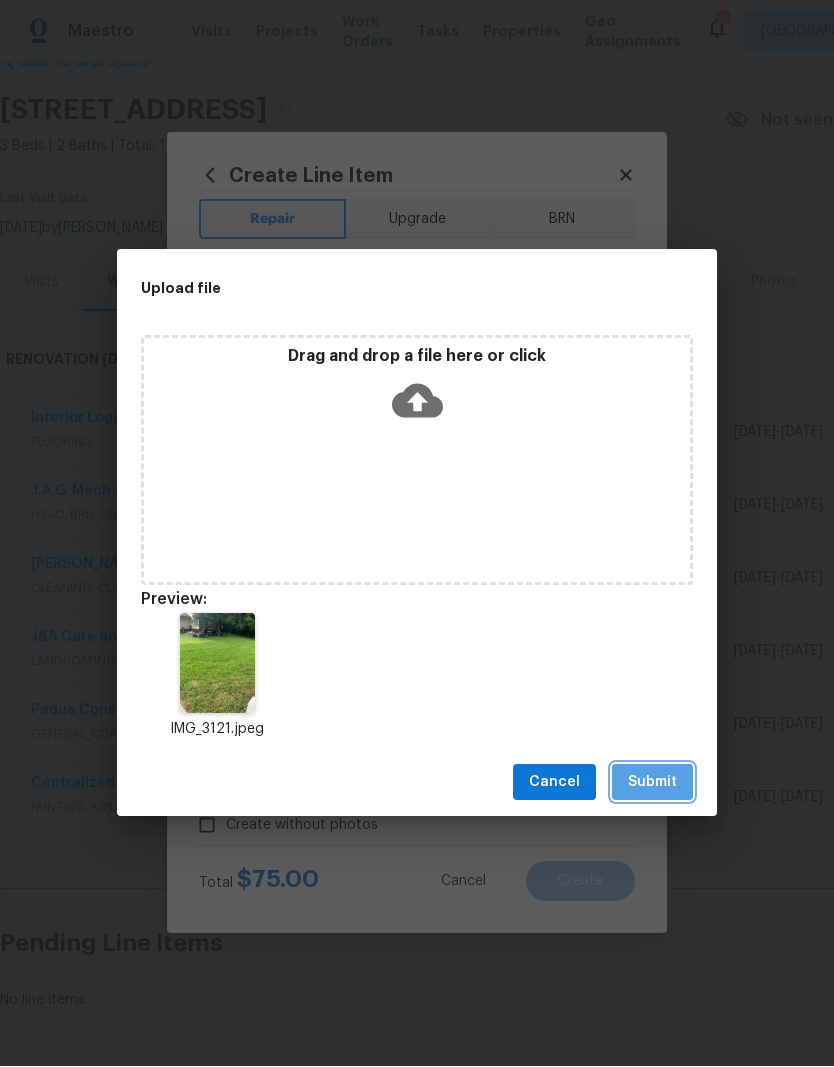 click on "Submit" at bounding box center (652, 783) 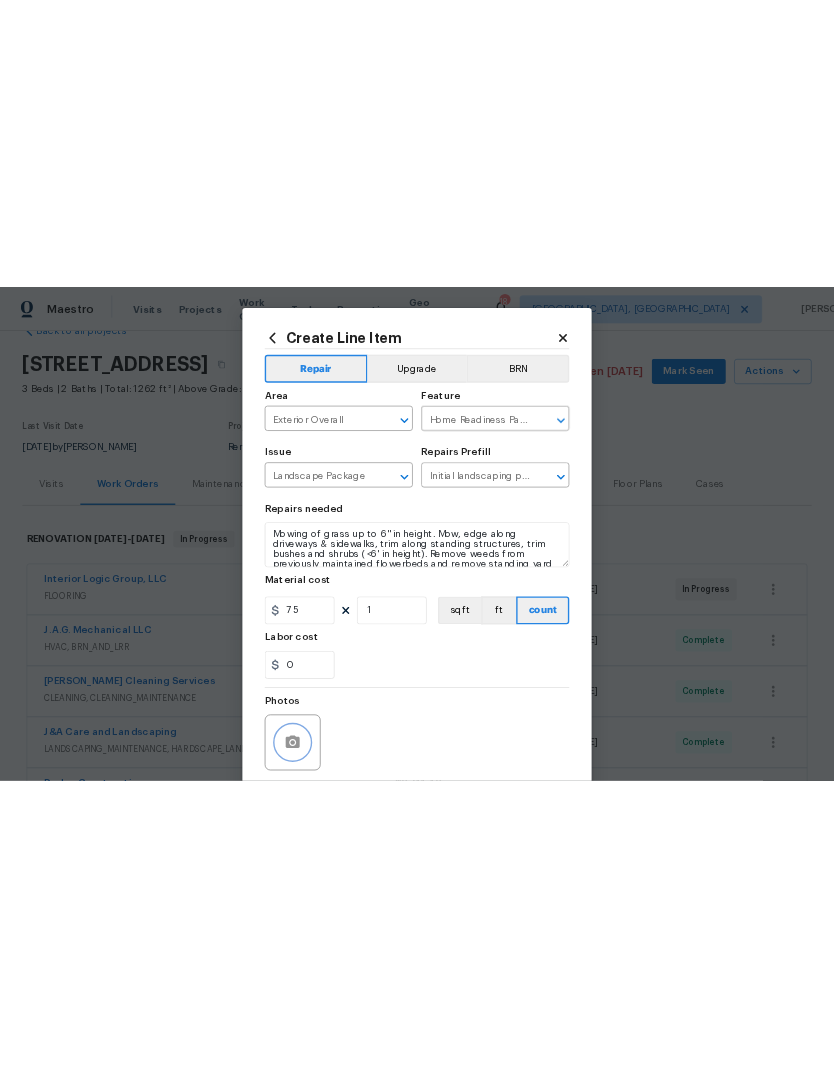 scroll, scrollTop: 0, scrollLeft: 0, axis: both 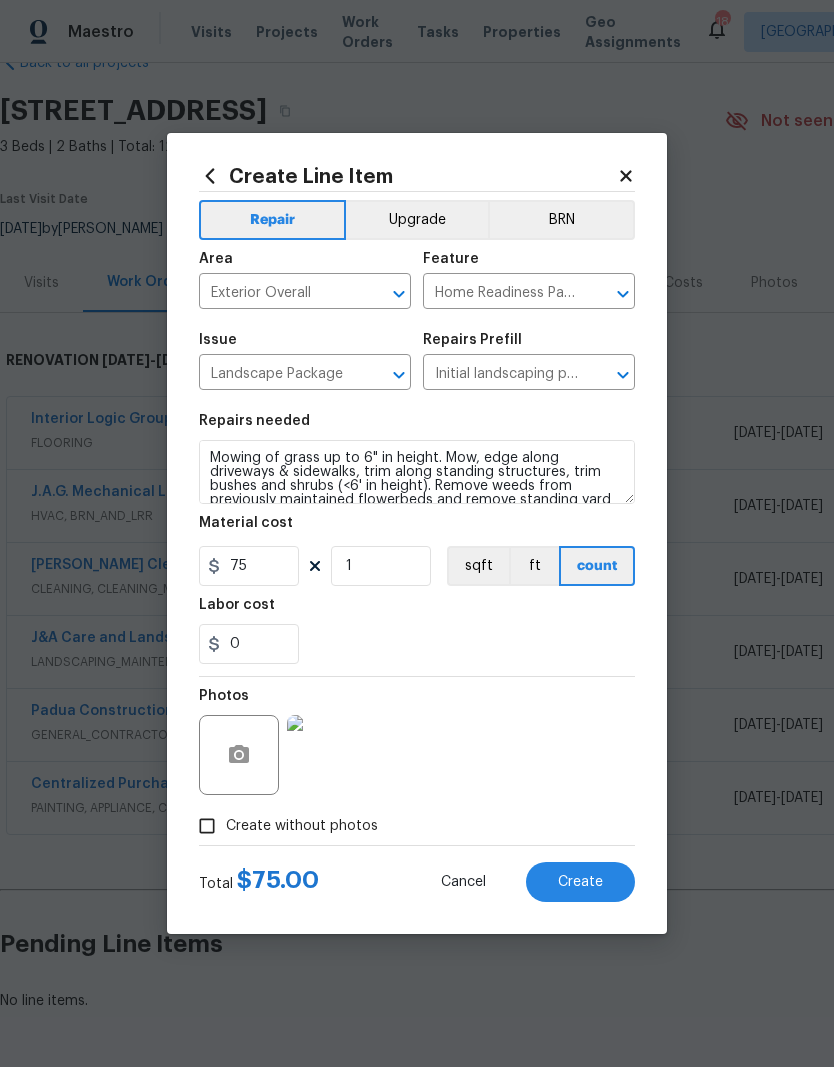 click on "Create" at bounding box center (580, 882) 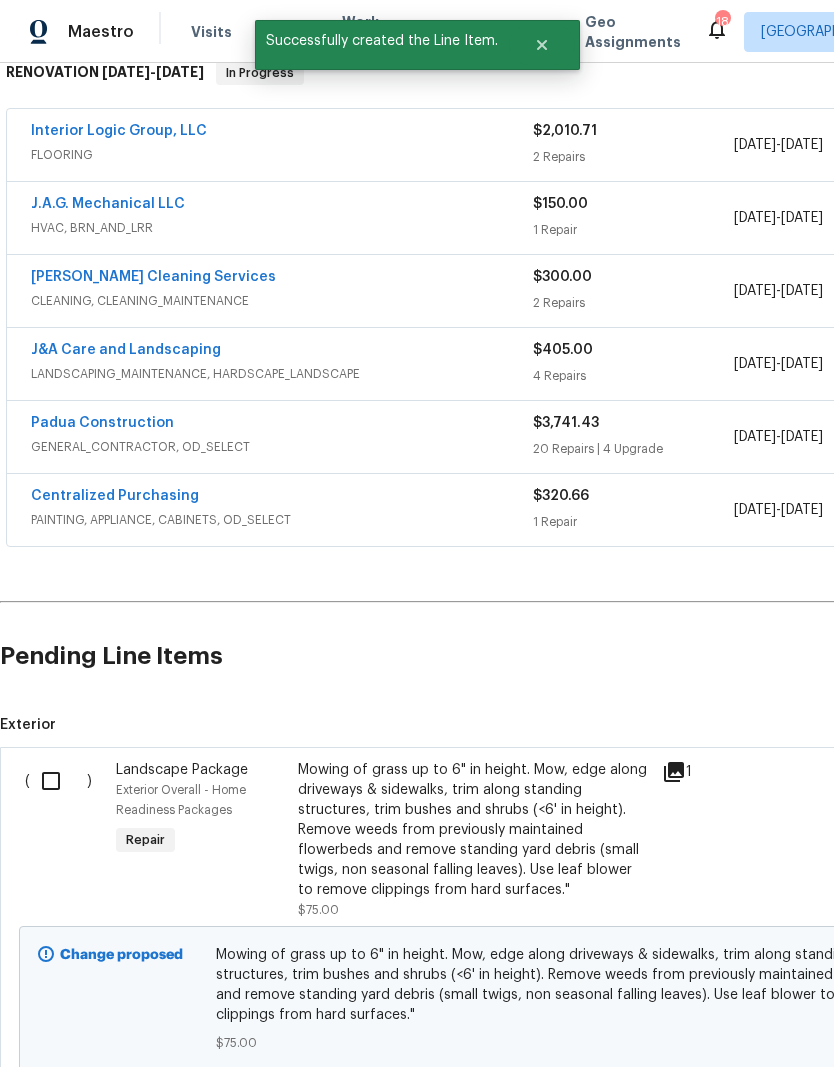 scroll, scrollTop: 339, scrollLeft: 0, axis: vertical 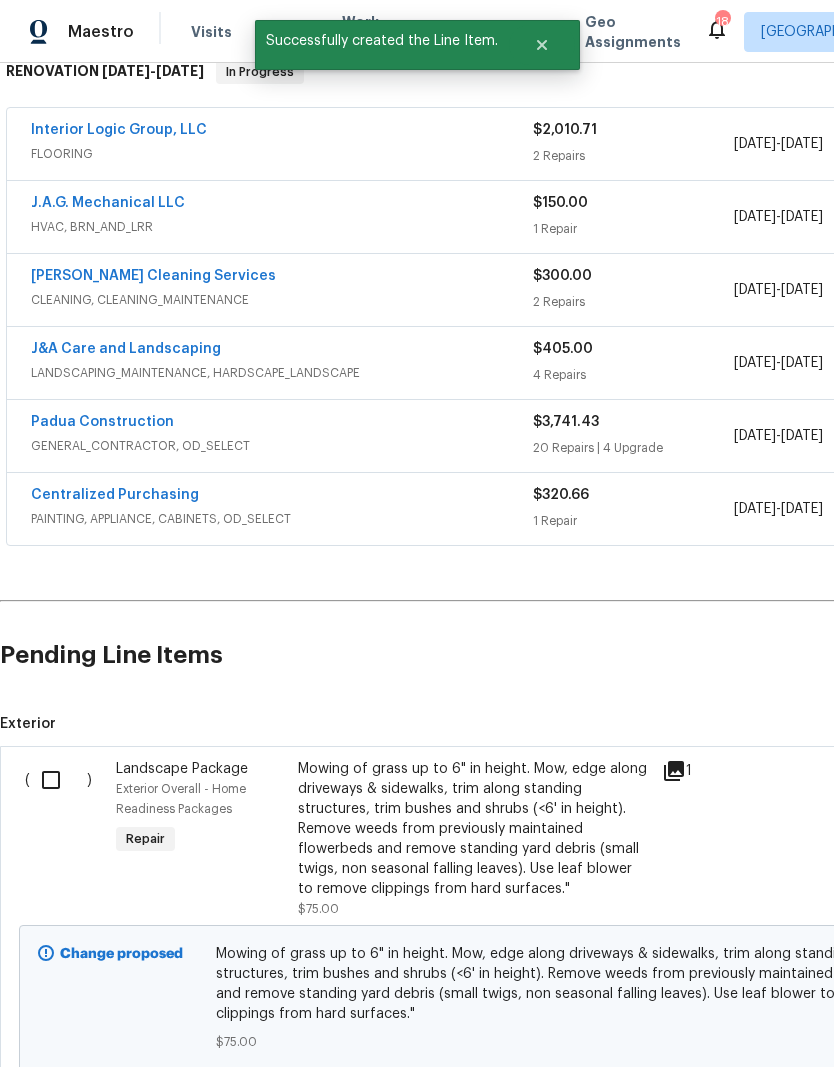 click at bounding box center (58, 780) 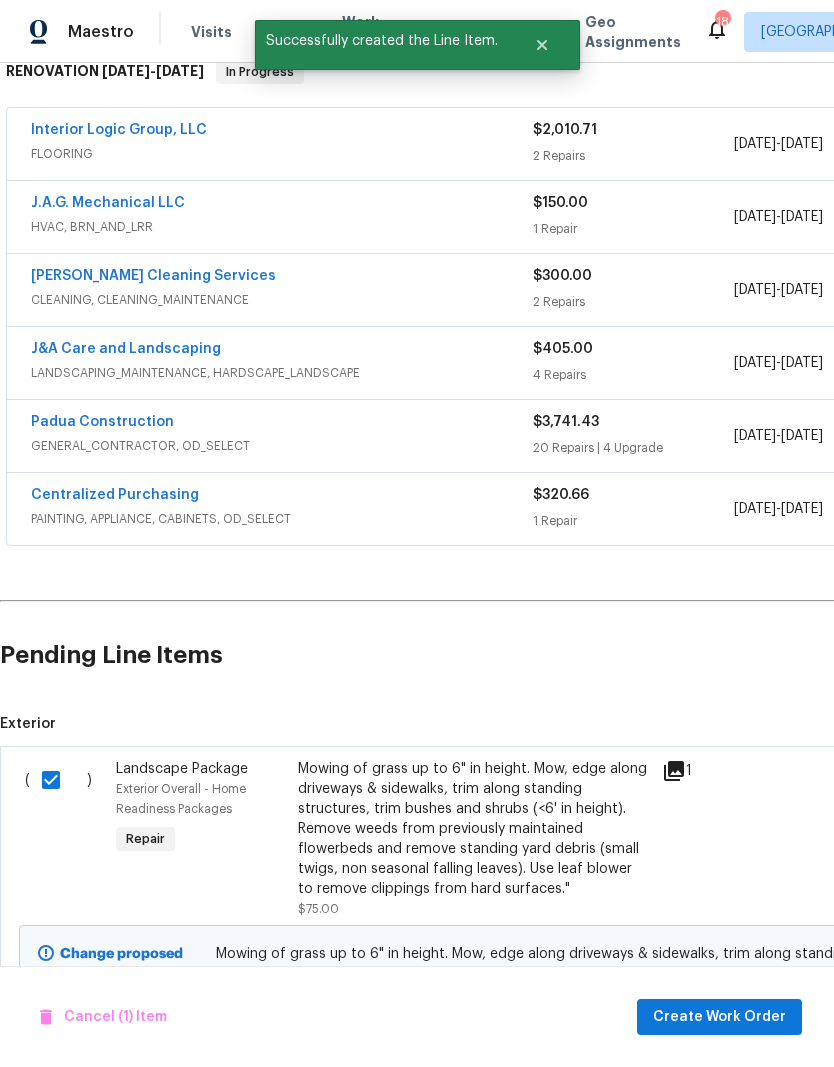 click on "Create Work Order" at bounding box center [719, 1017] 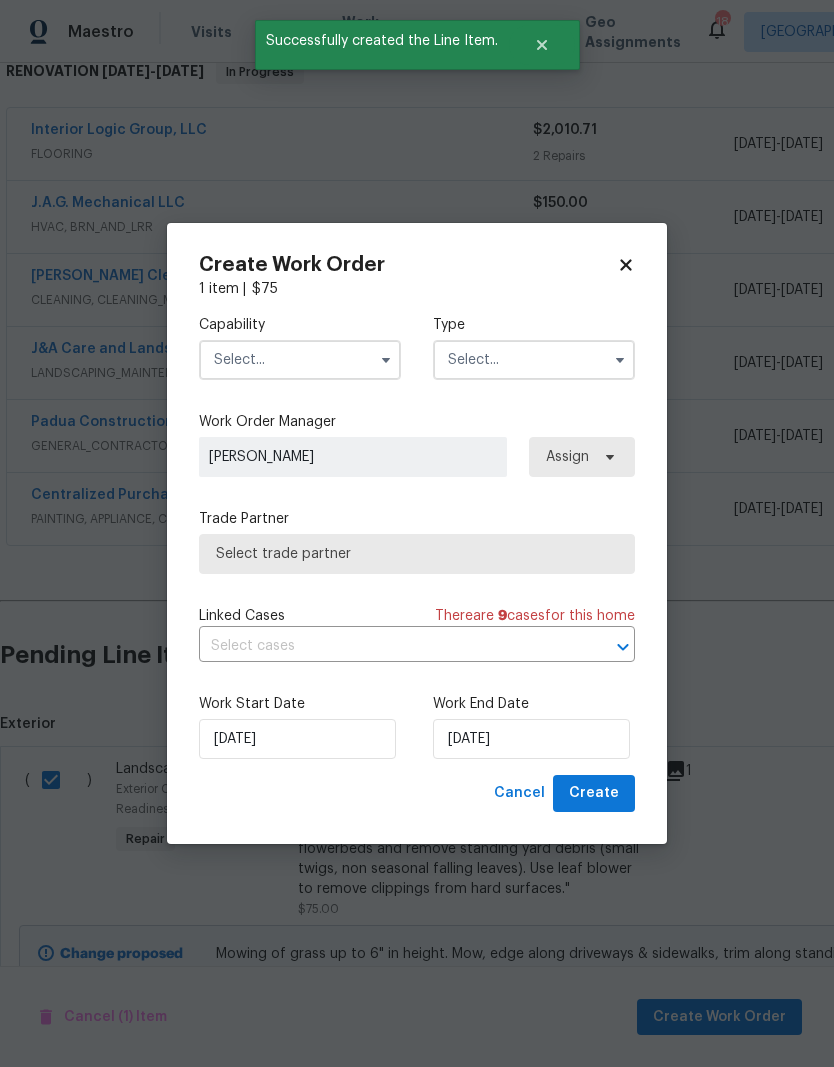 click at bounding box center (300, 360) 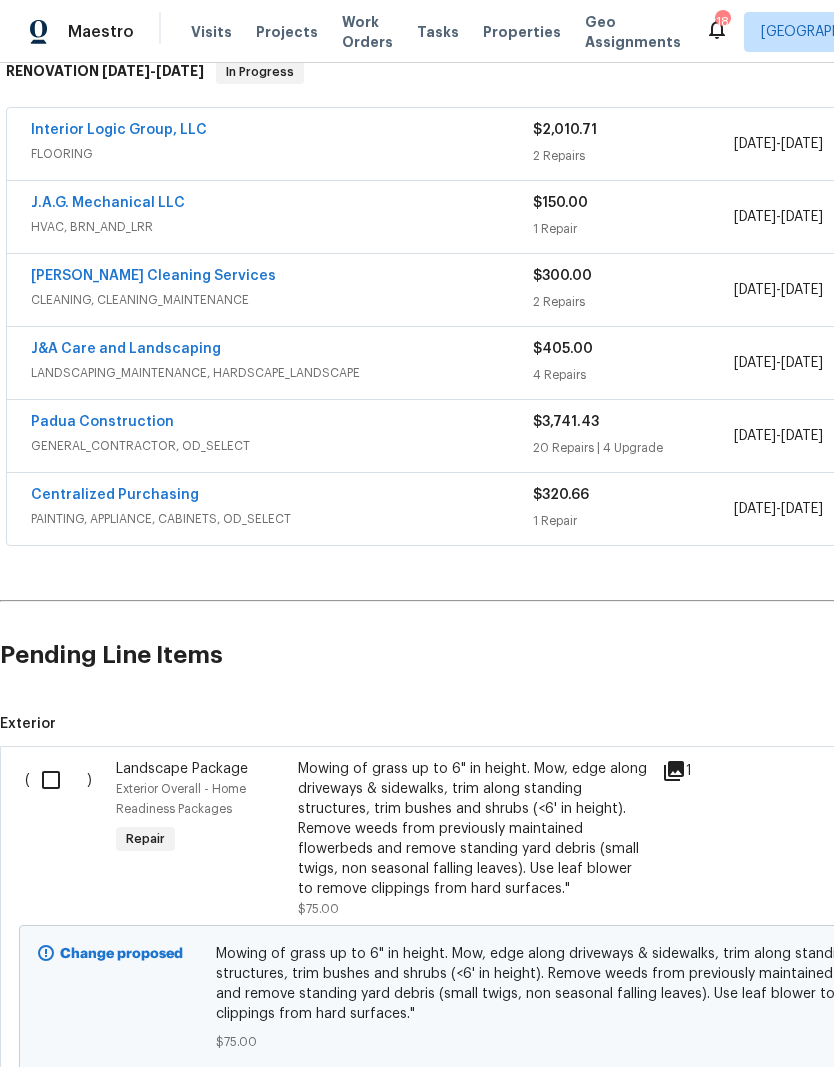 click at bounding box center (58, 780) 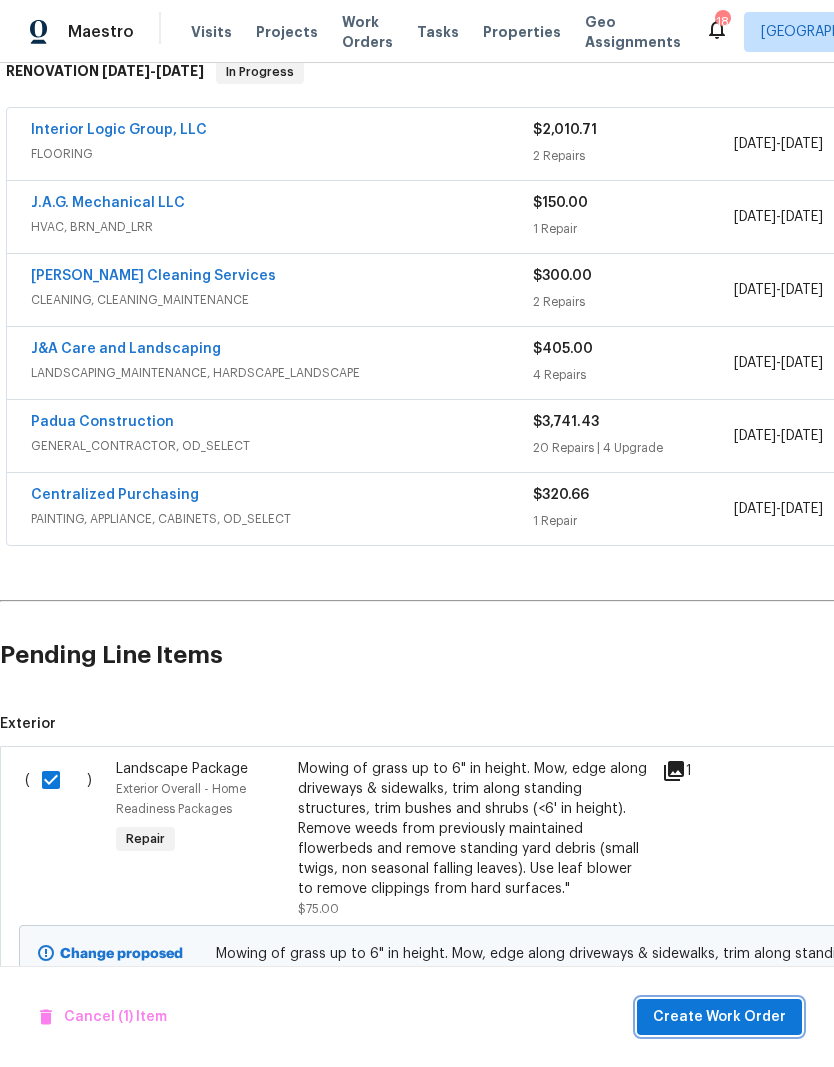 click on "Create Work Order" at bounding box center [719, 1017] 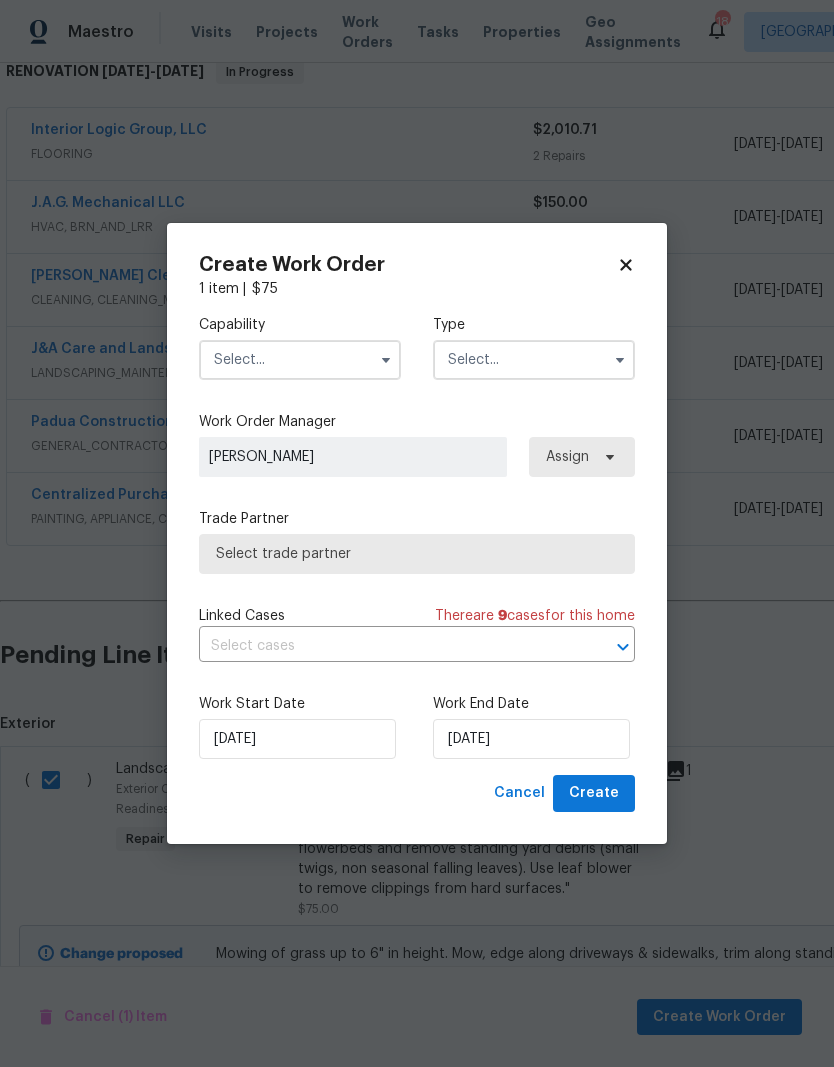 click at bounding box center (300, 360) 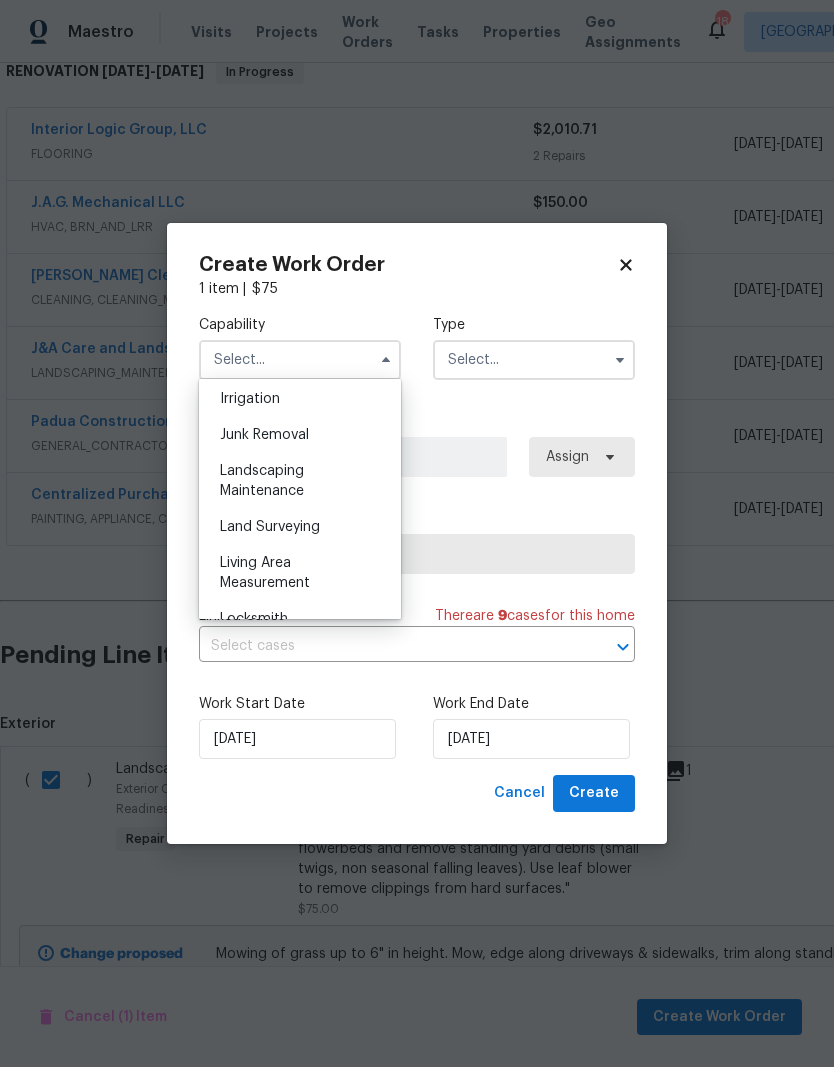scroll, scrollTop: 1248, scrollLeft: 0, axis: vertical 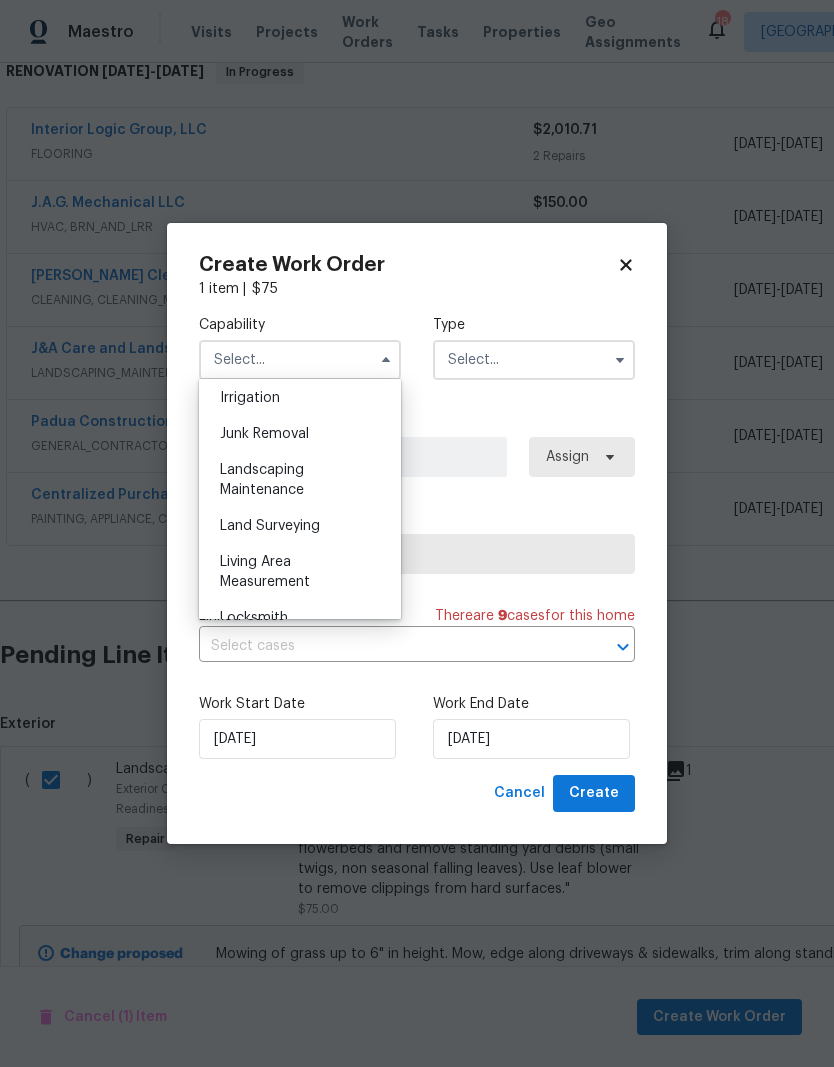 click on "Landscaping Maintenance" at bounding box center [262, 480] 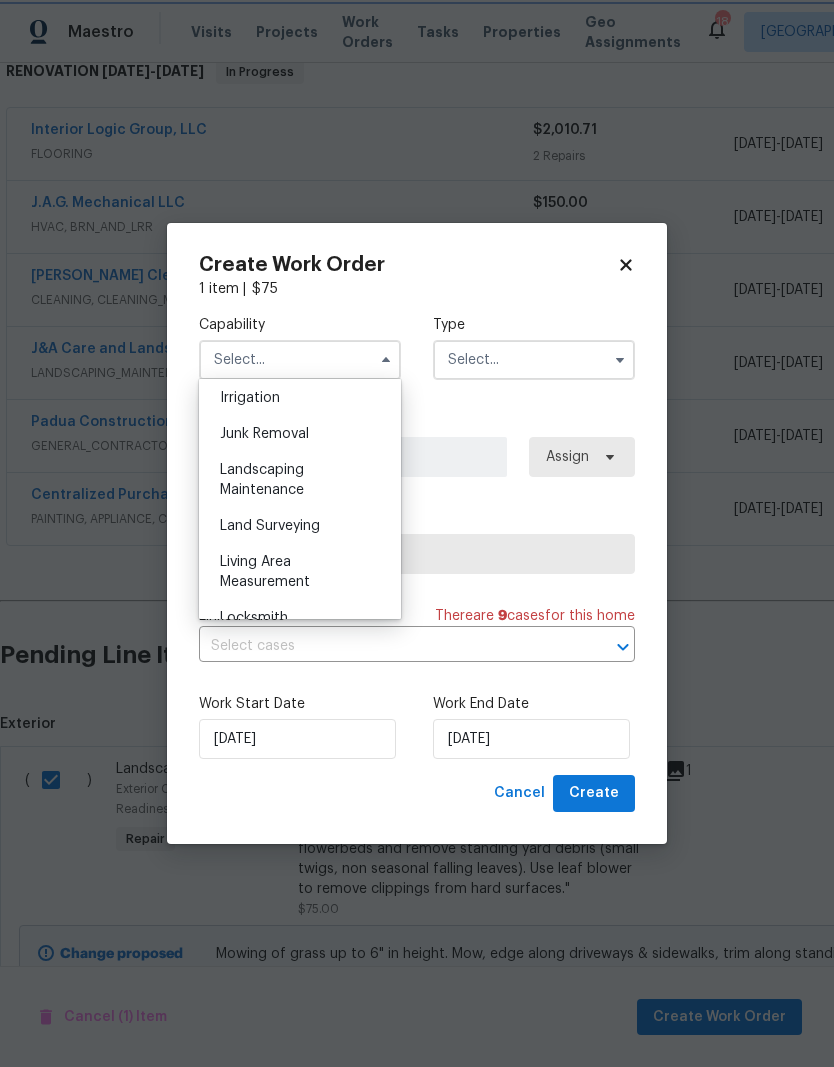 type on "Landscaping Maintenance" 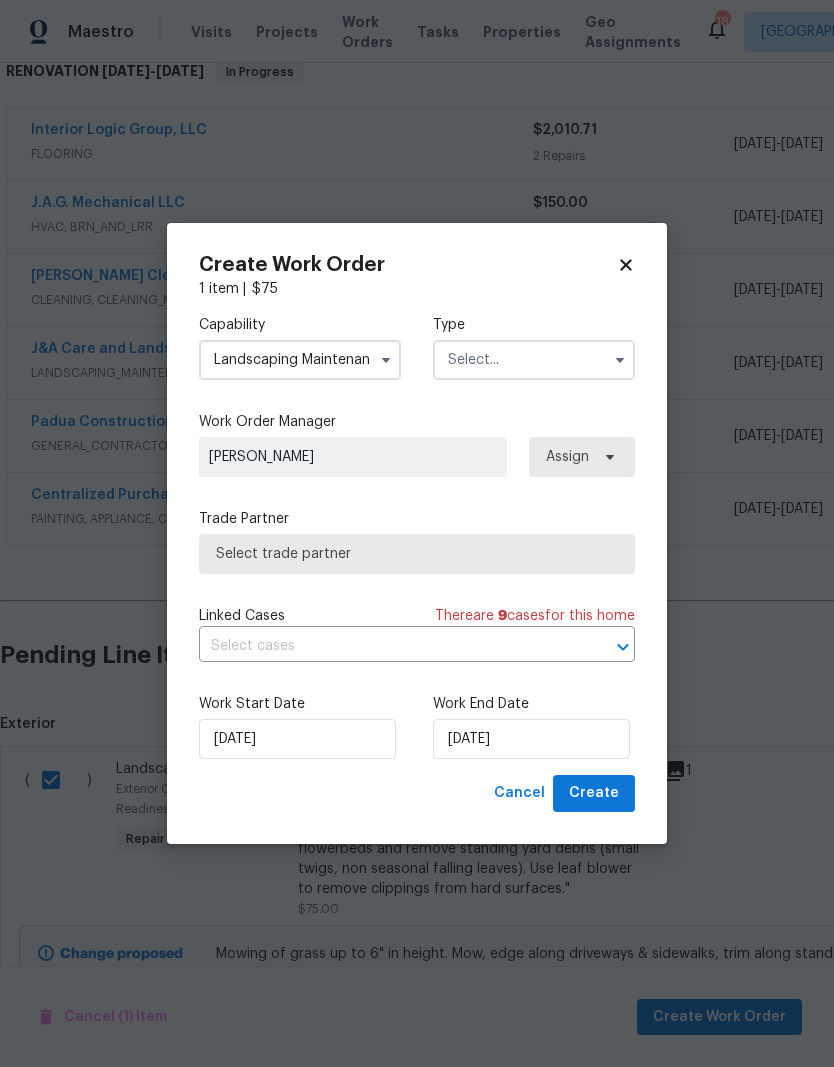 click at bounding box center (534, 360) 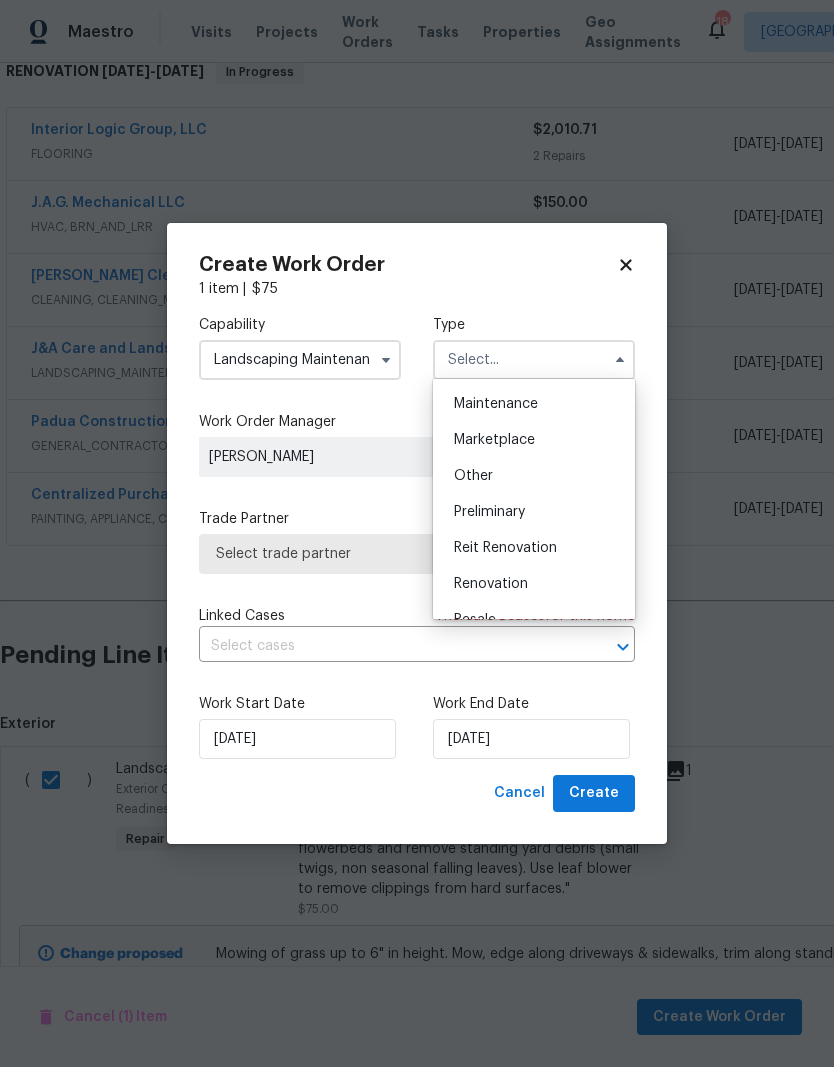 scroll, scrollTop: 327, scrollLeft: 0, axis: vertical 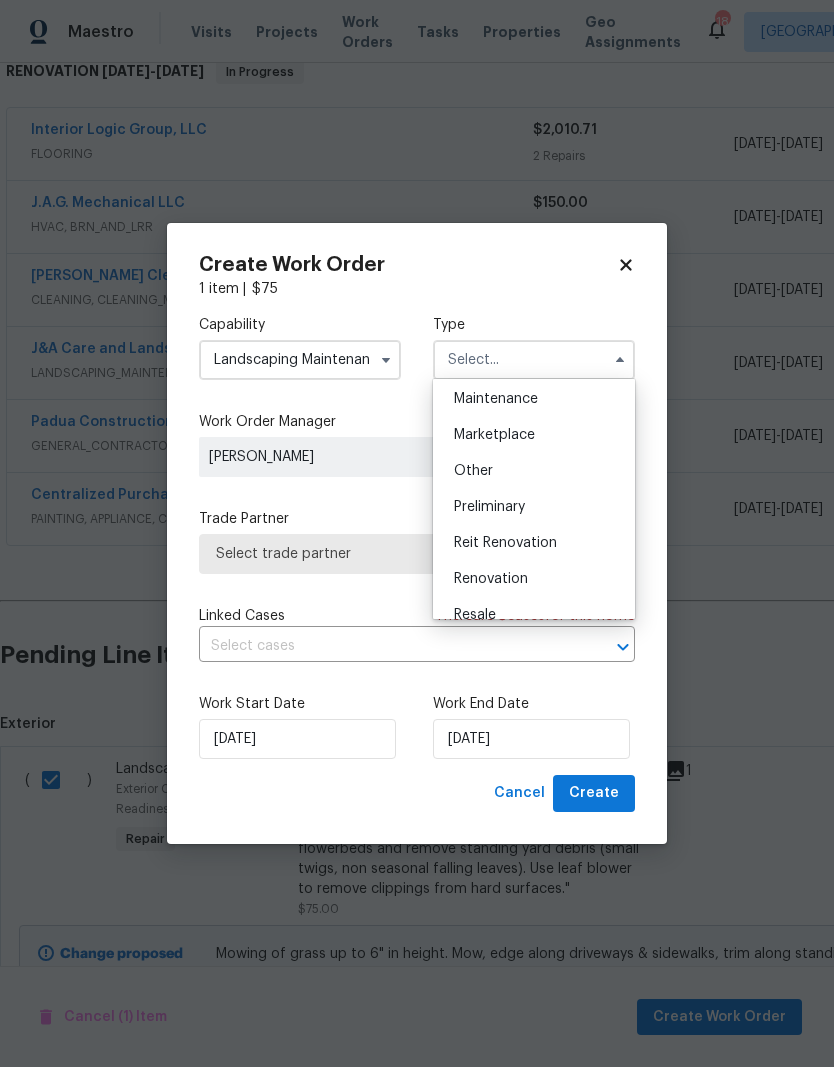 click on "Renovation" at bounding box center (534, 579) 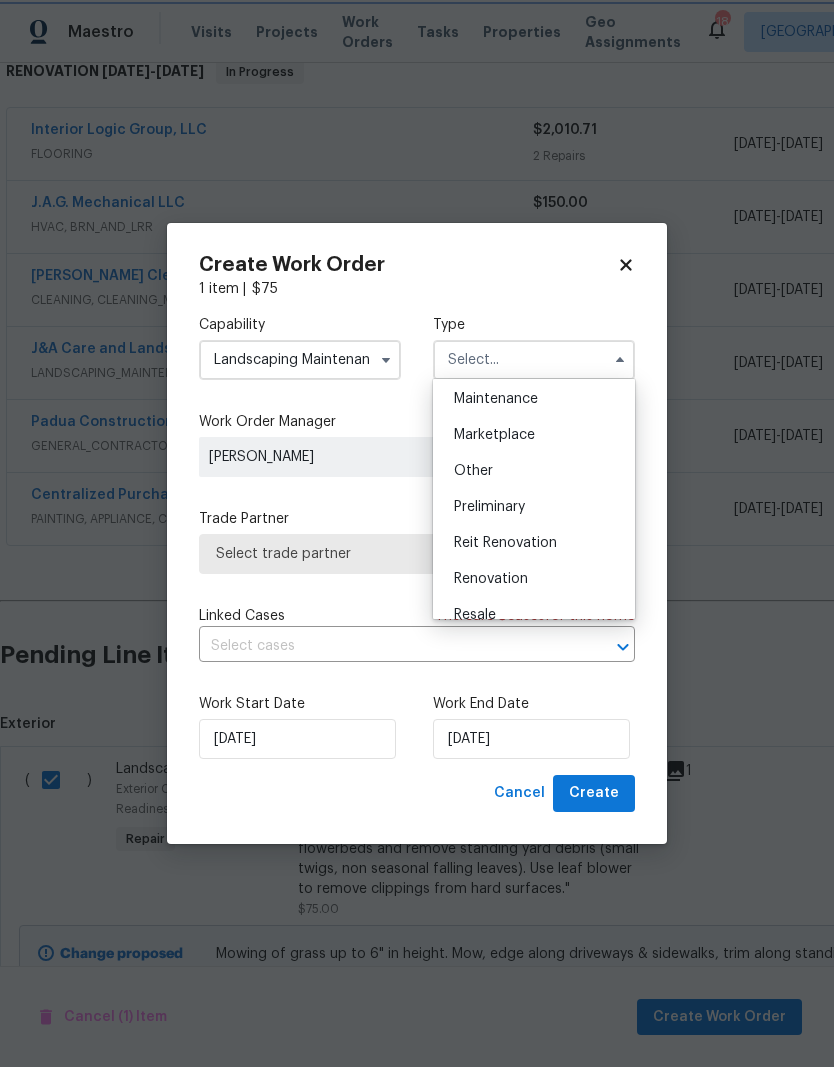 type on "Renovation" 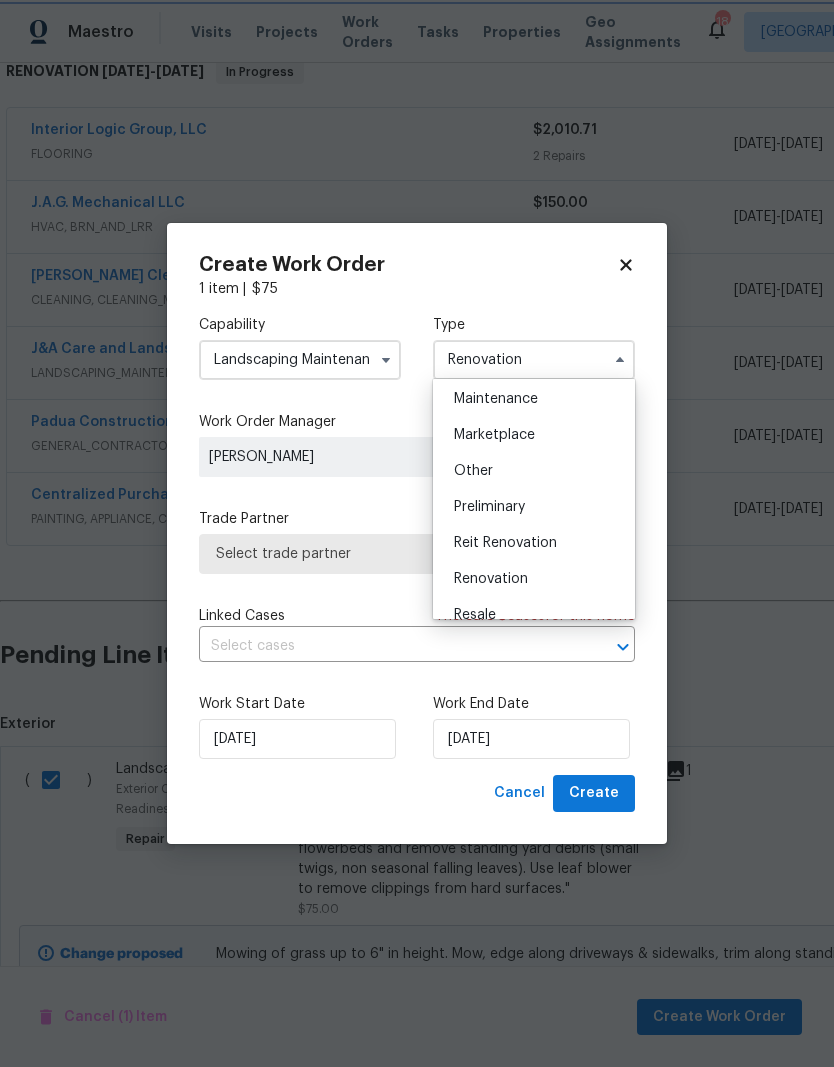 scroll, scrollTop: 0, scrollLeft: 0, axis: both 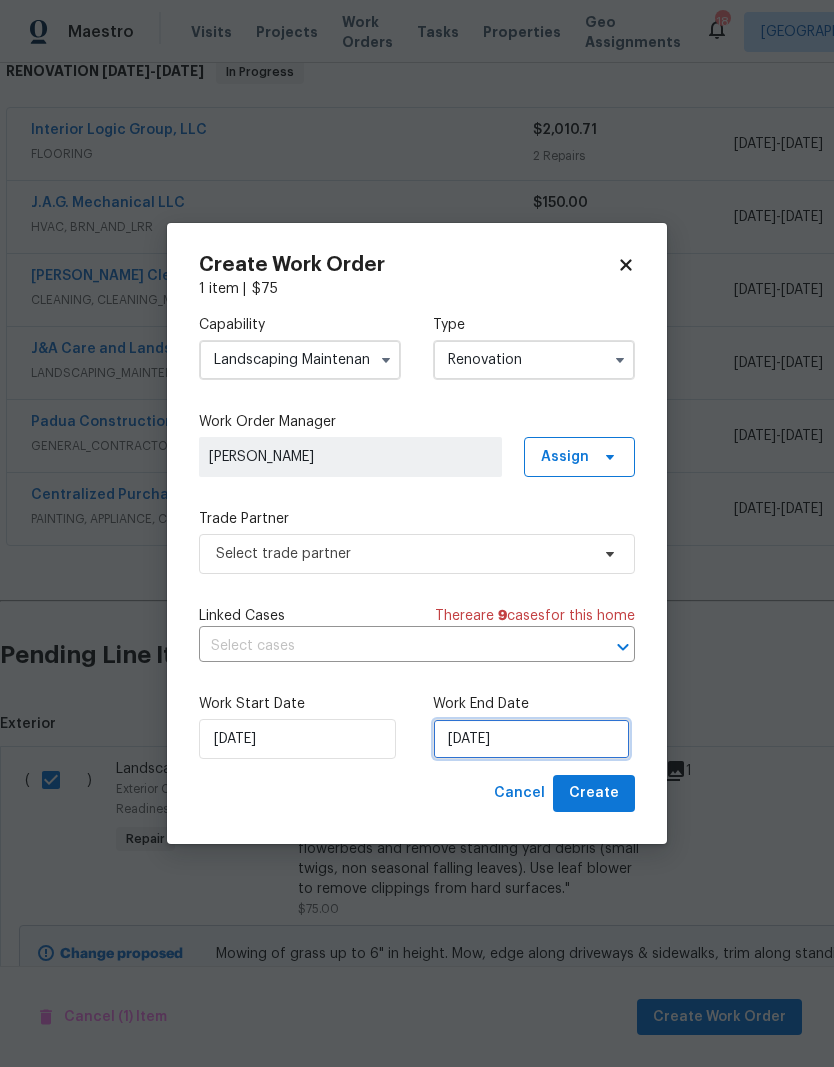click on "[DATE]" at bounding box center [531, 739] 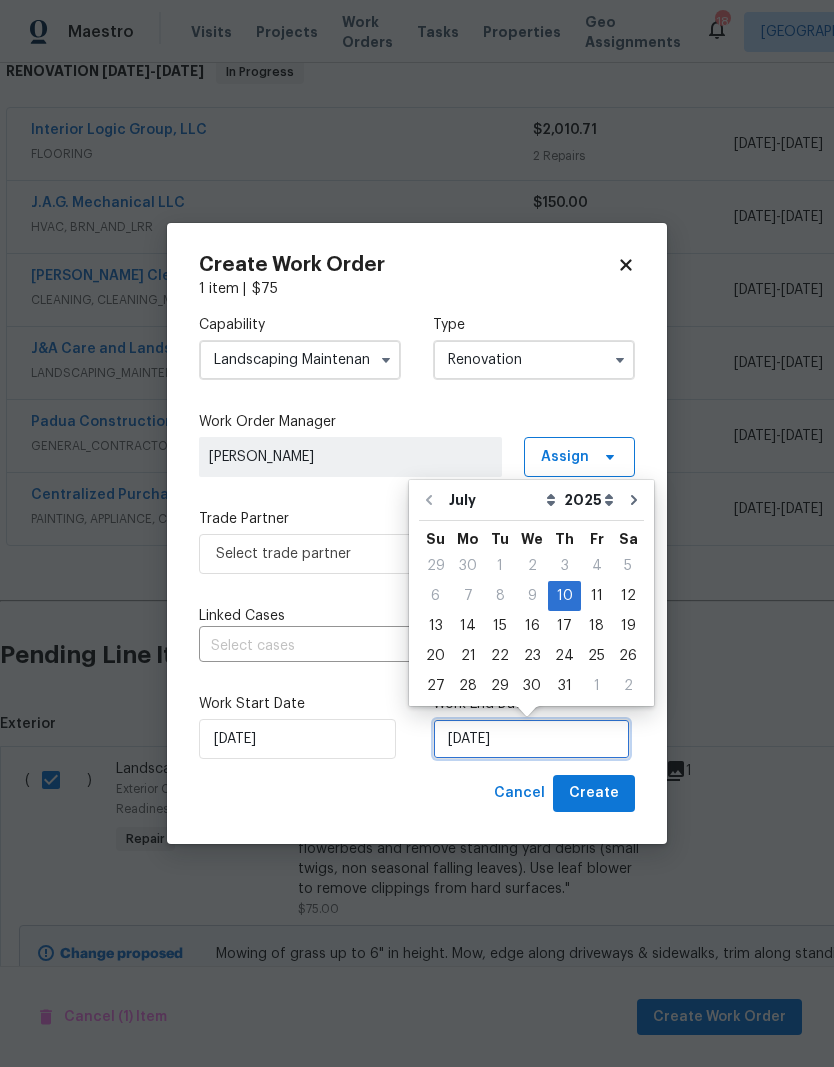 scroll, scrollTop: 15, scrollLeft: 0, axis: vertical 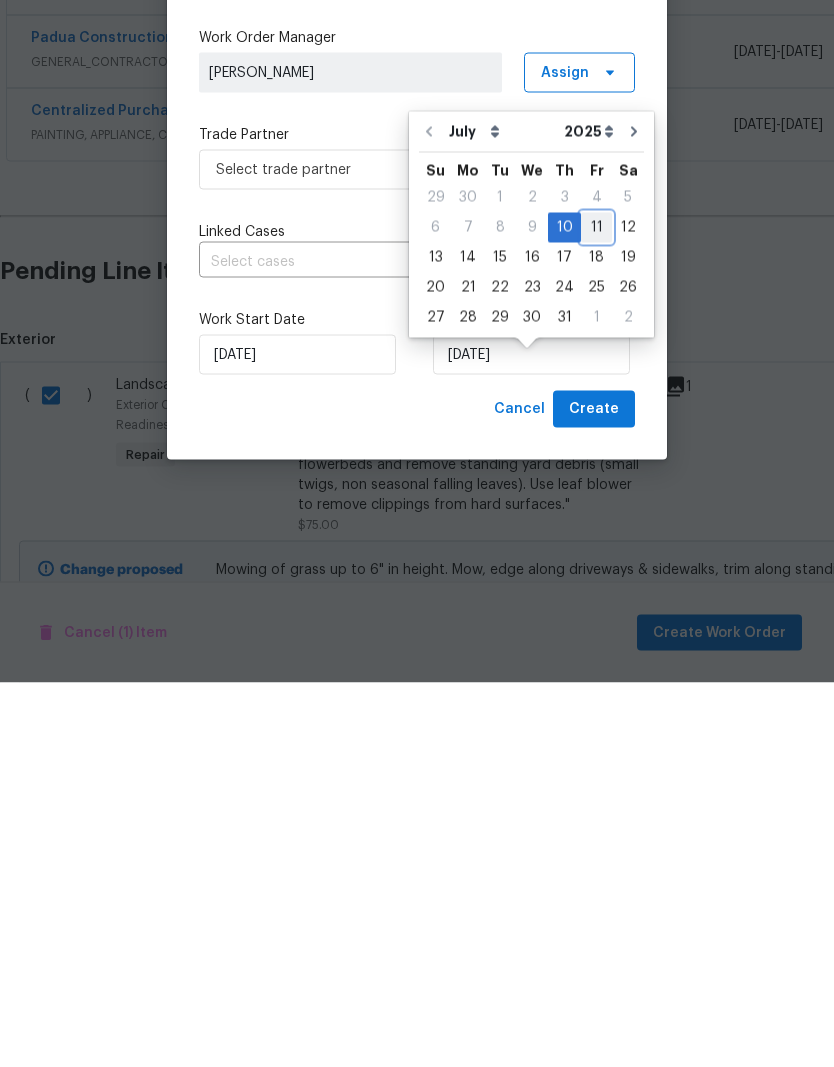 click on "11" at bounding box center (596, 612) 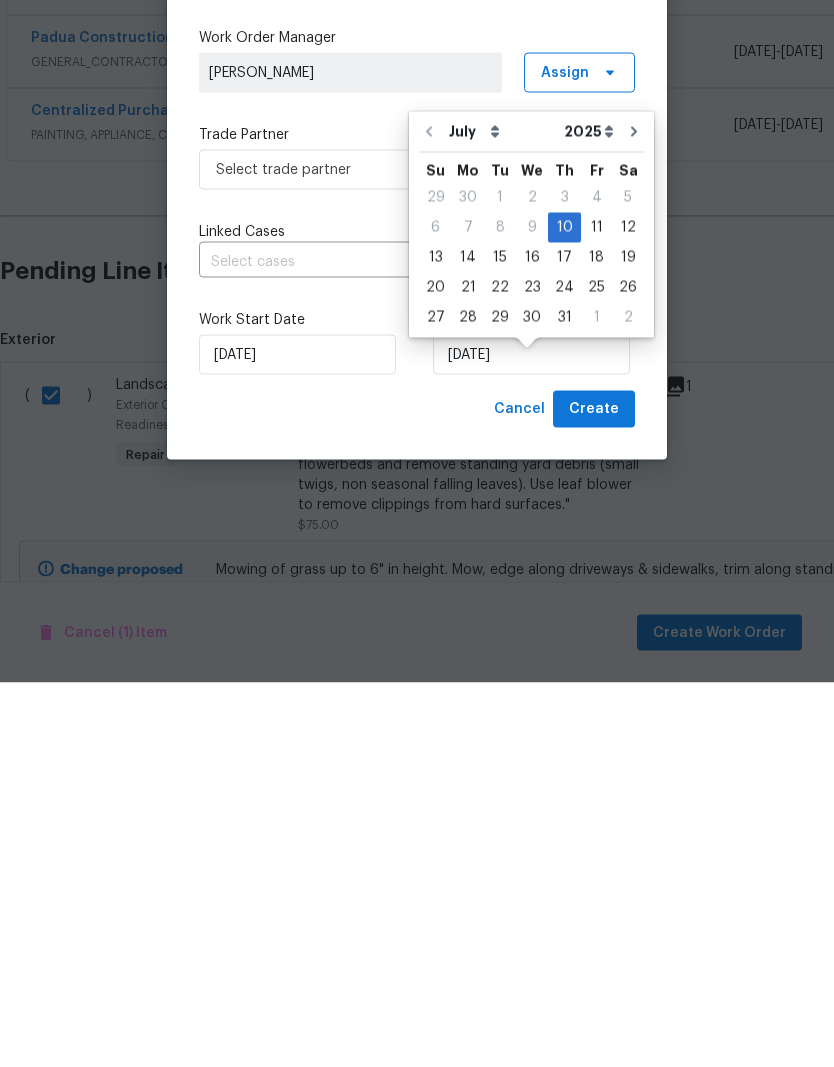 scroll, scrollTop: 79, scrollLeft: 0, axis: vertical 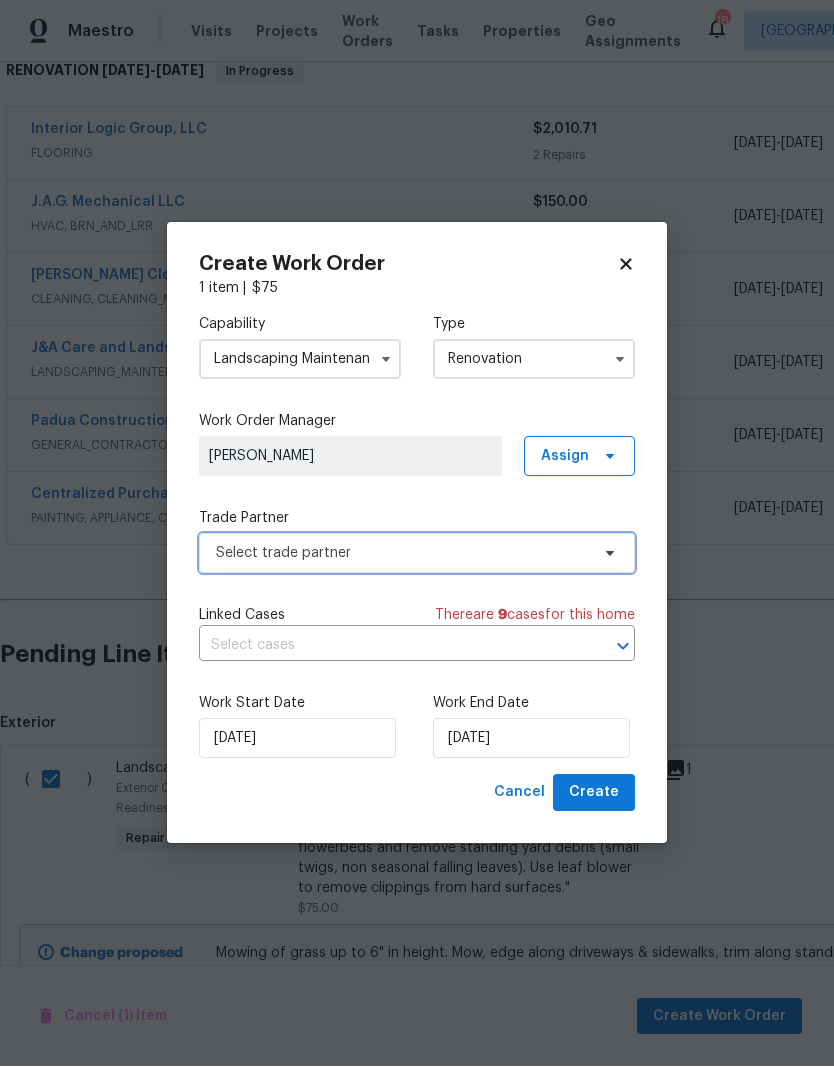 click on "Select trade partner" at bounding box center [402, 554] 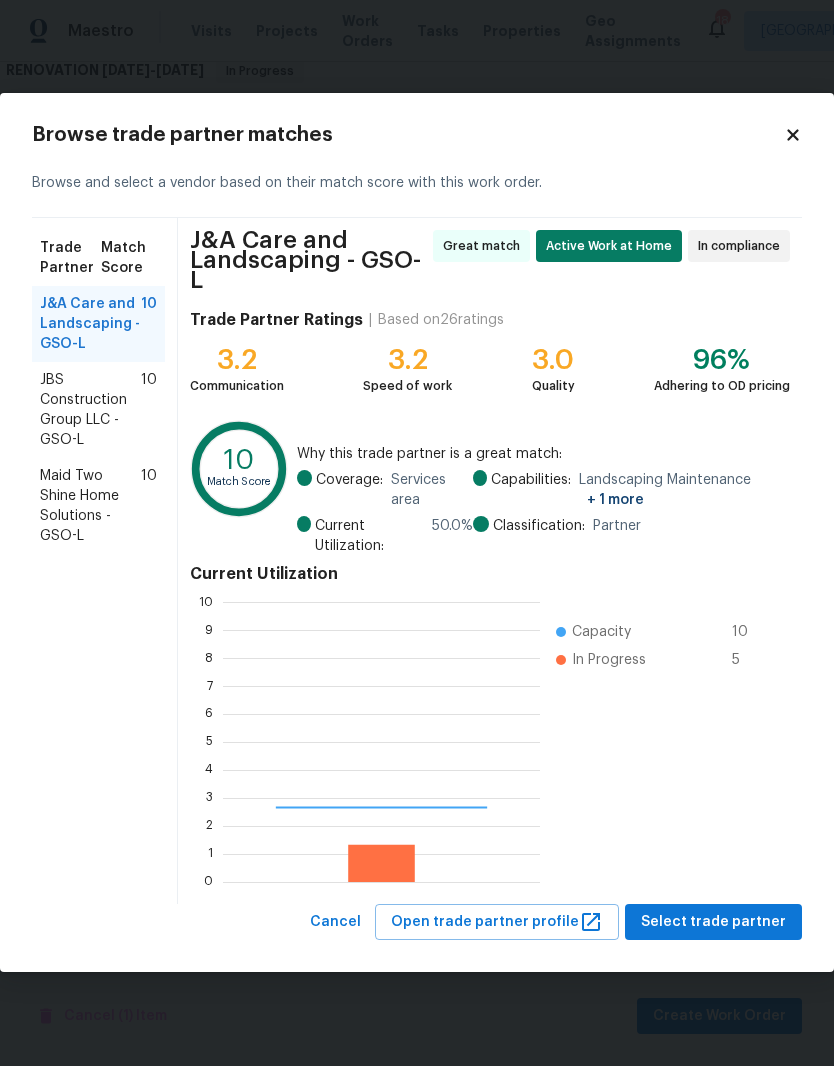 scroll, scrollTop: 2, scrollLeft: 2, axis: both 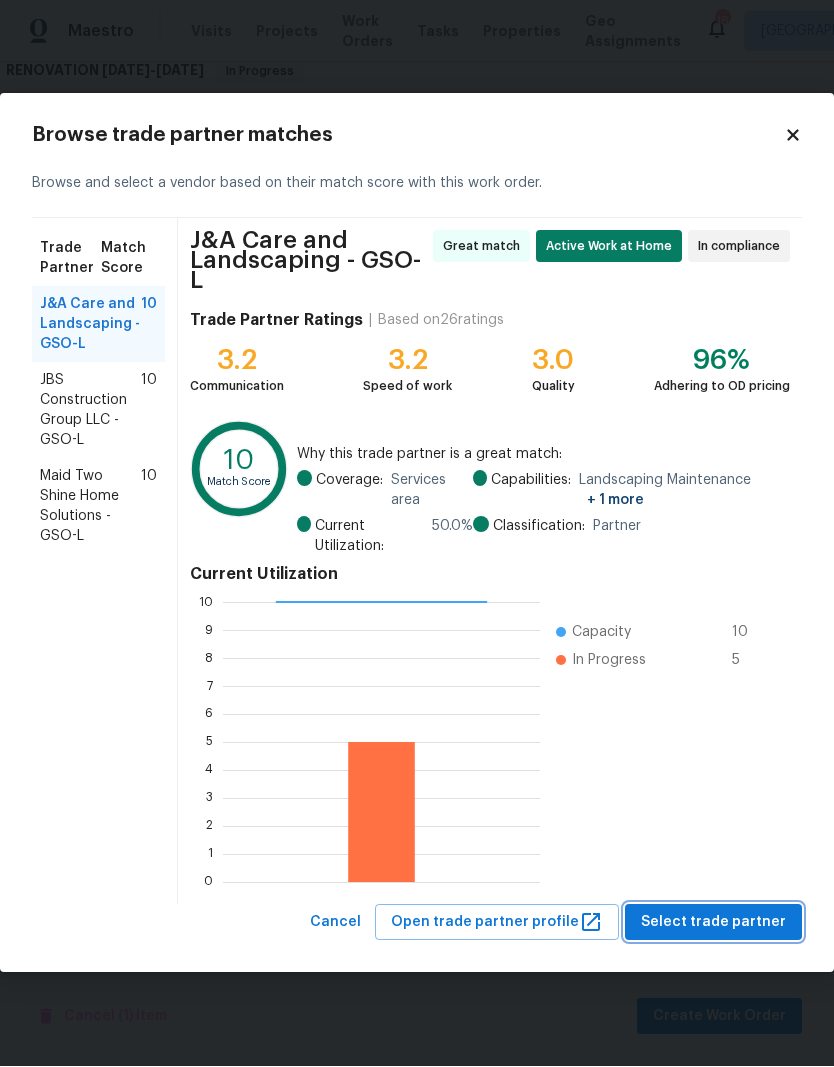 click on "Select trade partner" at bounding box center [713, 923] 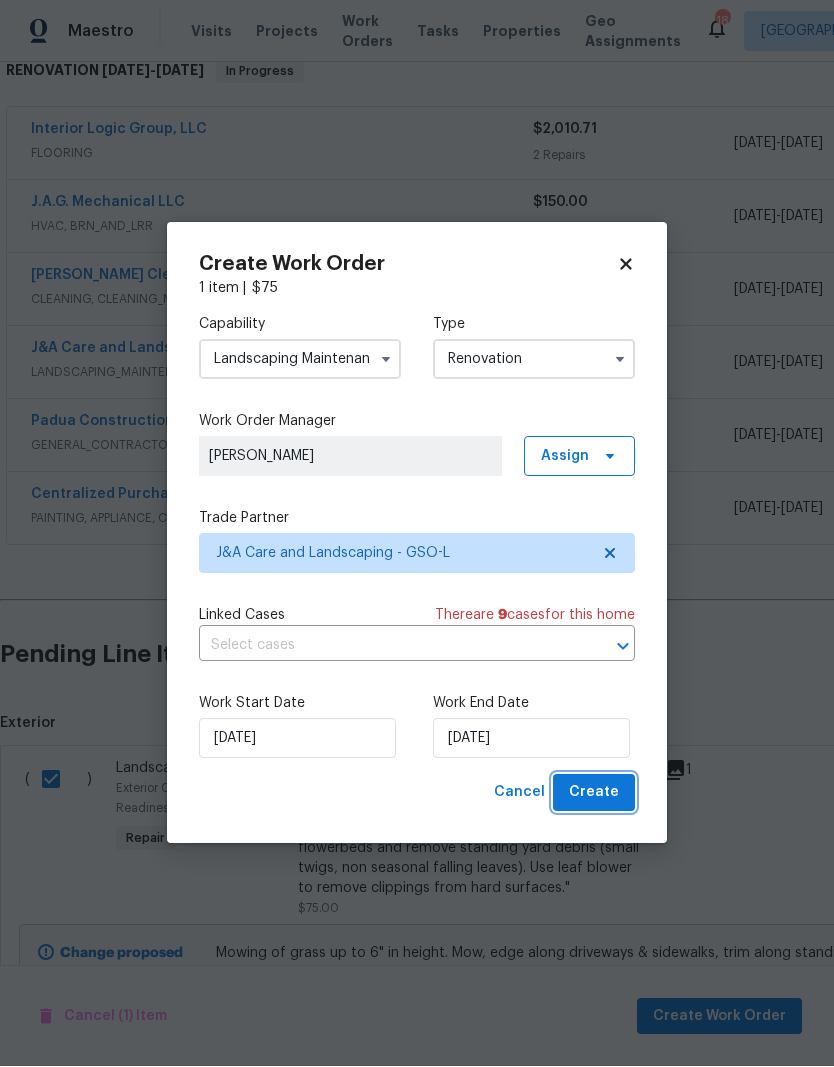 click on "Create" at bounding box center (594, 793) 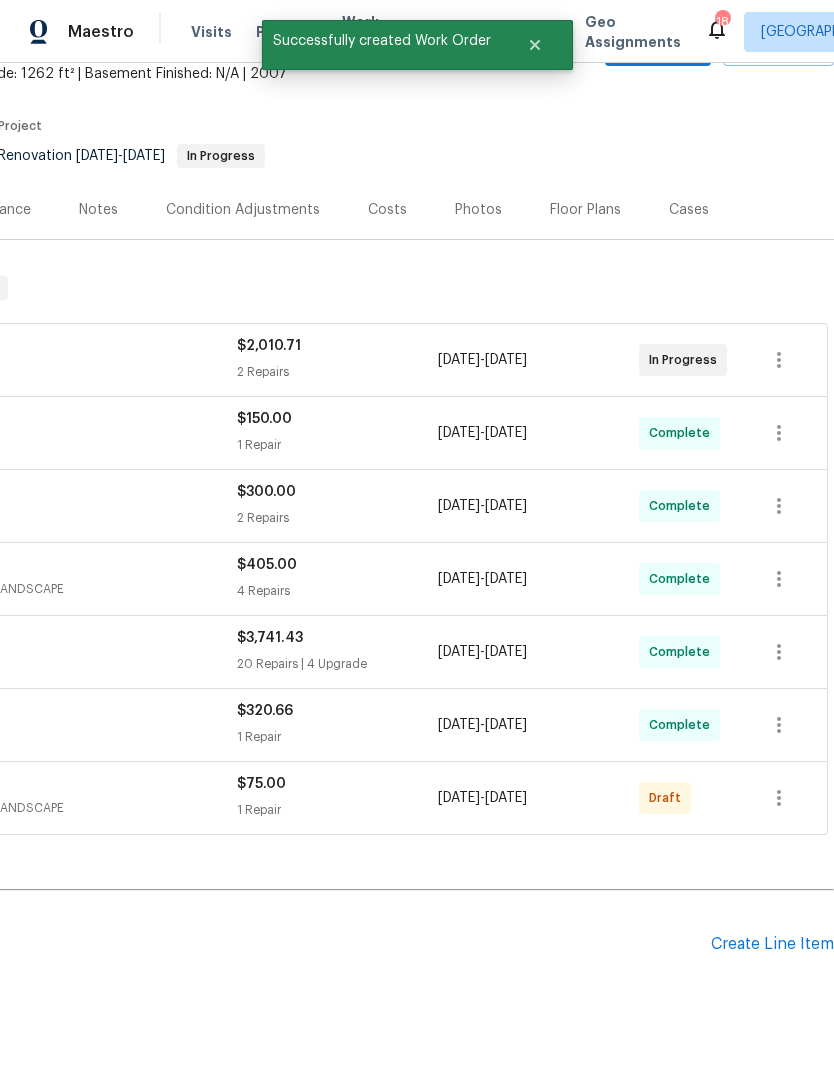 scroll, scrollTop: 123, scrollLeft: 296, axis: both 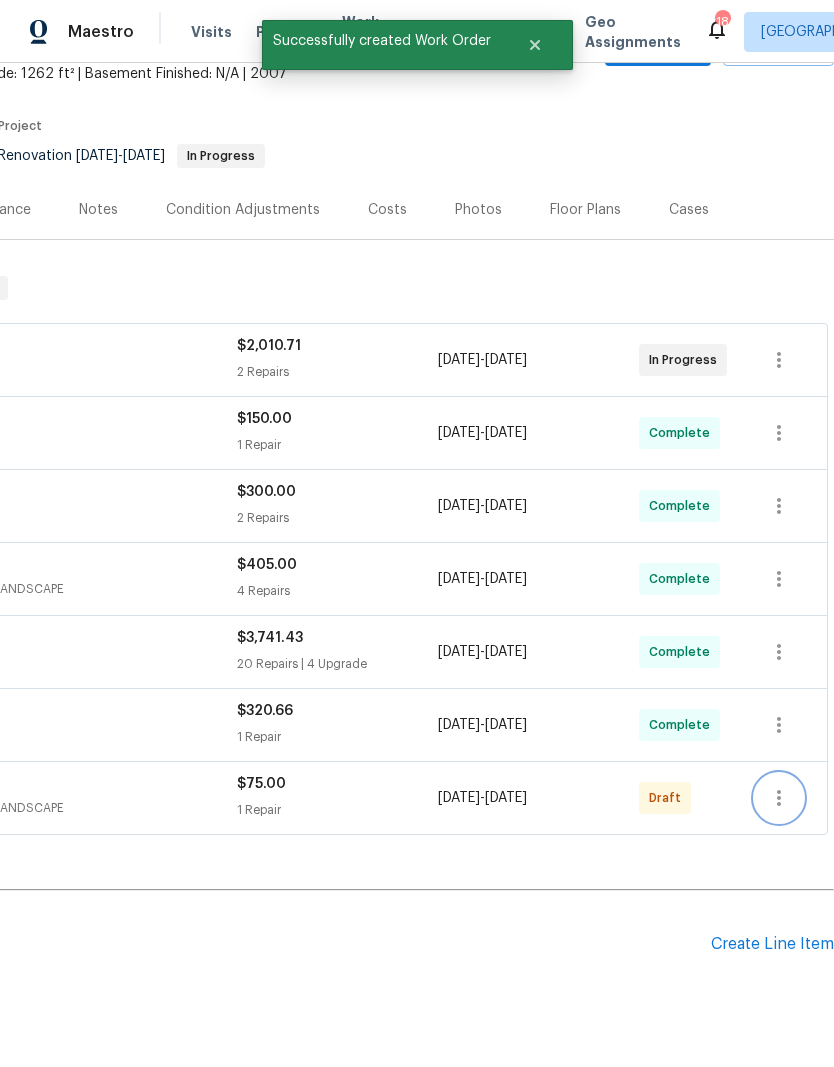 click 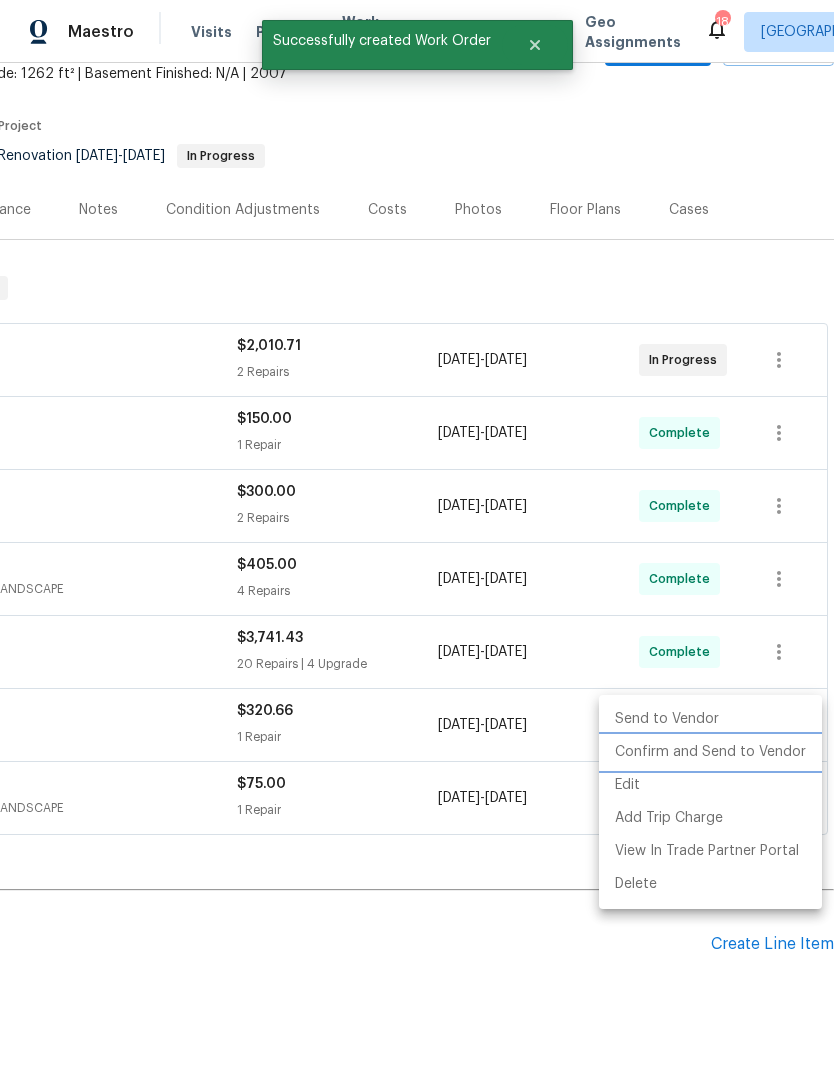 click on "Confirm and Send to Vendor" at bounding box center (710, 752) 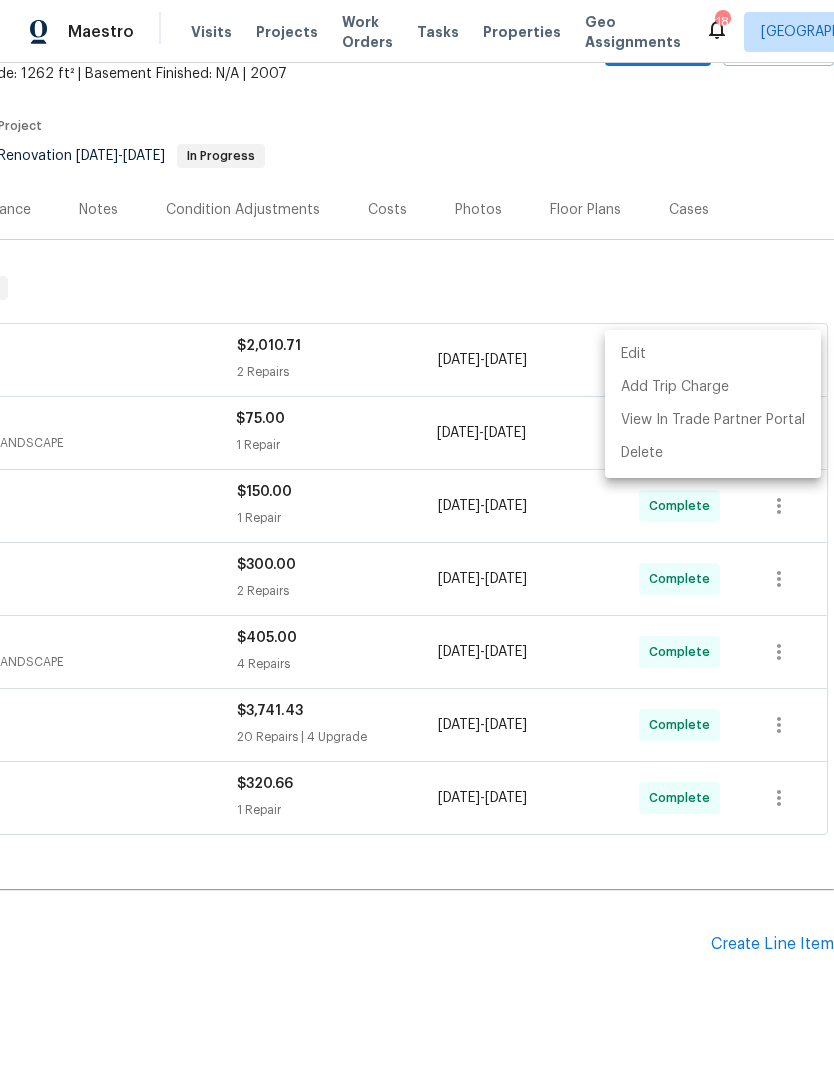 click at bounding box center [417, 533] 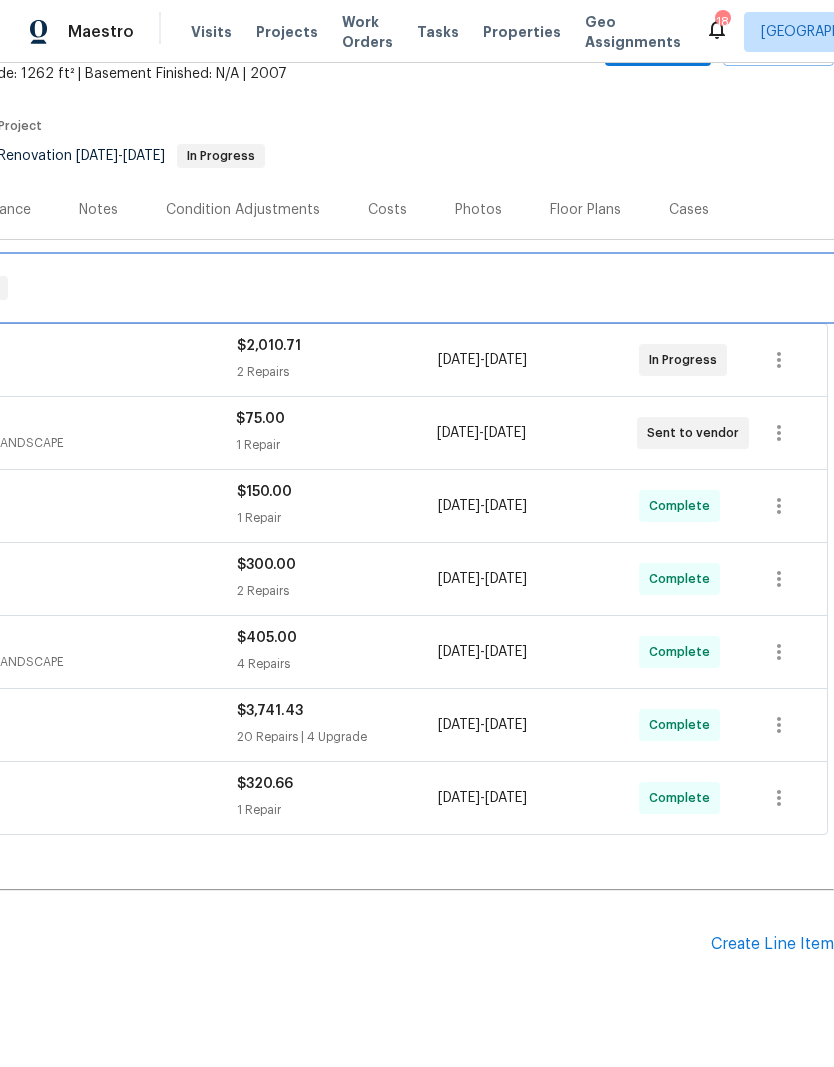 click on "RENOVATION   [DATE]  -  [DATE] In Progress" at bounding box center [269, 288] 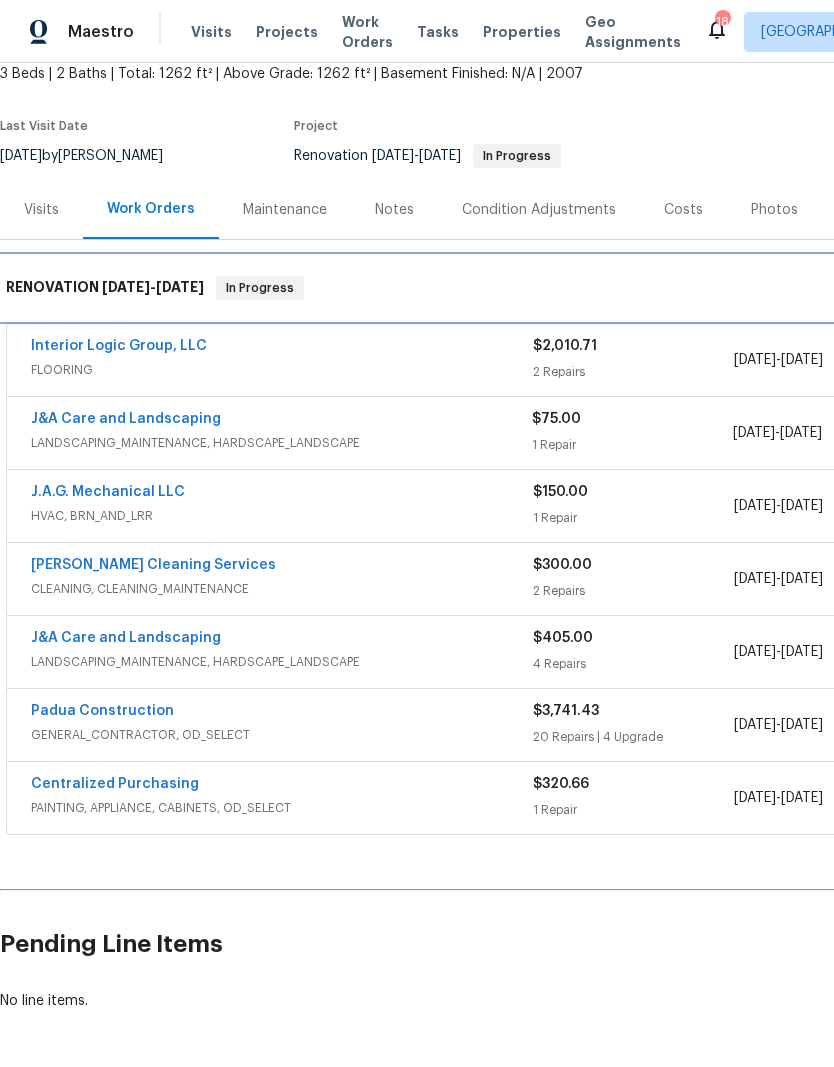 scroll, scrollTop: 123, scrollLeft: 0, axis: vertical 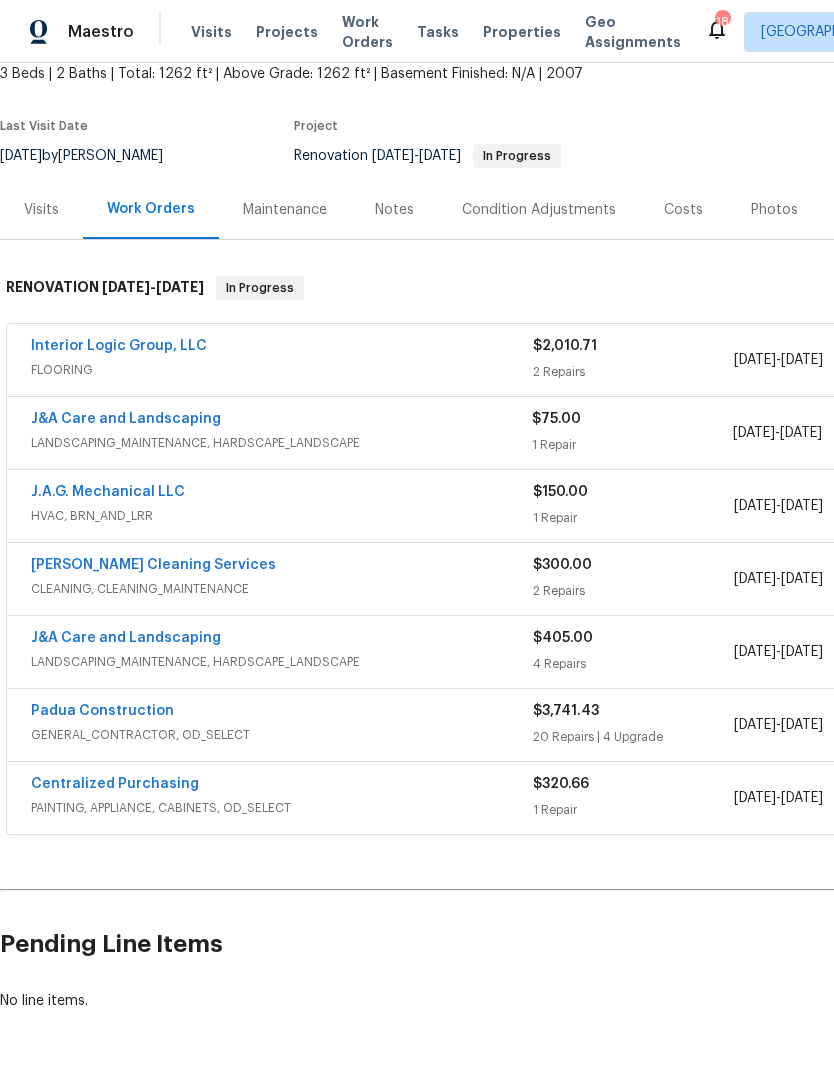 click on "J&A Care and Landscaping" at bounding box center [126, 419] 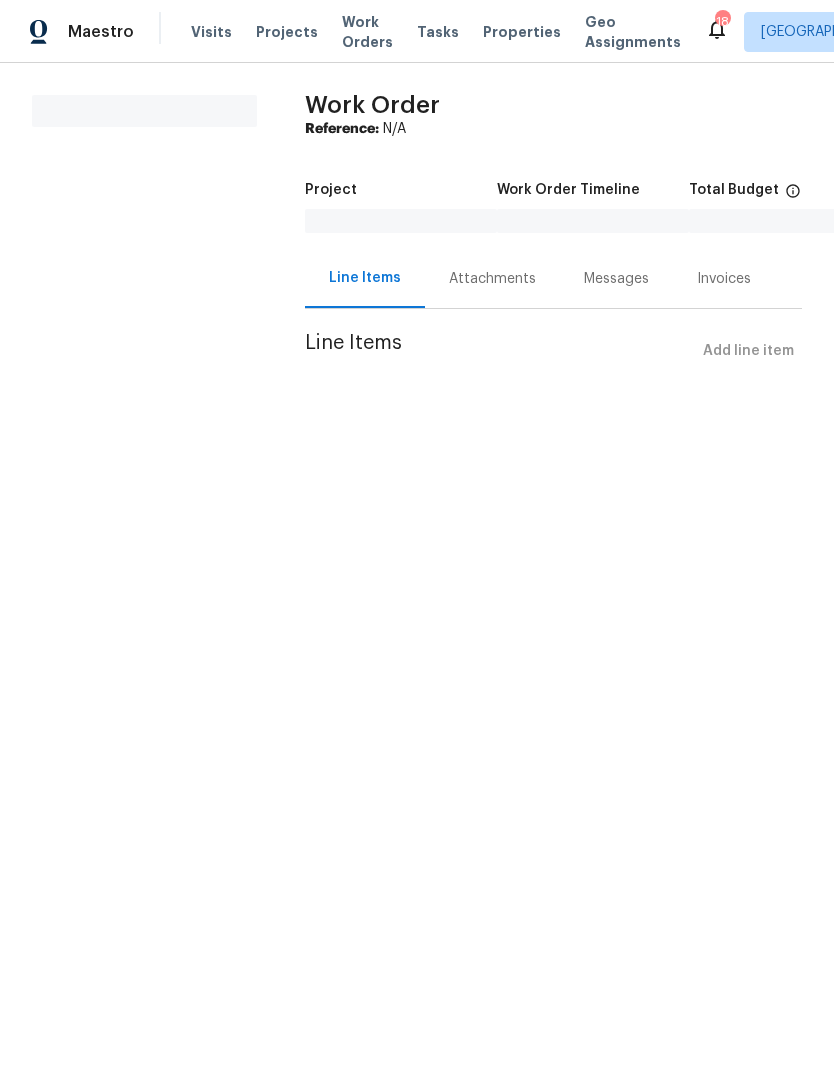 scroll, scrollTop: 0, scrollLeft: 0, axis: both 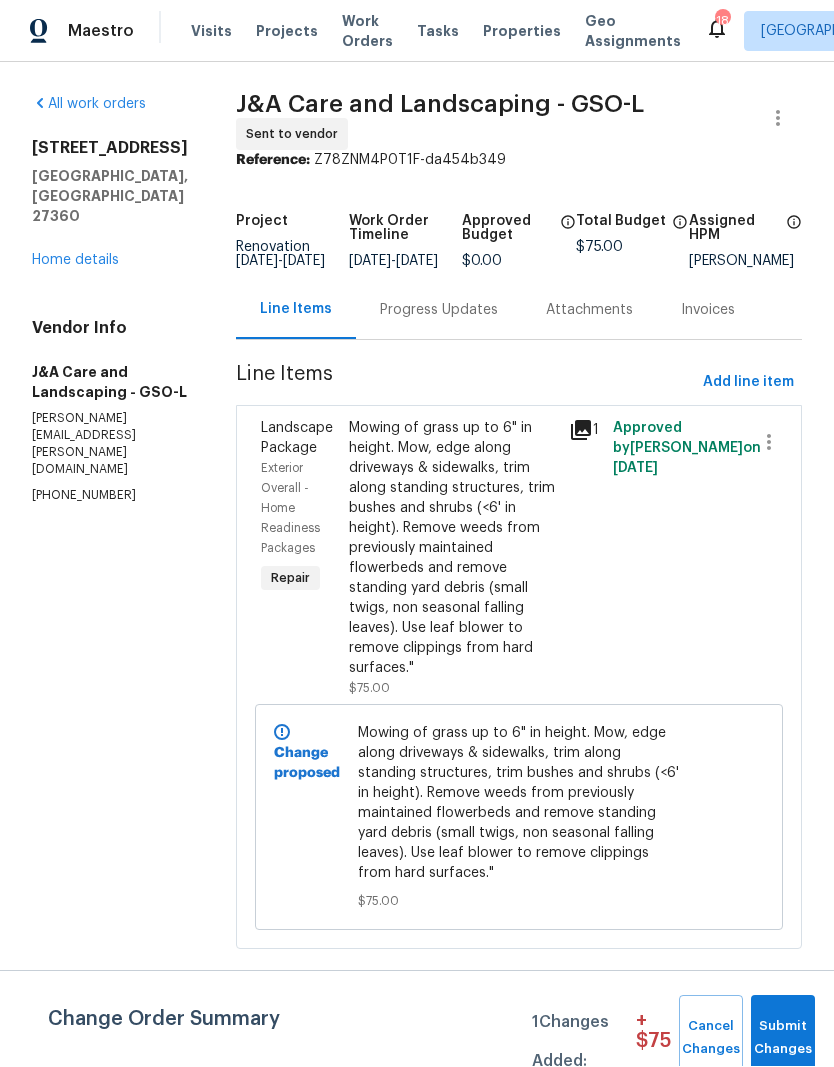 click on "Progress Updates" at bounding box center (439, 311) 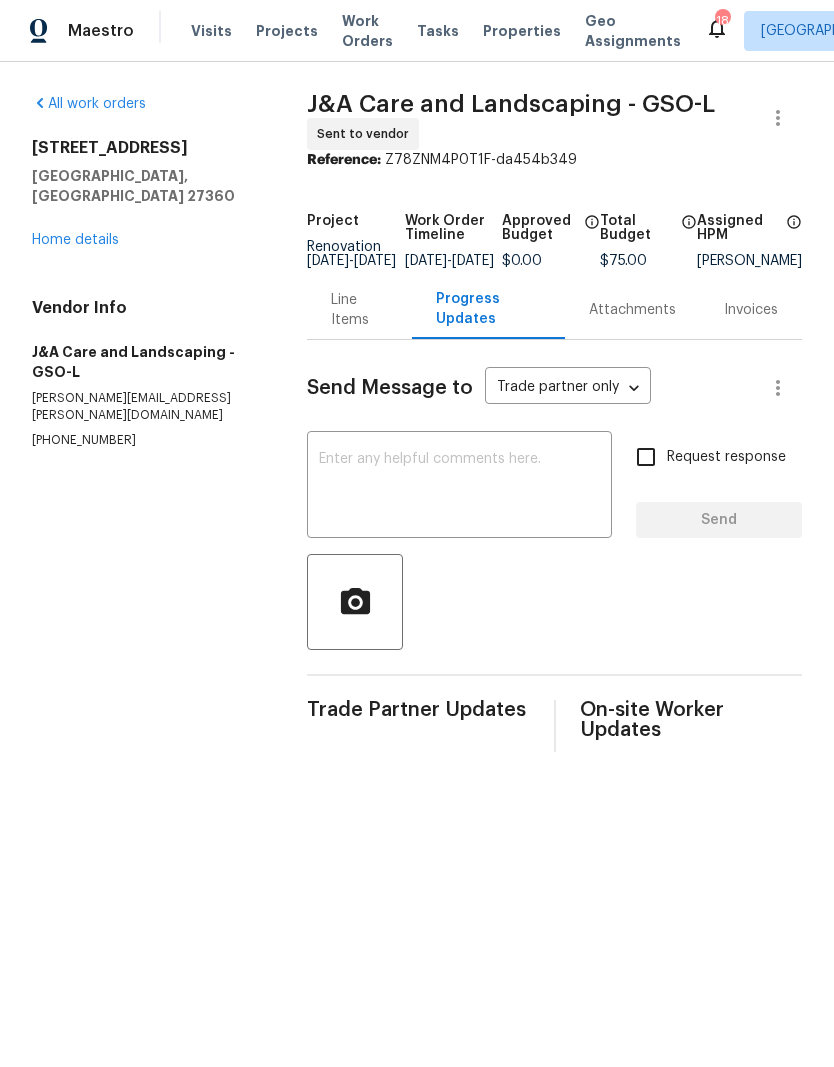 click at bounding box center [459, 488] 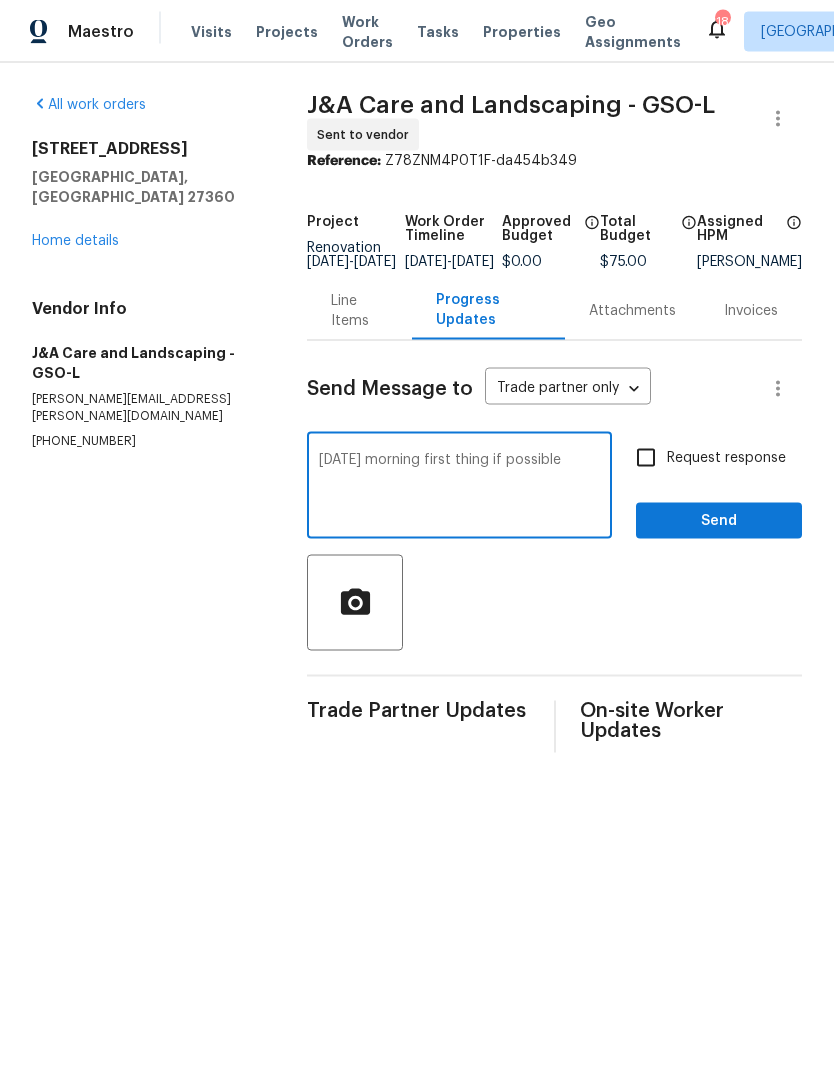 type on "[DATE] morning first thing if possible" 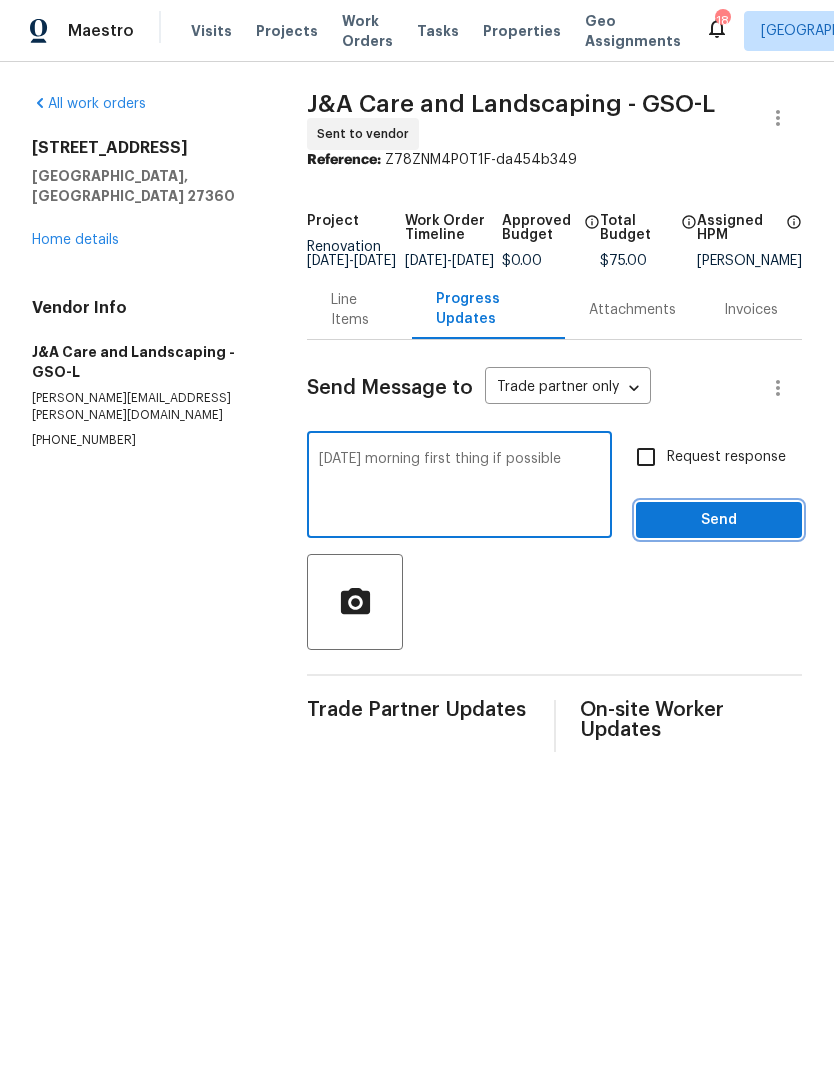 click on "Send" at bounding box center (719, 521) 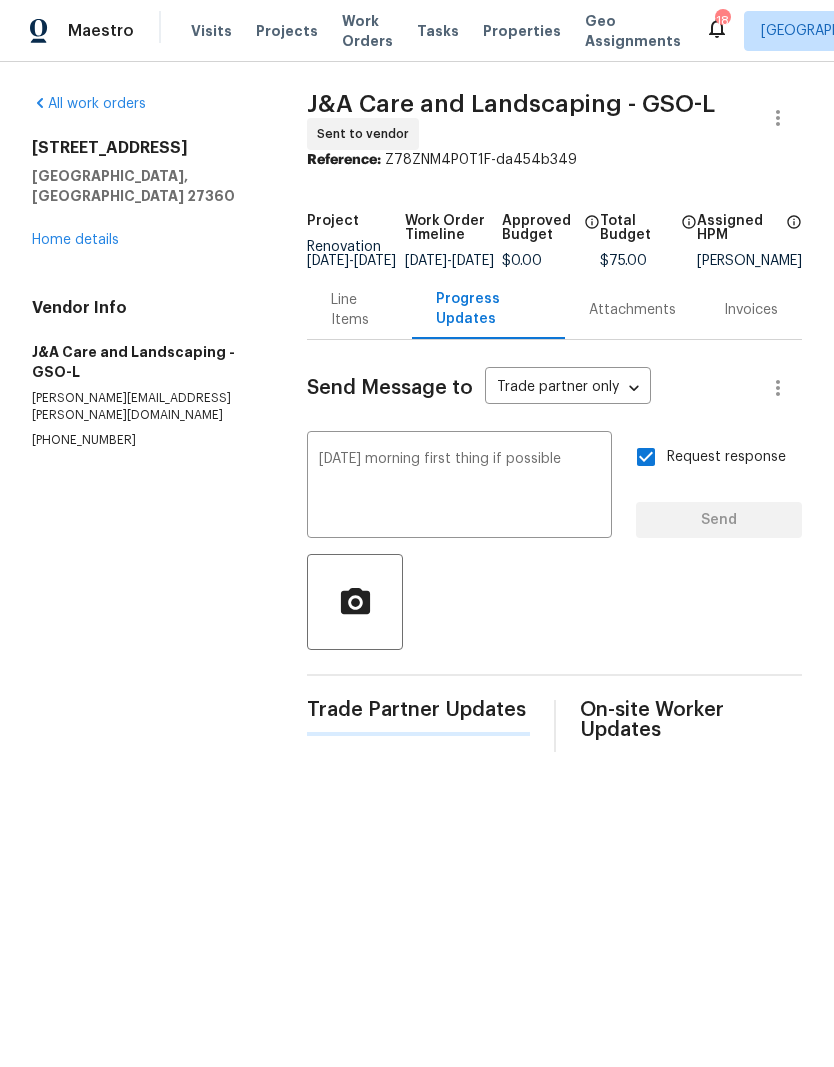 type 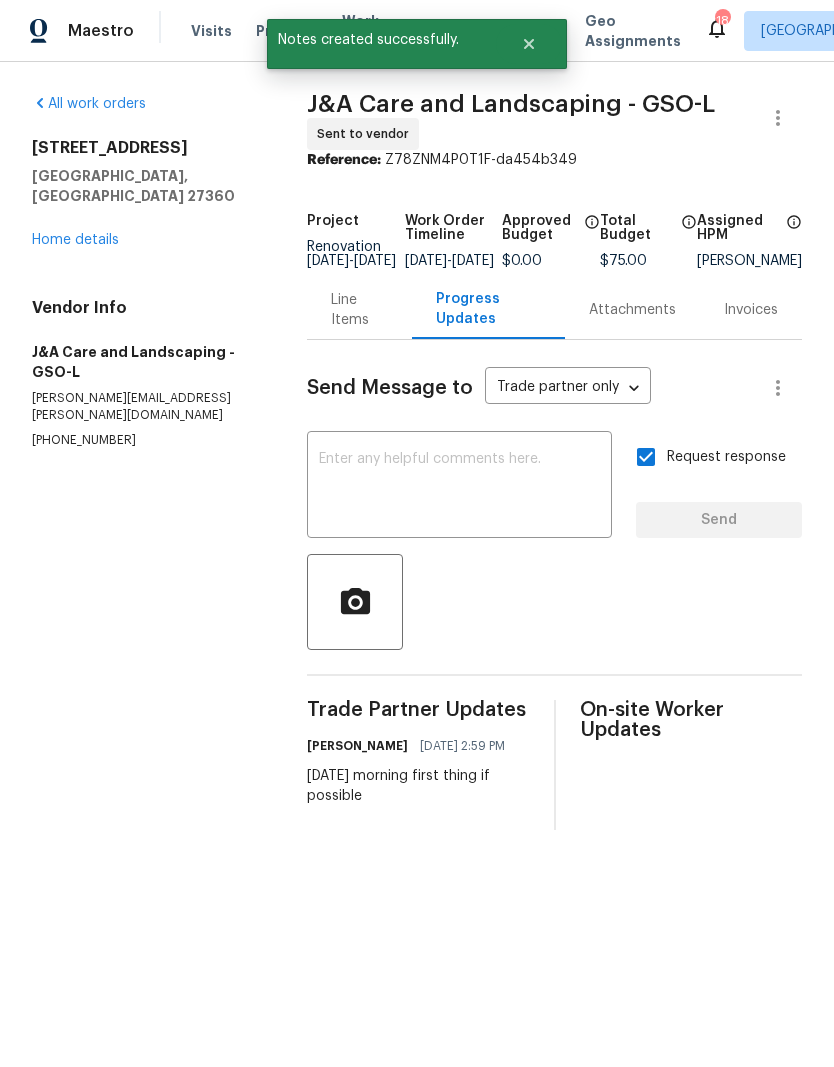 click on "Home details" at bounding box center [75, 241] 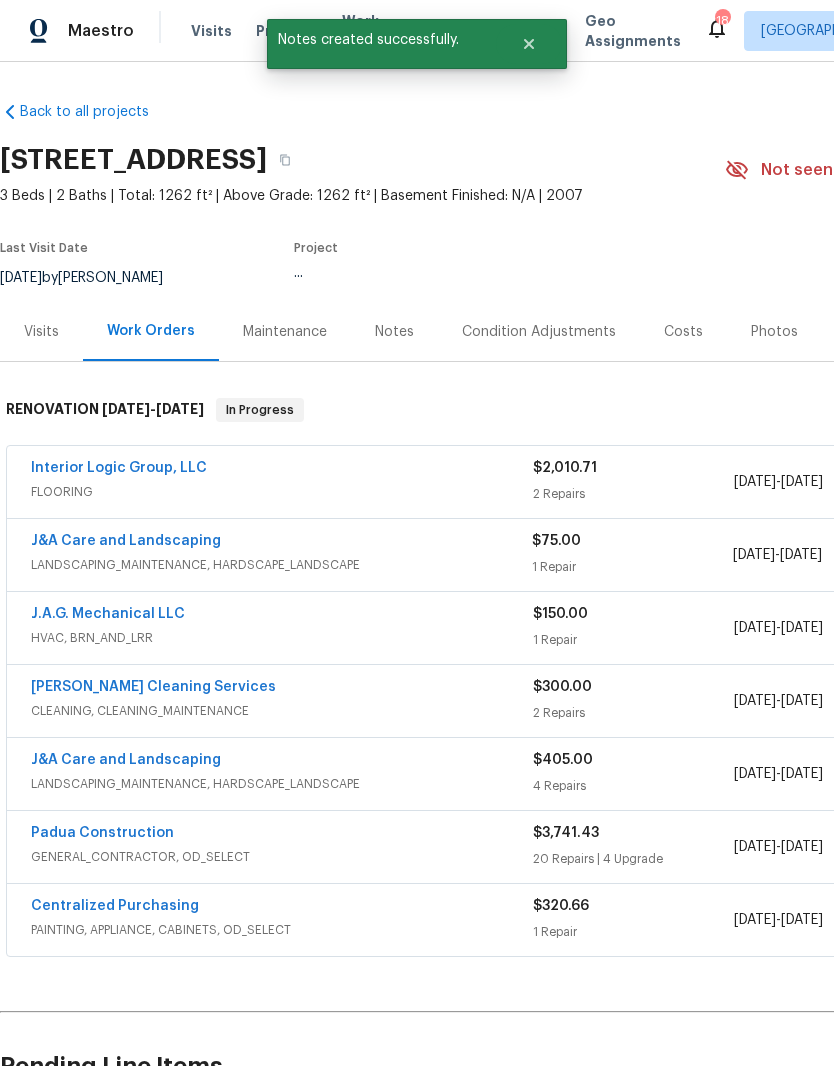 scroll, scrollTop: 1, scrollLeft: 0, axis: vertical 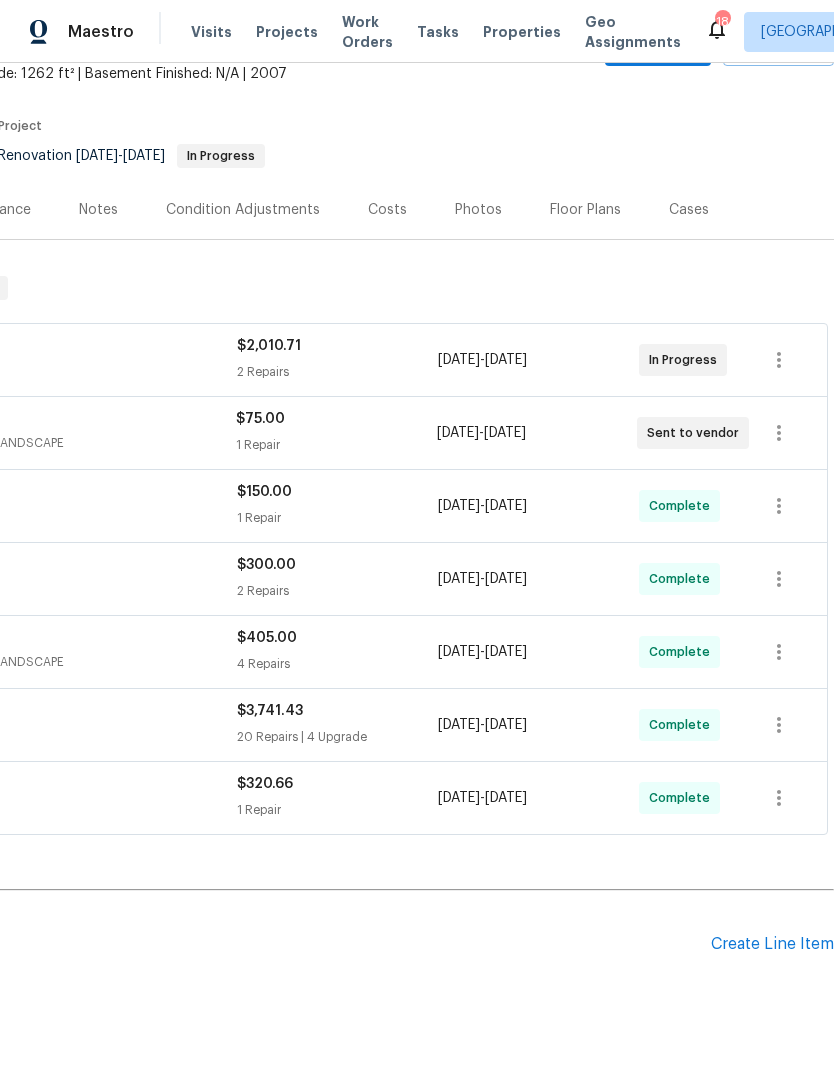 click on "Create Line Item" at bounding box center [772, 944] 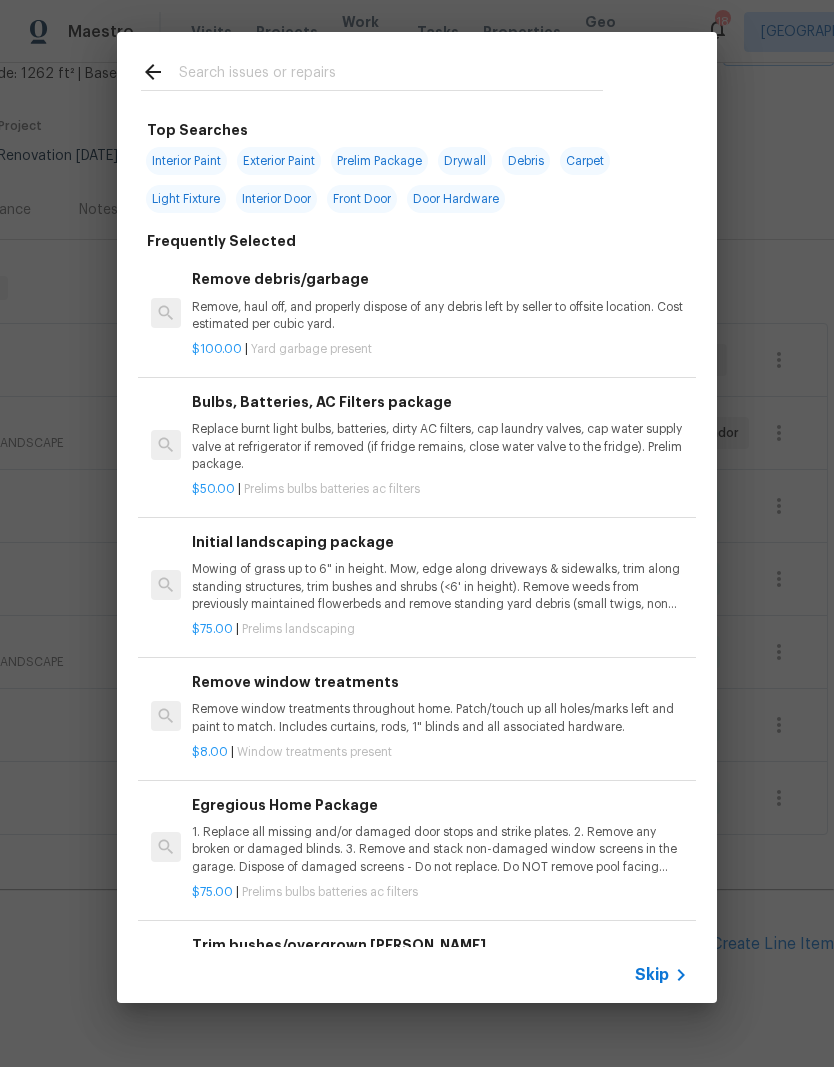 click at bounding box center [391, 75] 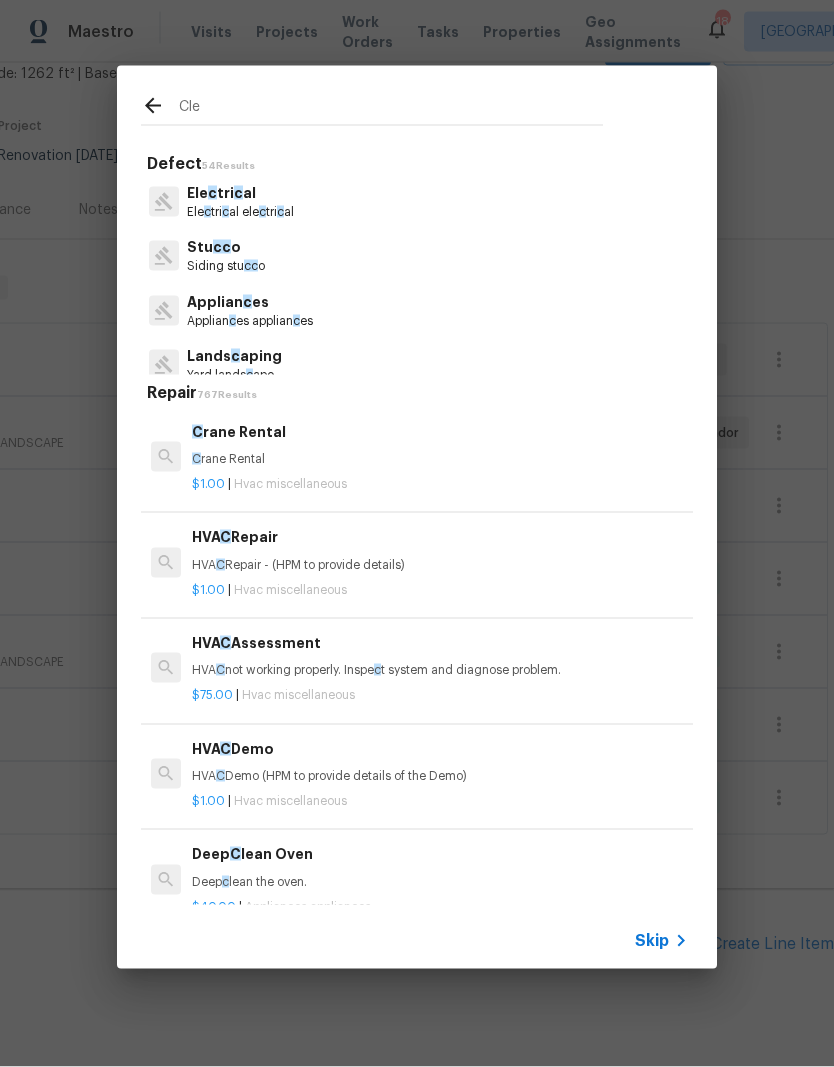 type on "Clea" 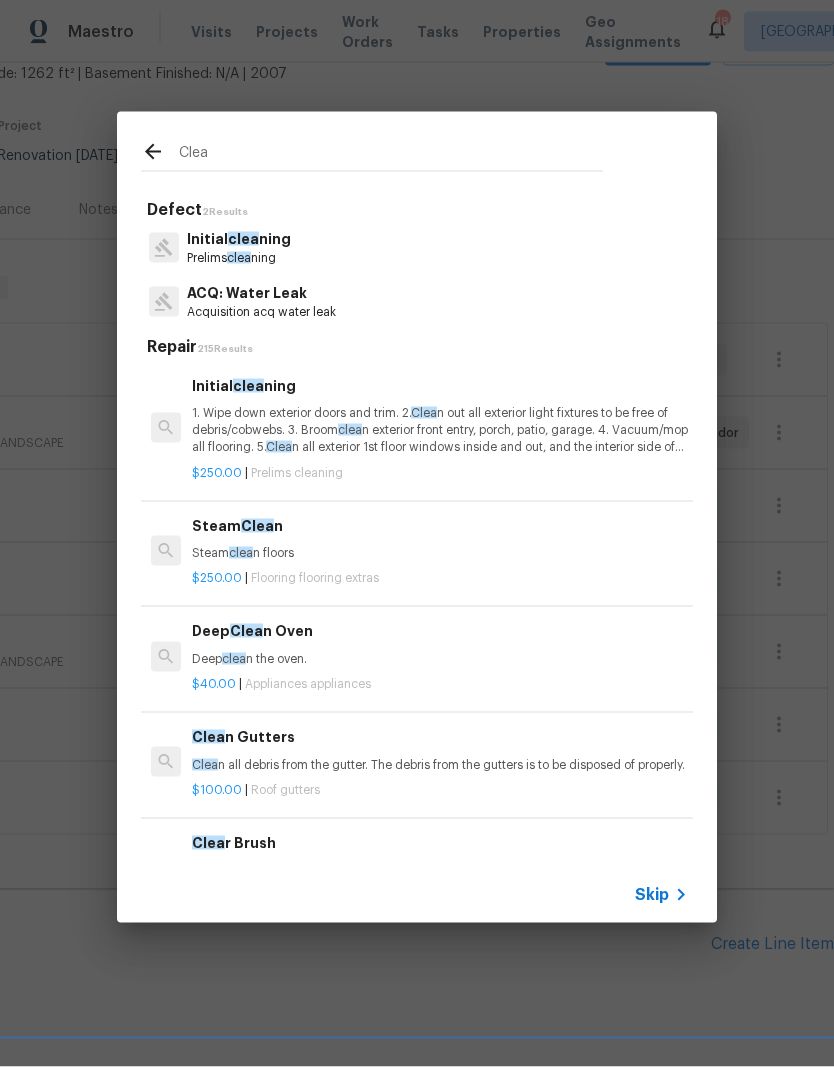click on "clea" at bounding box center [243, 239] 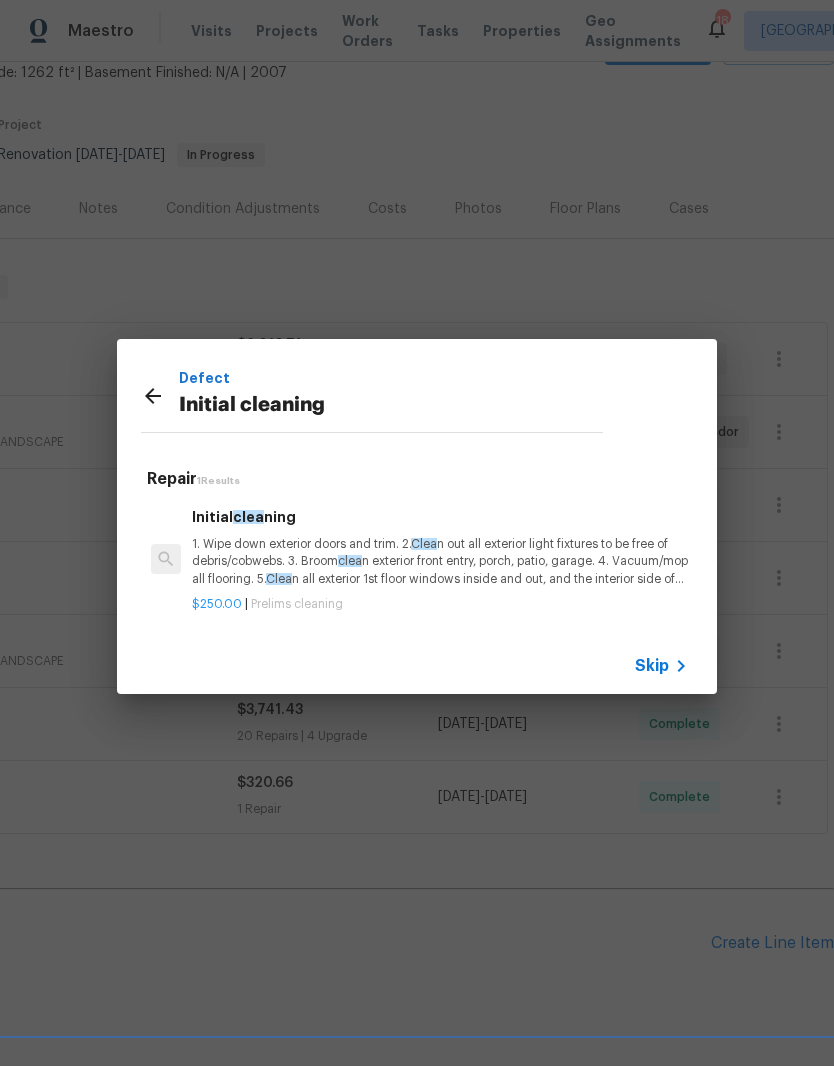 click on "1. Wipe down exterior doors and trim. 2.  Clea n out all exterior light fixtures to be free of debris/cobwebs. 3. [PERSON_NAME] n exterior front entry, porch, patio, garage. 4. Vacuum/mop all flooring. 5.  Clea n all exterior 1st floor windows inside and out, and the interior side of all above grade windows.  Clea n all tracks/frames. 6.  Clea n all air vent grills. 7.  Clea n all interior window, base, sill and trim. 8.  Clea n all switch/outlet plates and remove any paint. 9.  Clea n all light fixtures and ceiling fans. 10.  Clea n all doors, frames and trim. 11.  Clea n kitchen and laundry appliances - inside-outside and underneath. 12.  Clea n cabinetry inside and outside and top including drawers. 13.  Clea n counters, sinks, plumbing fixtures, toilets seat to remain down. 14.  Clea n showers, tubs, surrounds, wall tile free of grime and soap scum. 15.  Clea n window coverings if left in place. 16.  Clea n baseboards. 17.  Clea" at bounding box center (440, 562) 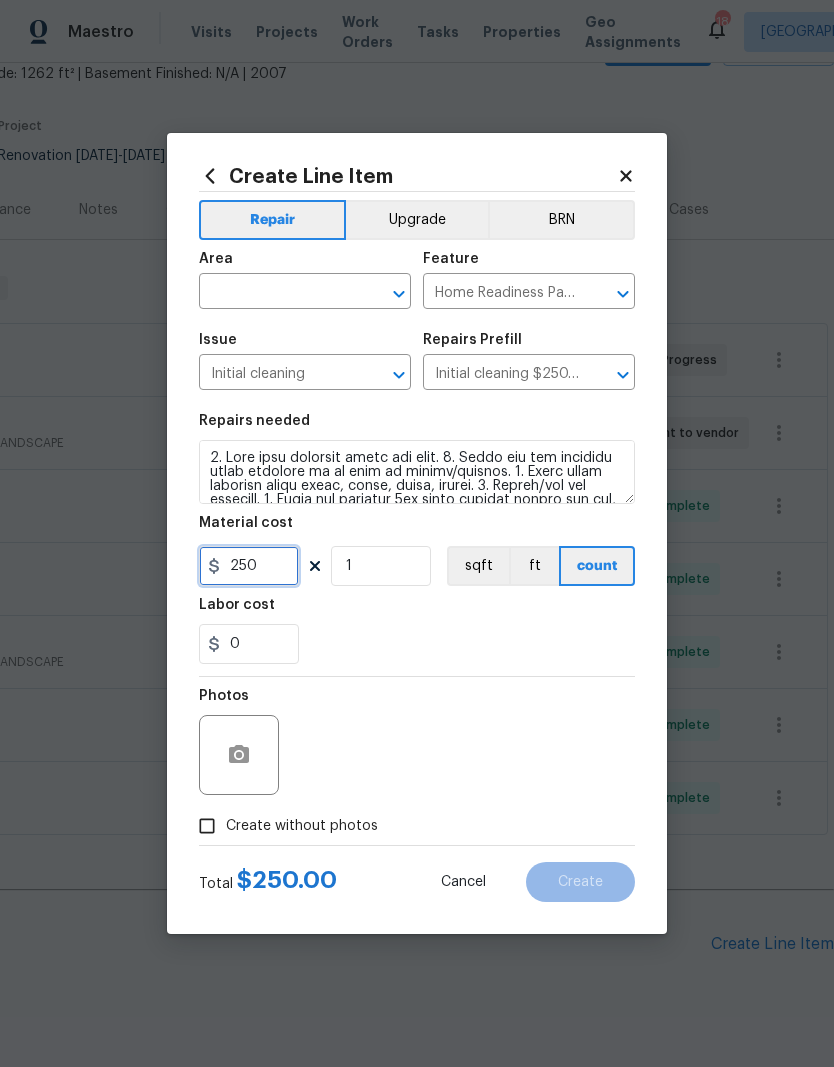 click on "250" at bounding box center (249, 566) 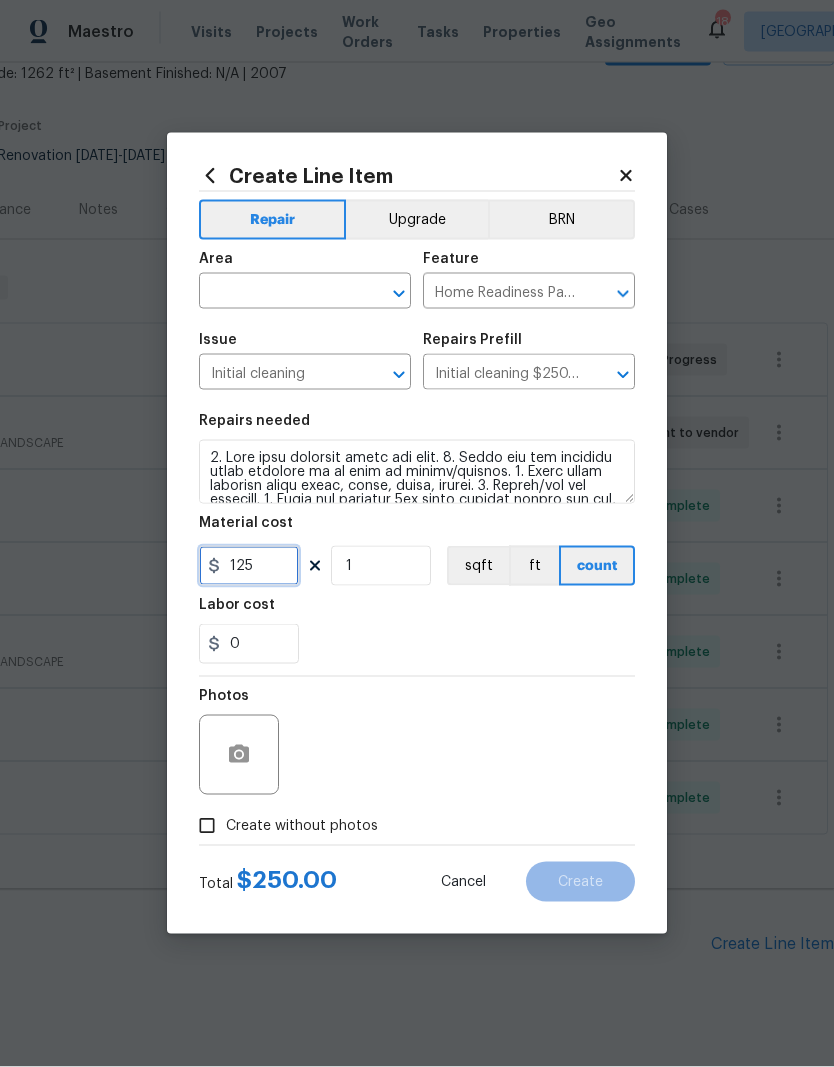 type on "125" 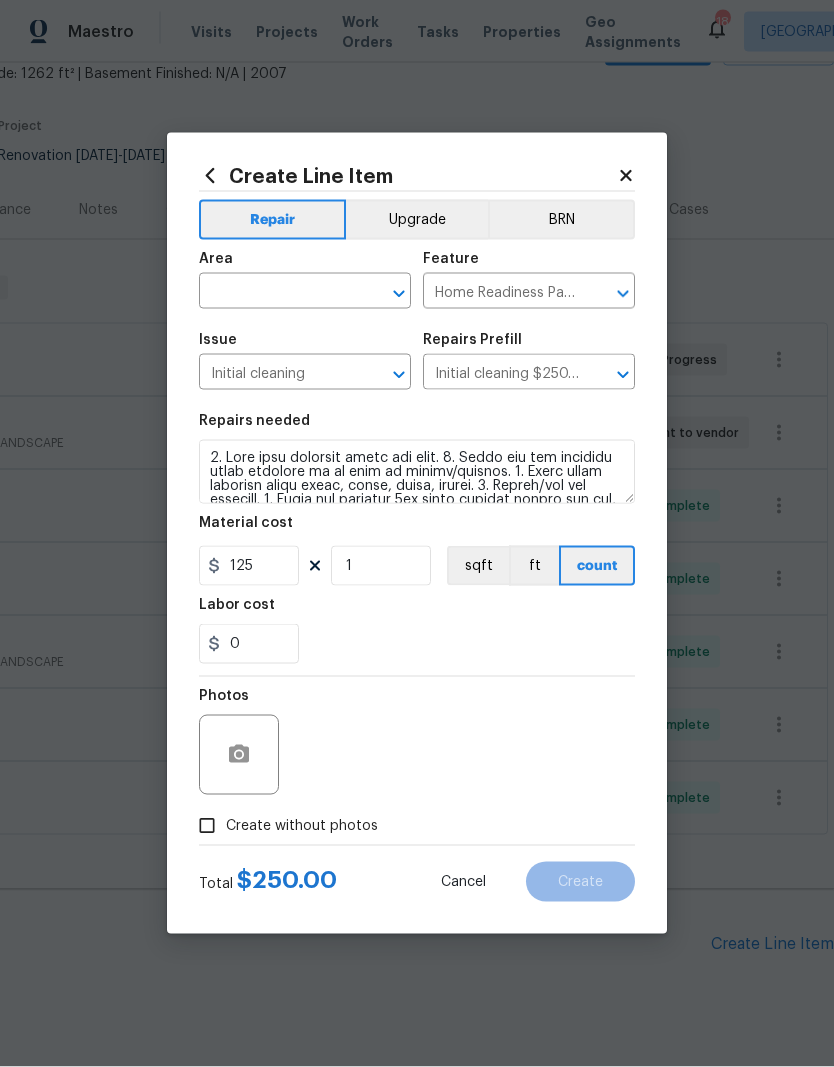 click at bounding box center (417, 472) 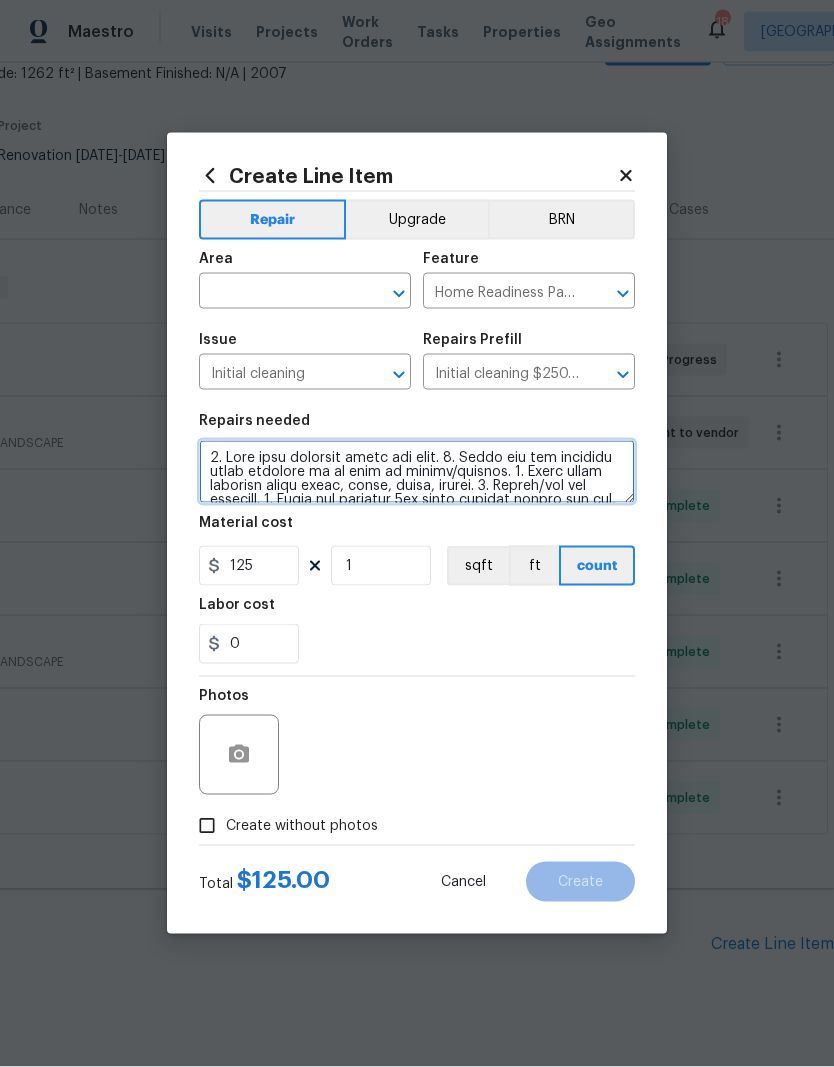 click at bounding box center [417, 472] 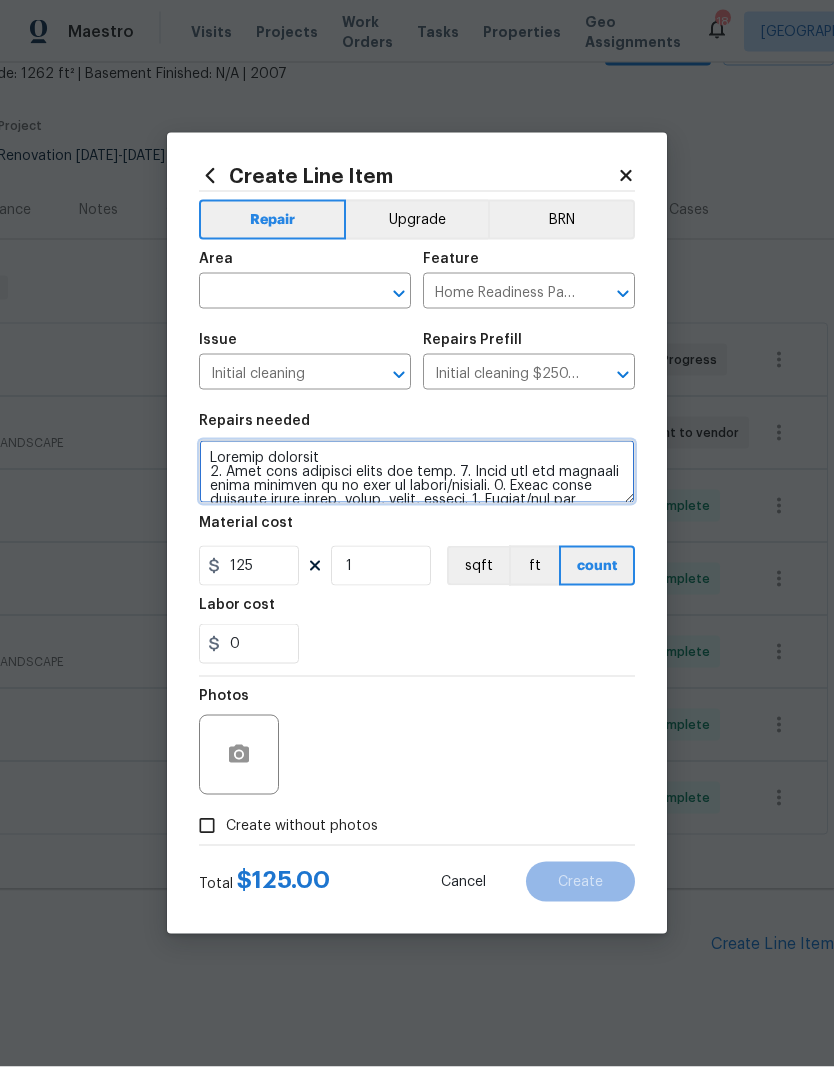 type on "Retouch cleaning
1. Wipe down exterior doors and trim. 2. Clean out all exterior light fixtures to be free of debris/cobwebs. 3. Broom clean exterior front entry, porch, patio, garage. 4. Vacuum/mop all flooring. 5. Clean all exterior 1st floor windows inside and out, and the interior side of all above grade windows. Clean all tracks/frames. 6. Clean all air vent grills. 7. Clean all interior window, base, sill and trim. 8. Clean all switch/outlet plates and remove any paint. 9. Clean all light fixtures and ceiling fans. 10. Clean all doors, frames and trim. 11. Clean kitchen and laundry appliances - inside-outside and underneath. 12. Clean cabinetry inside and outside and top including drawers. 13. Clean counters, sinks, plumbing fixtures, toilets seat to remain down. 14. Clean showers, tubs, surrounds, wall tile free of grime and soap scum. 15. Clean window coverings if left in place. 16. Clean baseboards. 17. Clean top of furnace, water heater, softener. 18. Remove cobwebs from inside house, exterior ar..." 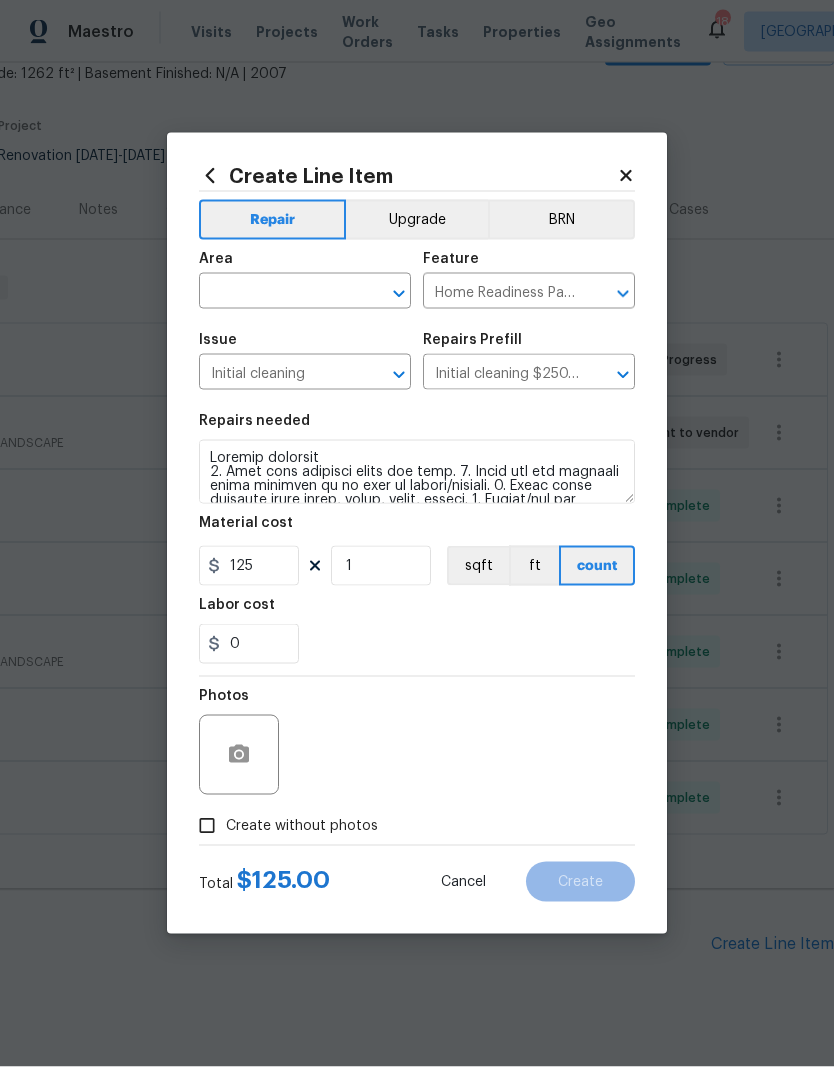 click at bounding box center (277, 293) 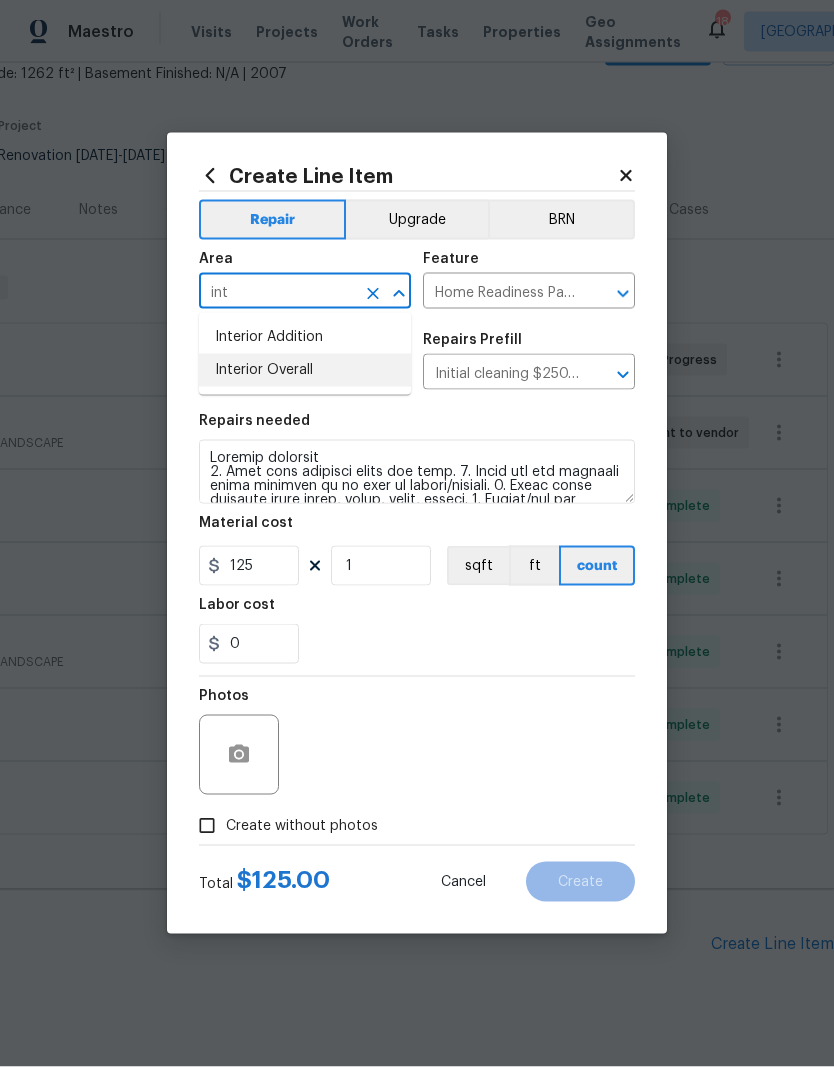 click on "Interior Overall" at bounding box center [305, 370] 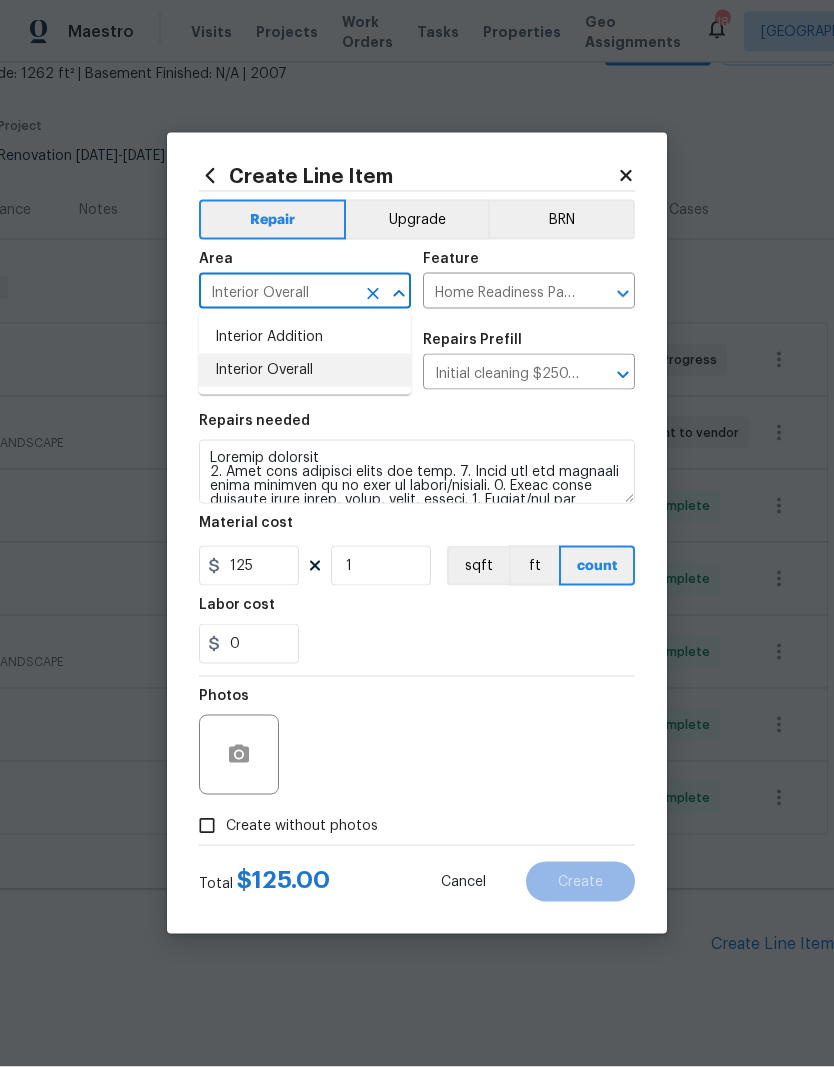 click on "Initial cleaning" at bounding box center [277, 374] 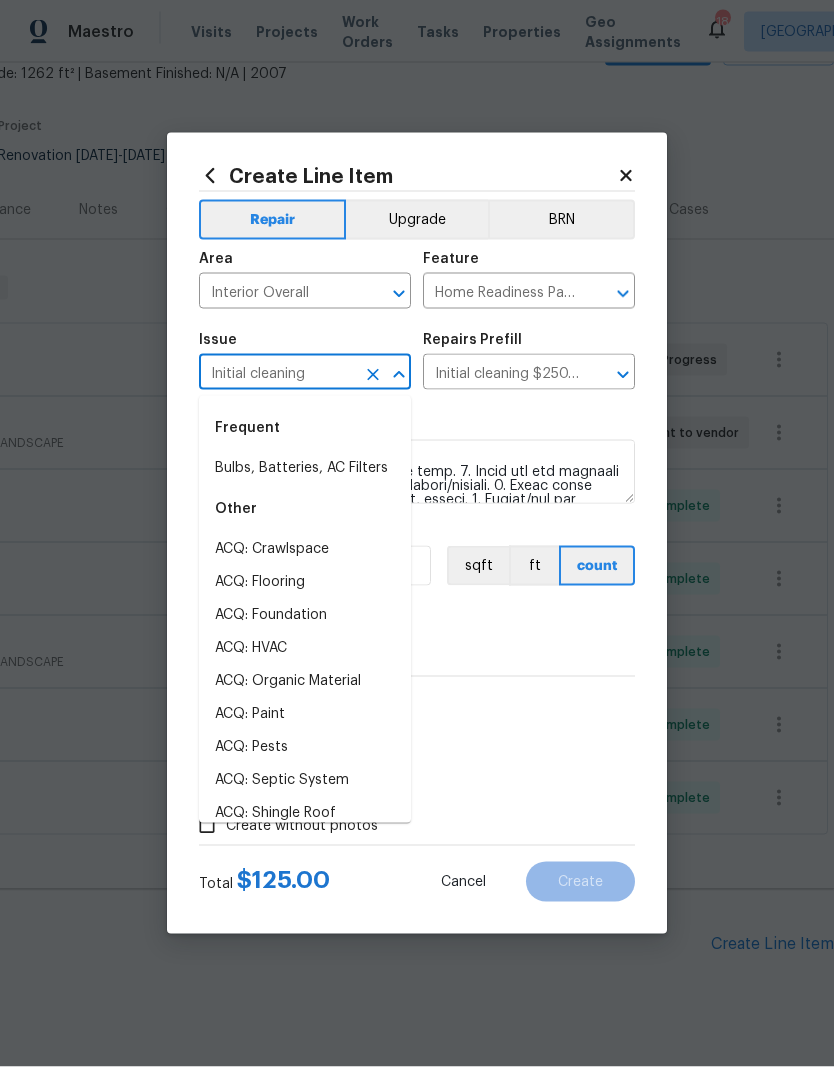 click on "Labor cost" at bounding box center [417, 611] 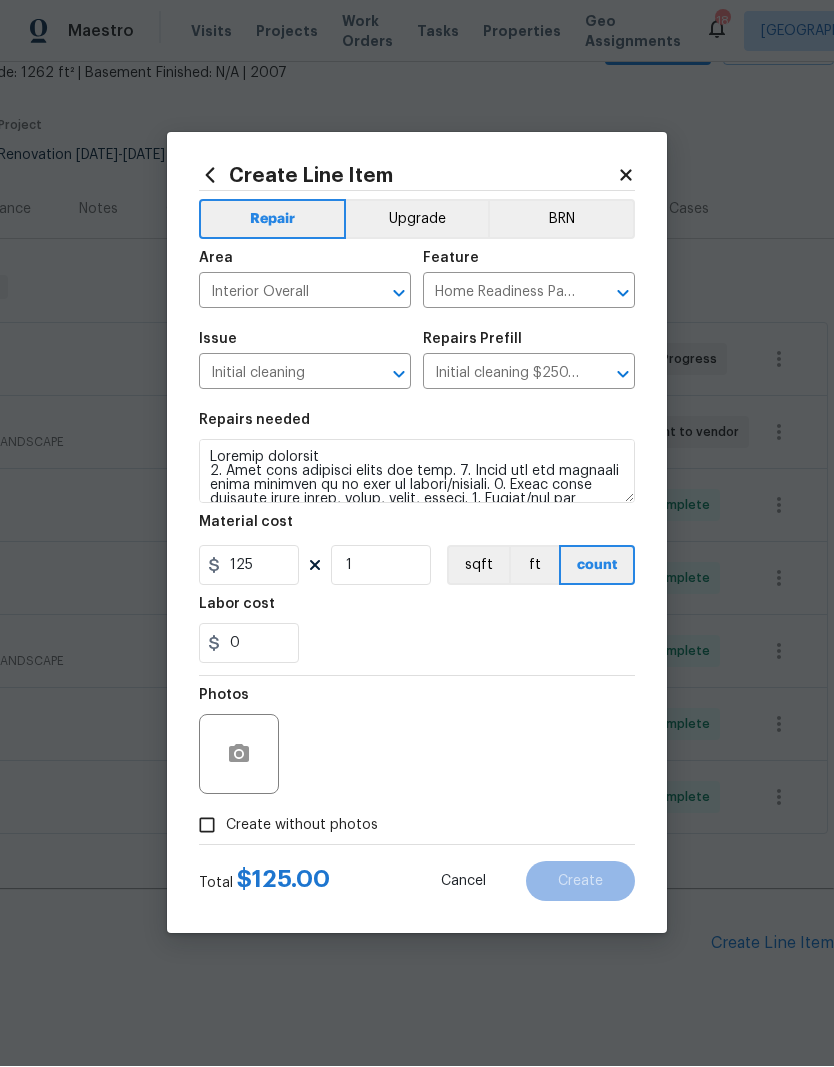 click on "0" at bounding box center [417, 644] 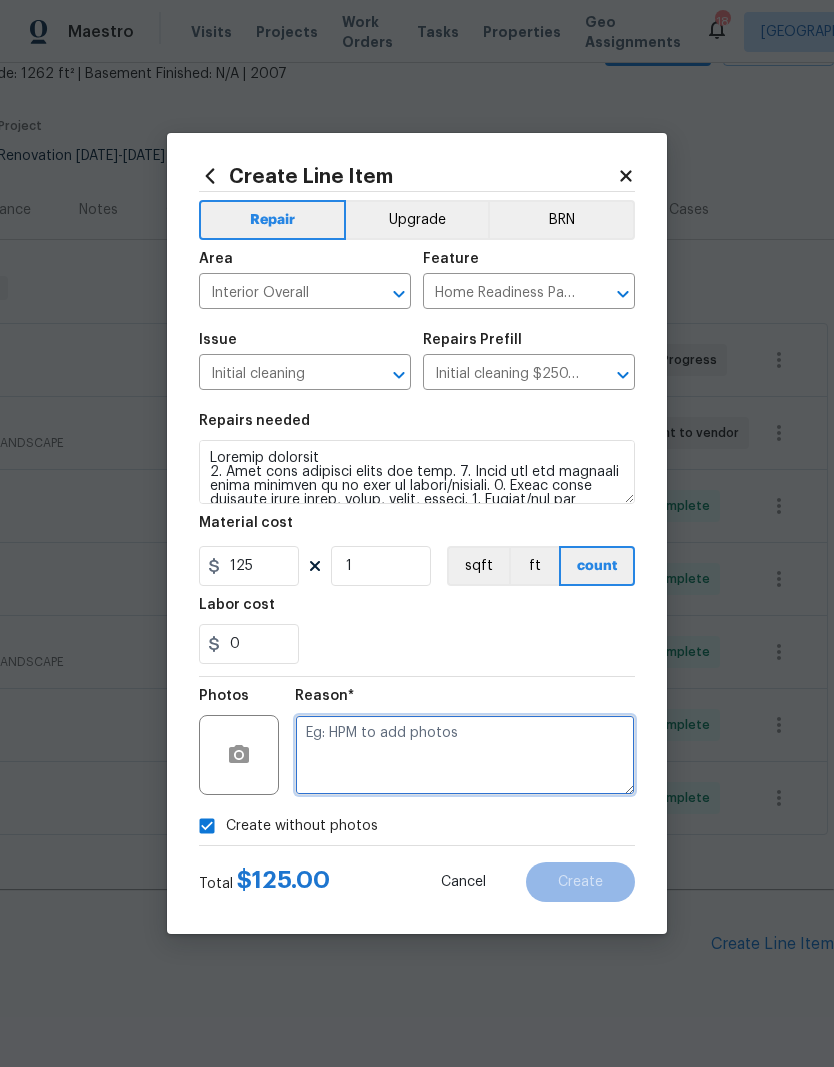 click at bounding box center (465, 755) 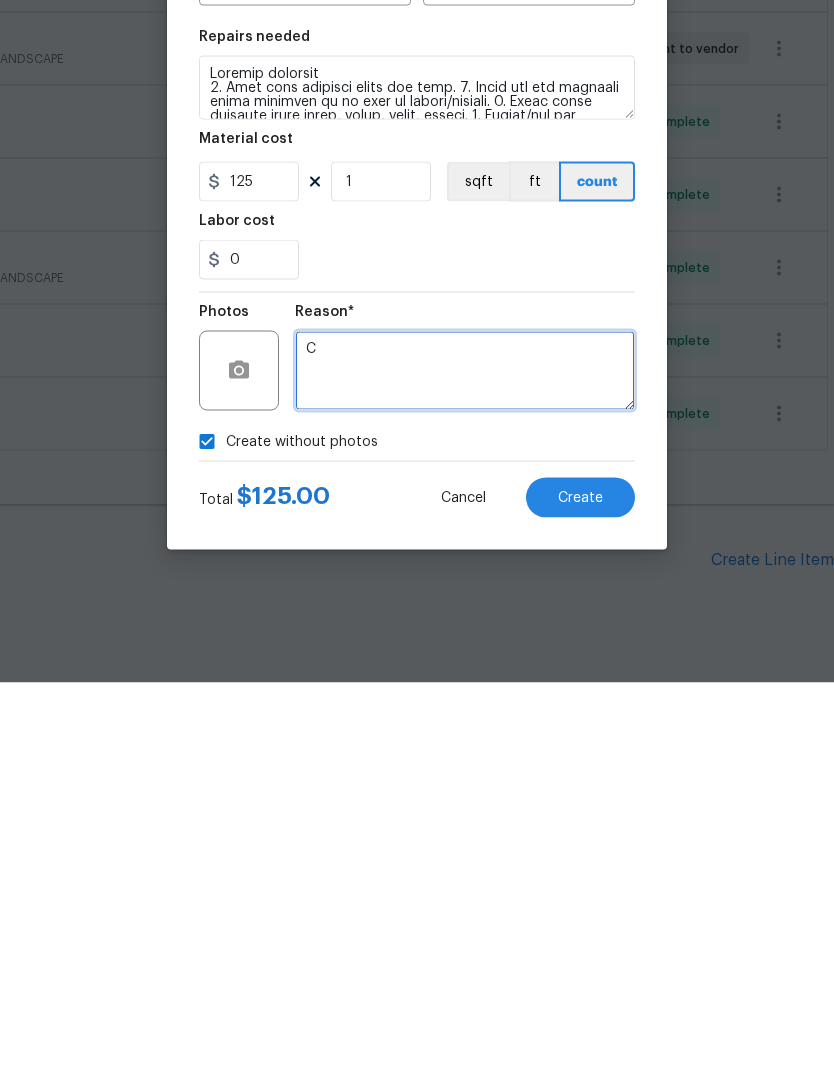 type on "C" 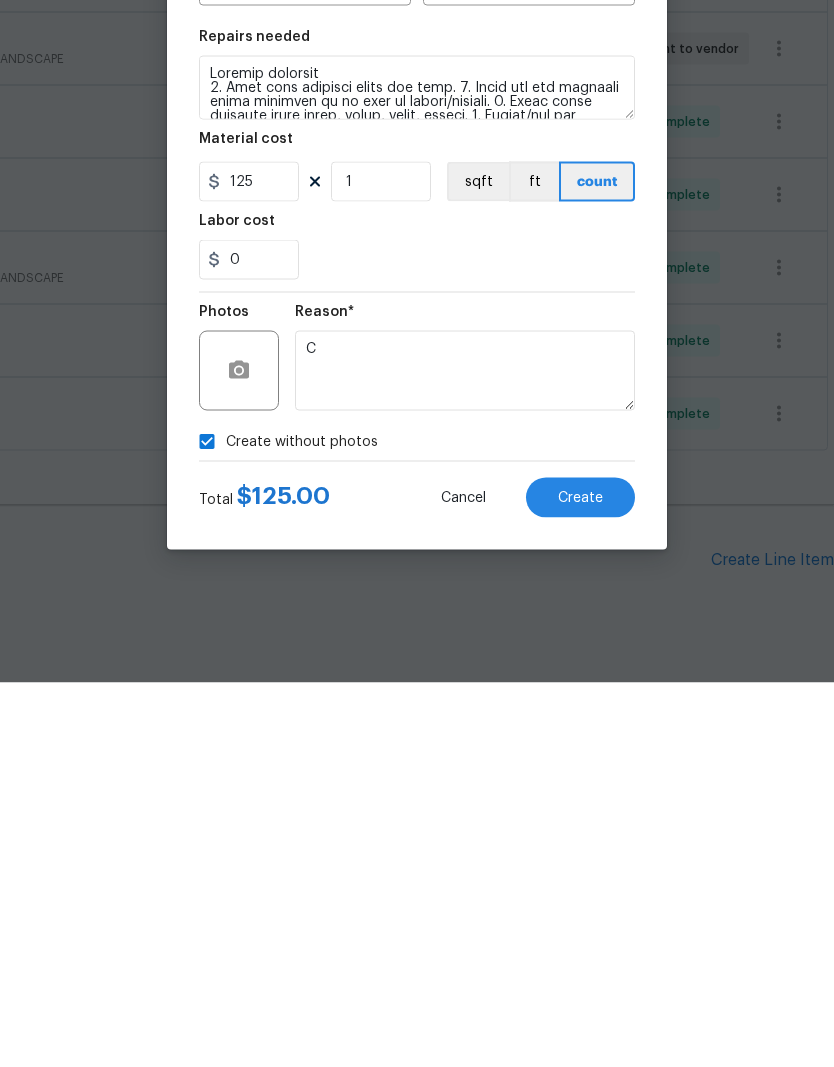 click on "Create" at bounding box center (580, 882) 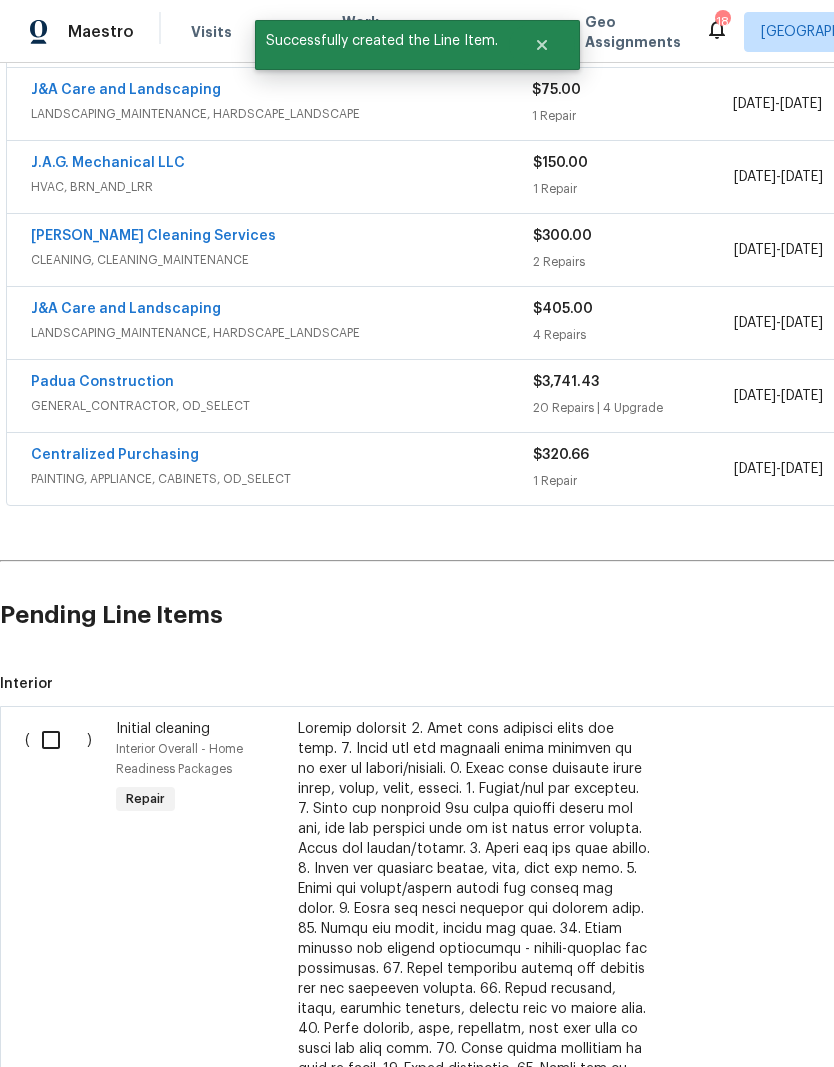 scroll, scrollTop: 453, scrollLeft: 0, axis: vertical 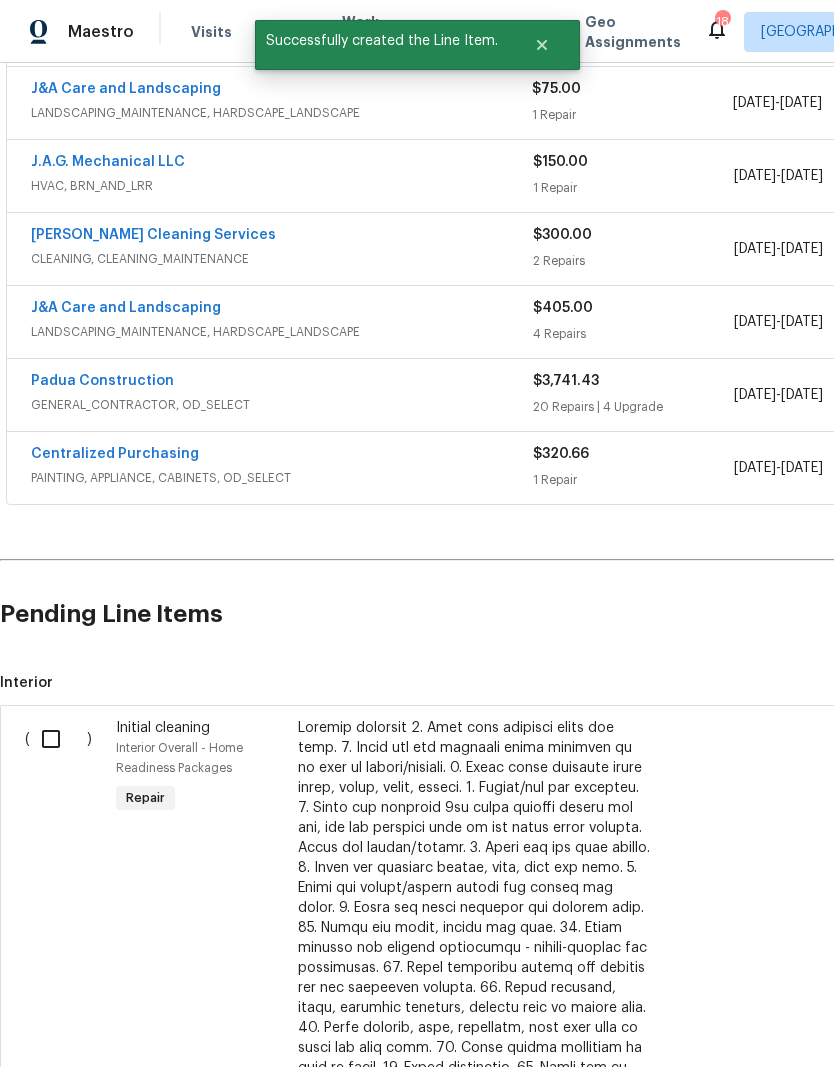 click at bounding box center (58, 739) 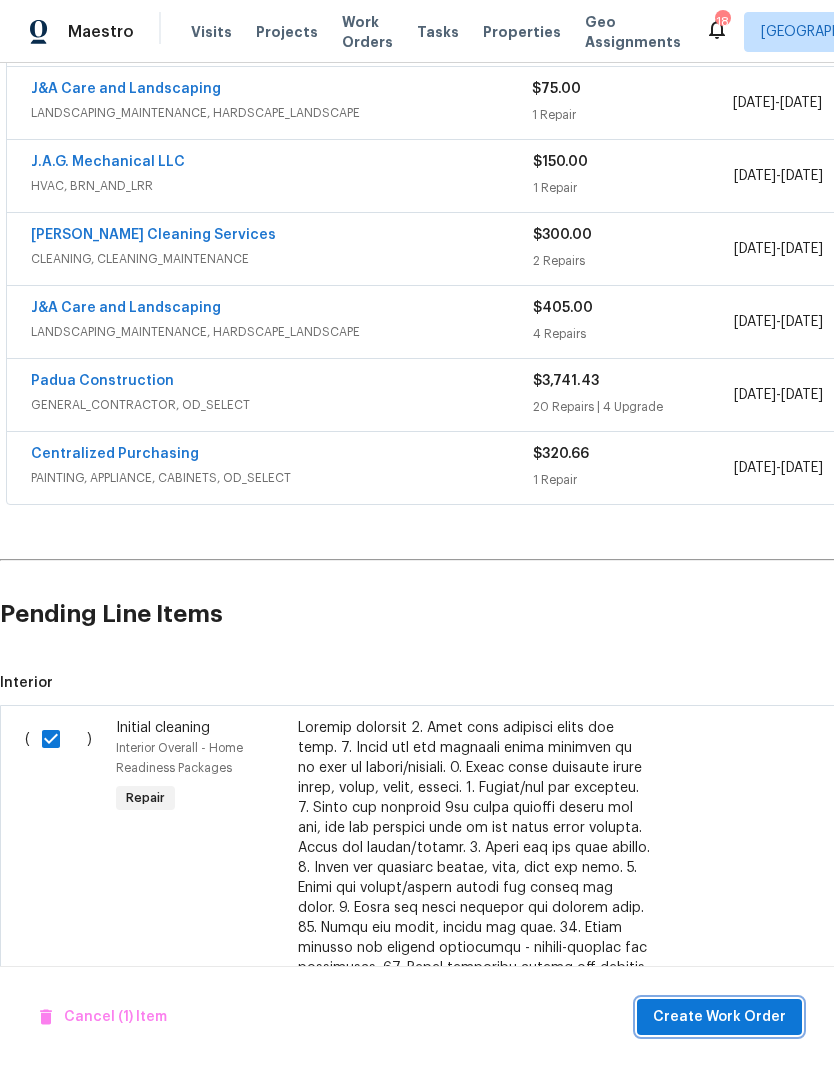 click on "Create Work Order" at bounding box center [719, 1017] 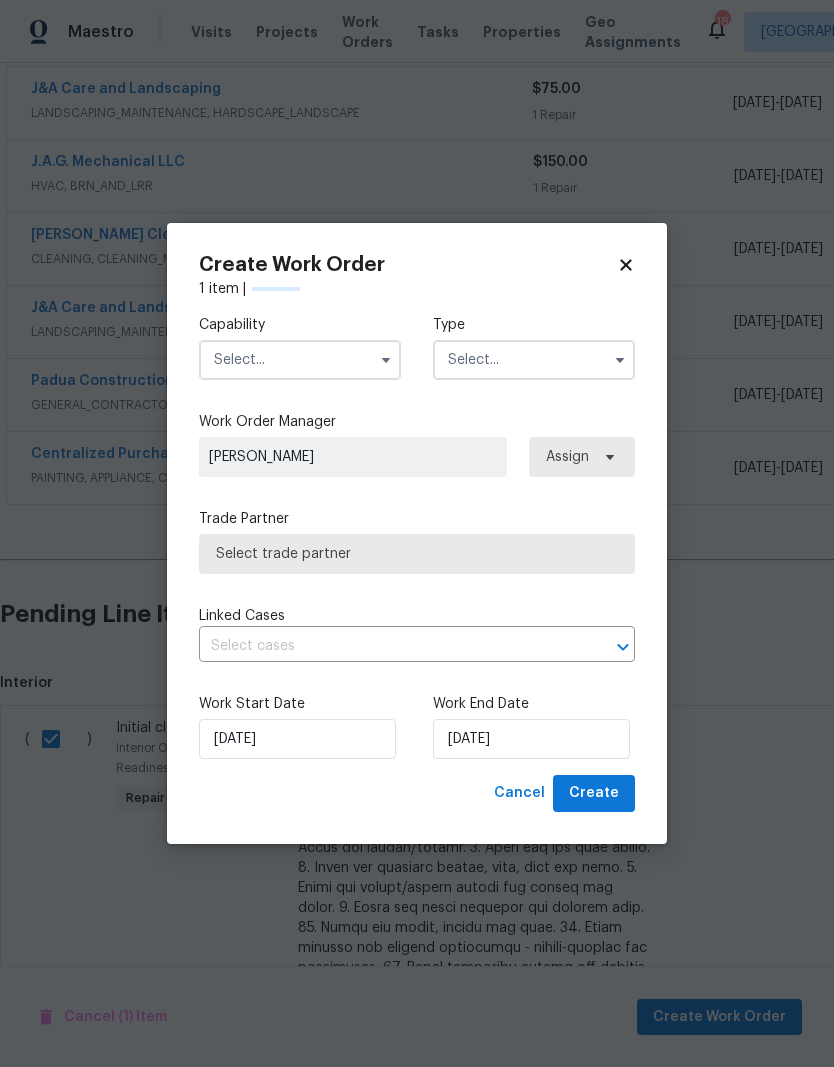 checkbox on "false" 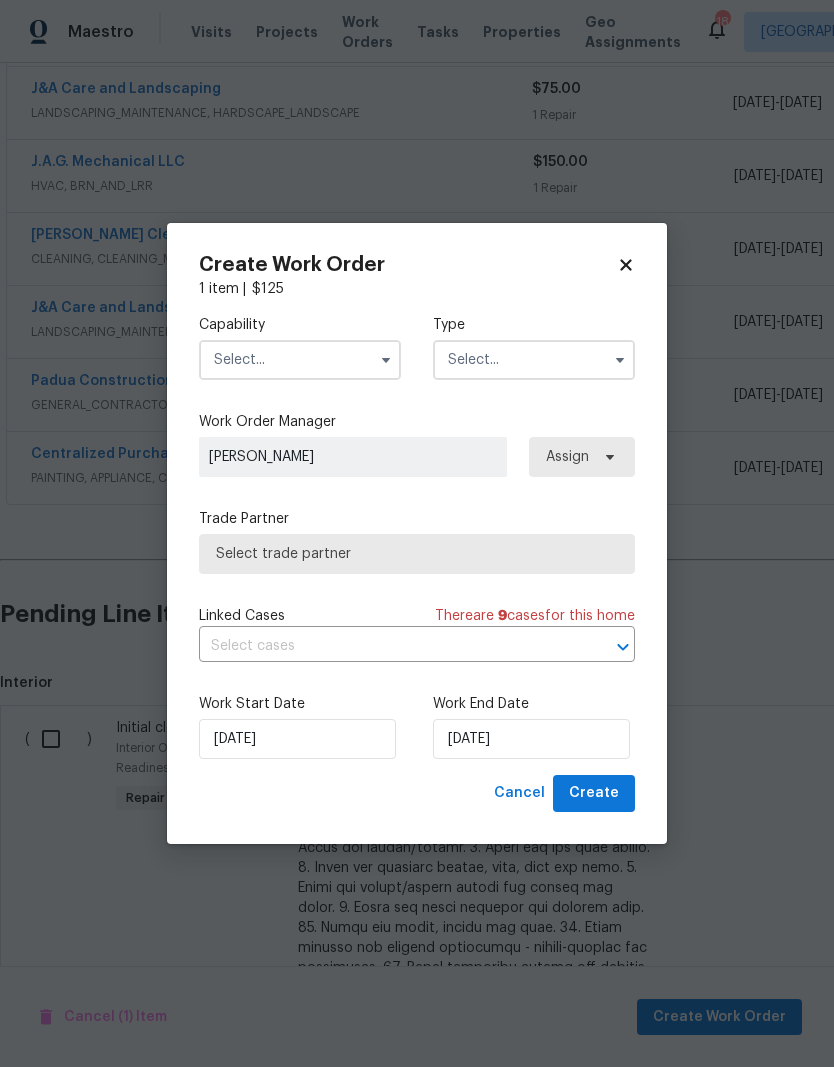 click at bounding box center [300, 360] 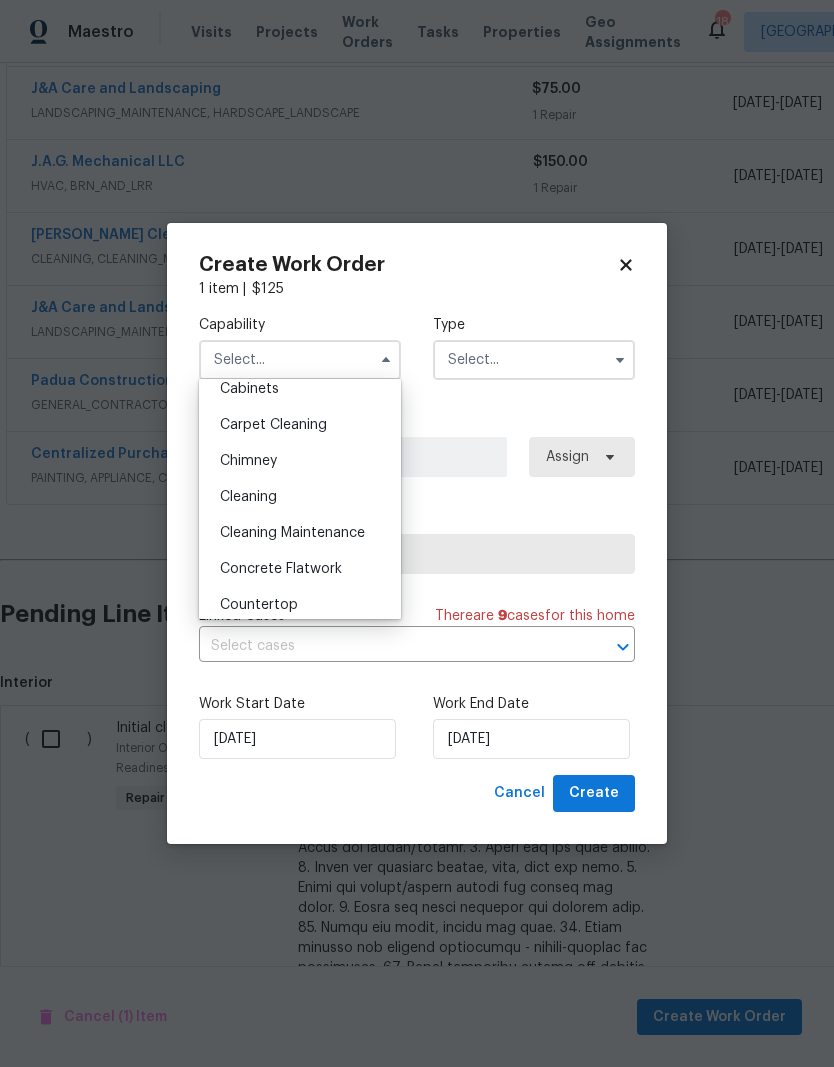 scroll, scrollTop: 208, scrollLeft: 0, axis: vertical 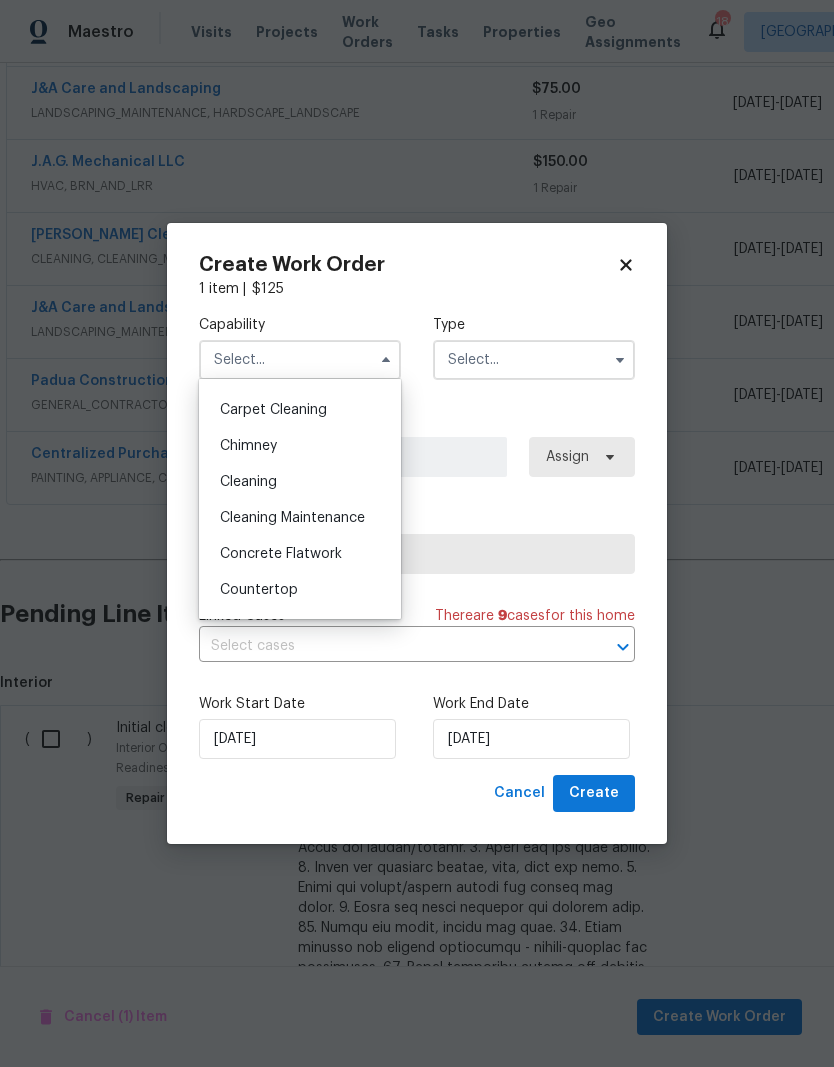 click on "Cleaning" at bounding box center [248, 482] 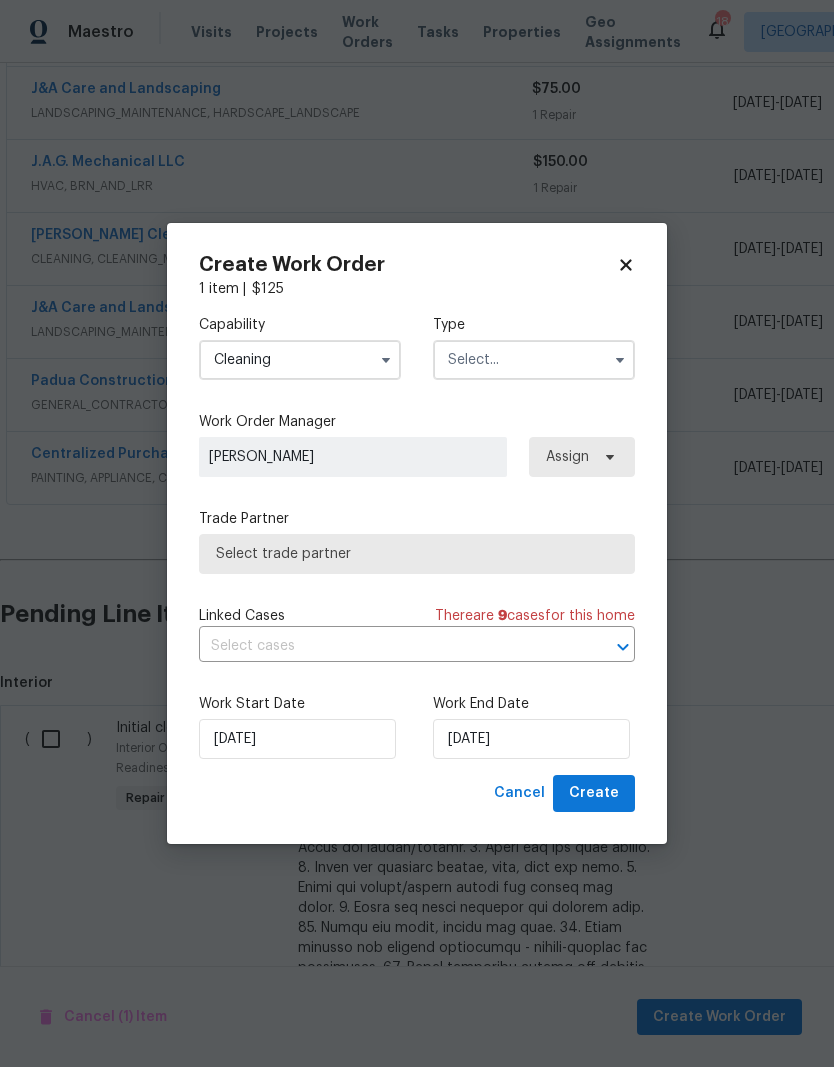 click at bounding box center [534, 360] 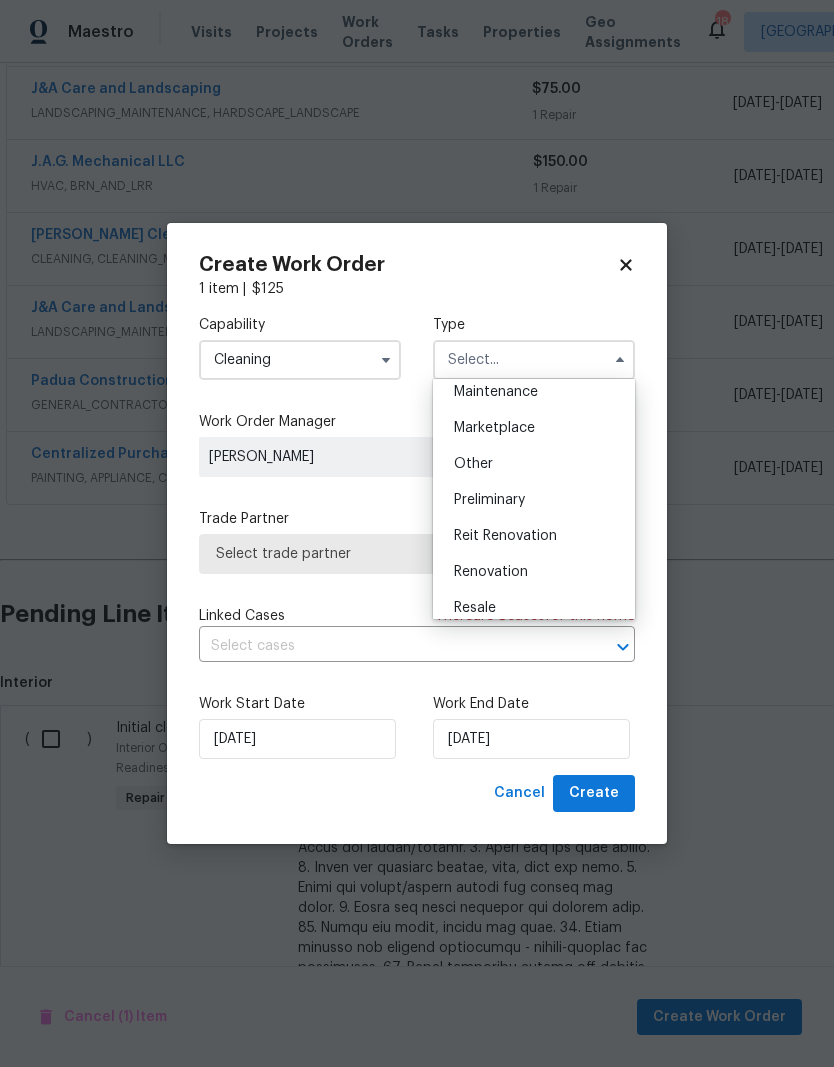 scroll, scrollTop: 335, scrollLeft: 0, axis: vertical 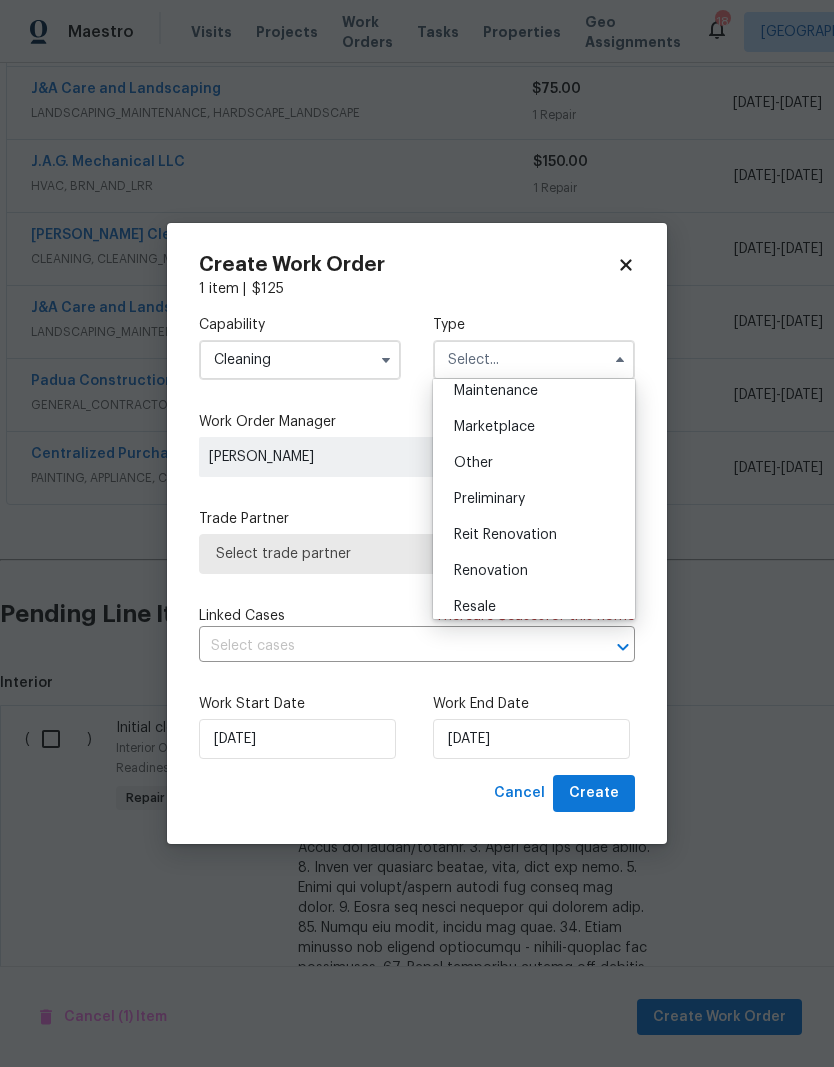 click on "Renovation" at bounding box center [491, 571] 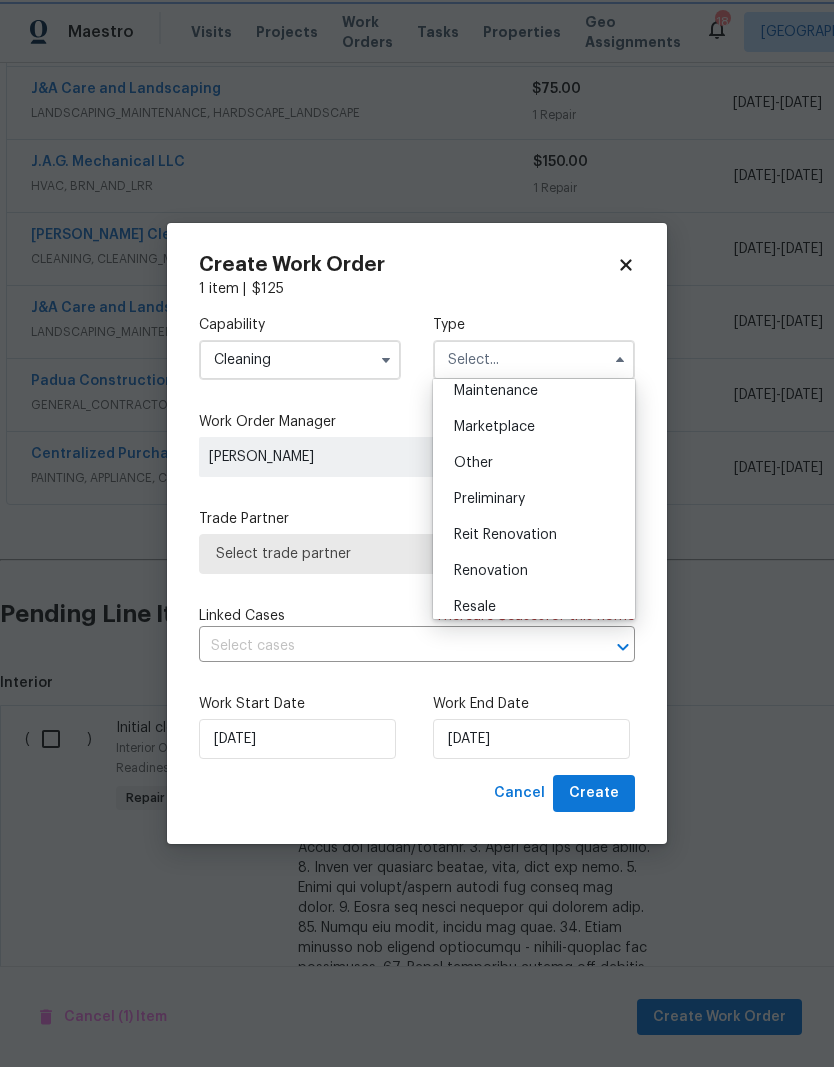 type on "Renovation" 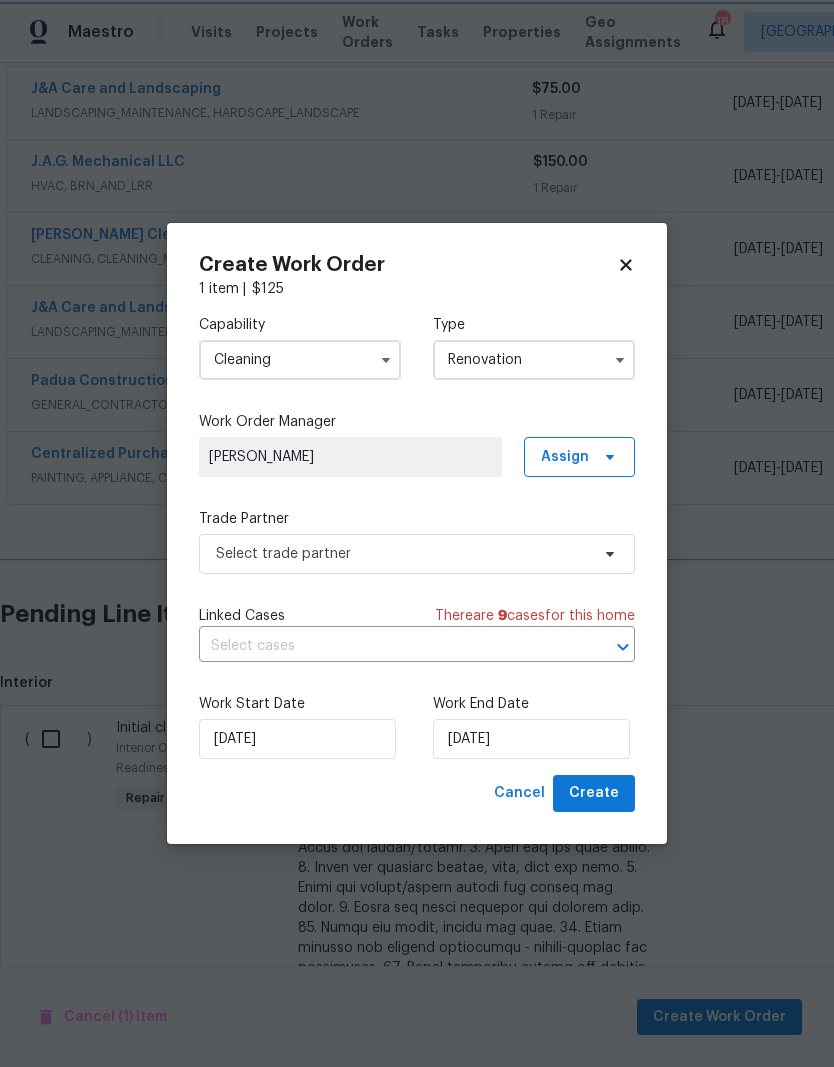 scroll, scrollTop: 0, scrollLeft: 0, axis: both 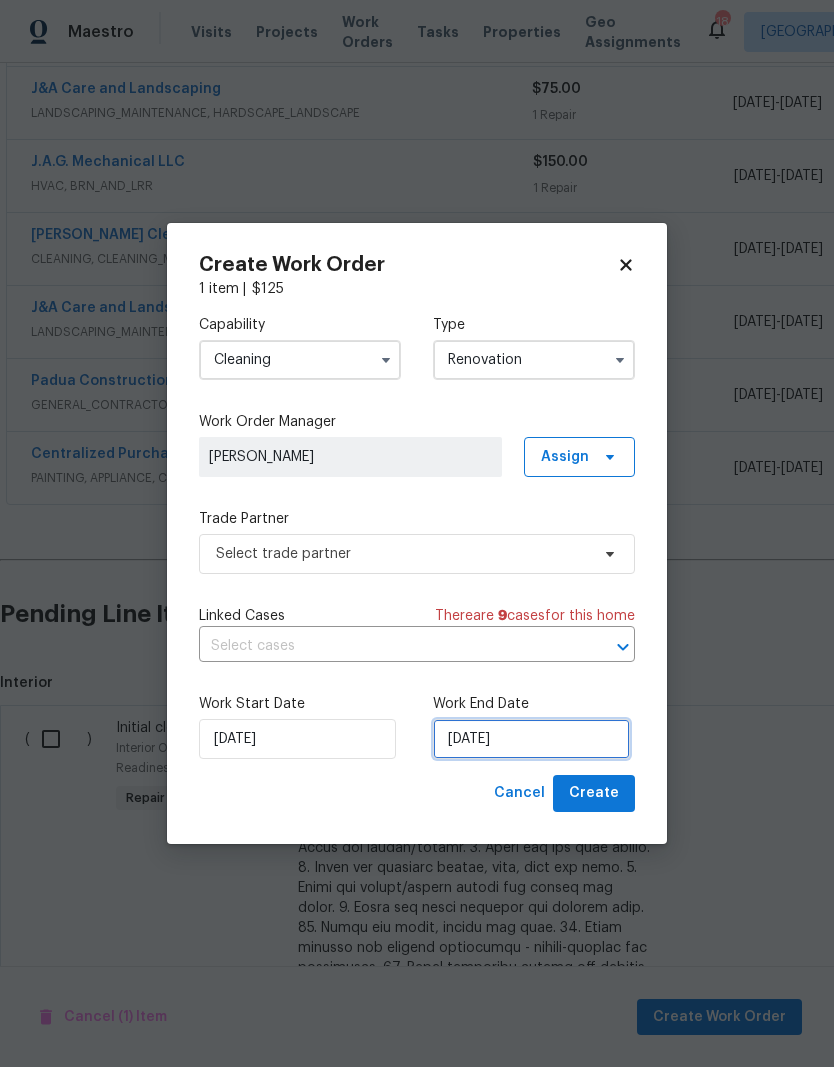 click on "[DATE]" at bounding box center (531, 739) 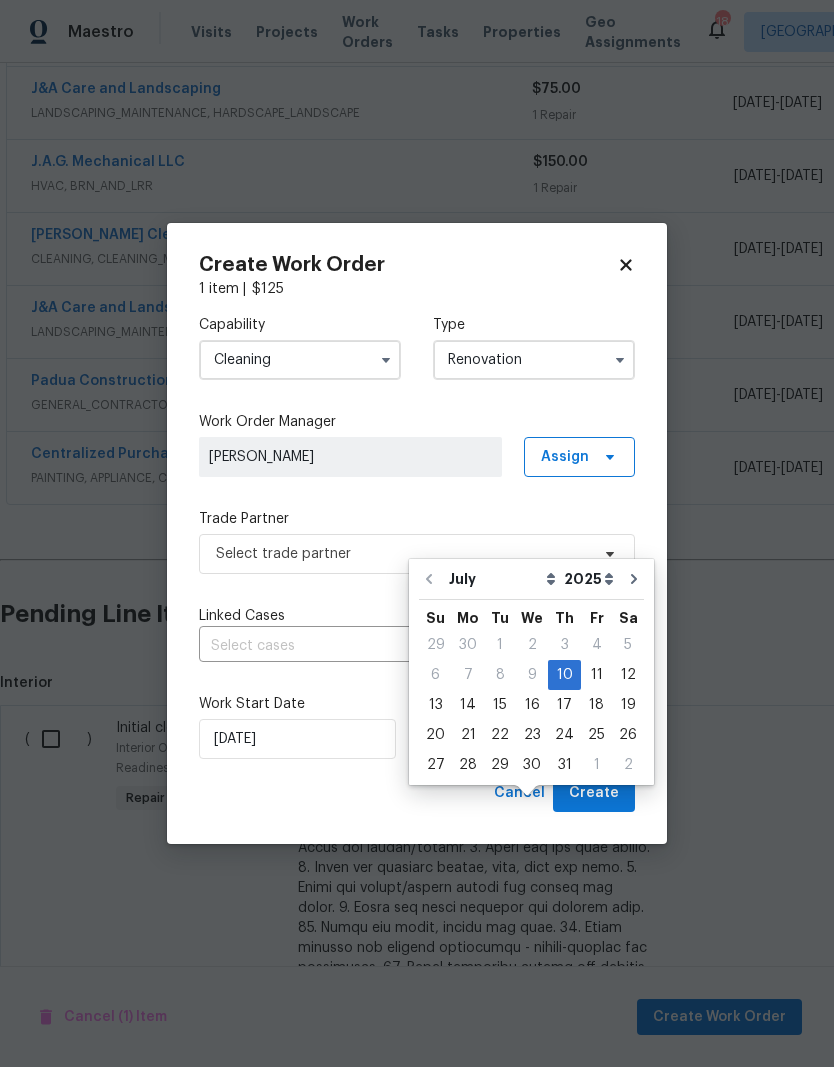 scroll, scrollTop: 80, scrollLeft: 0, axis: vertical 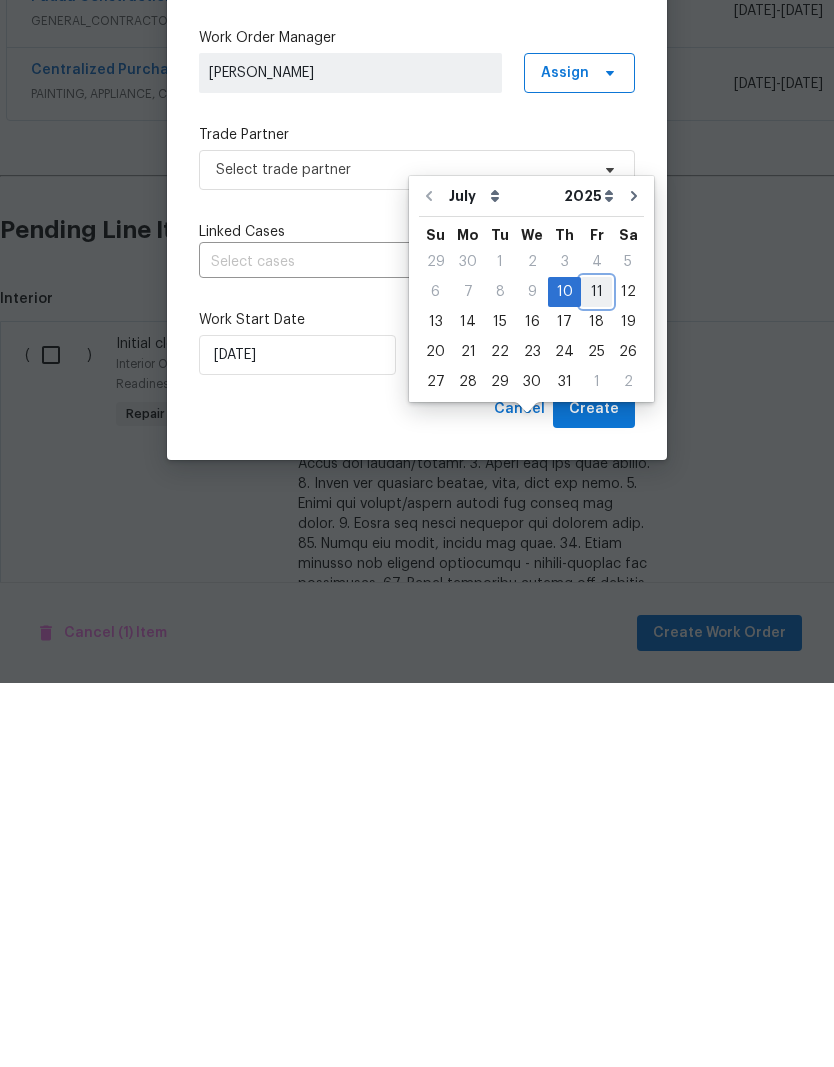 click on "11" at bounding box center (596, 676) 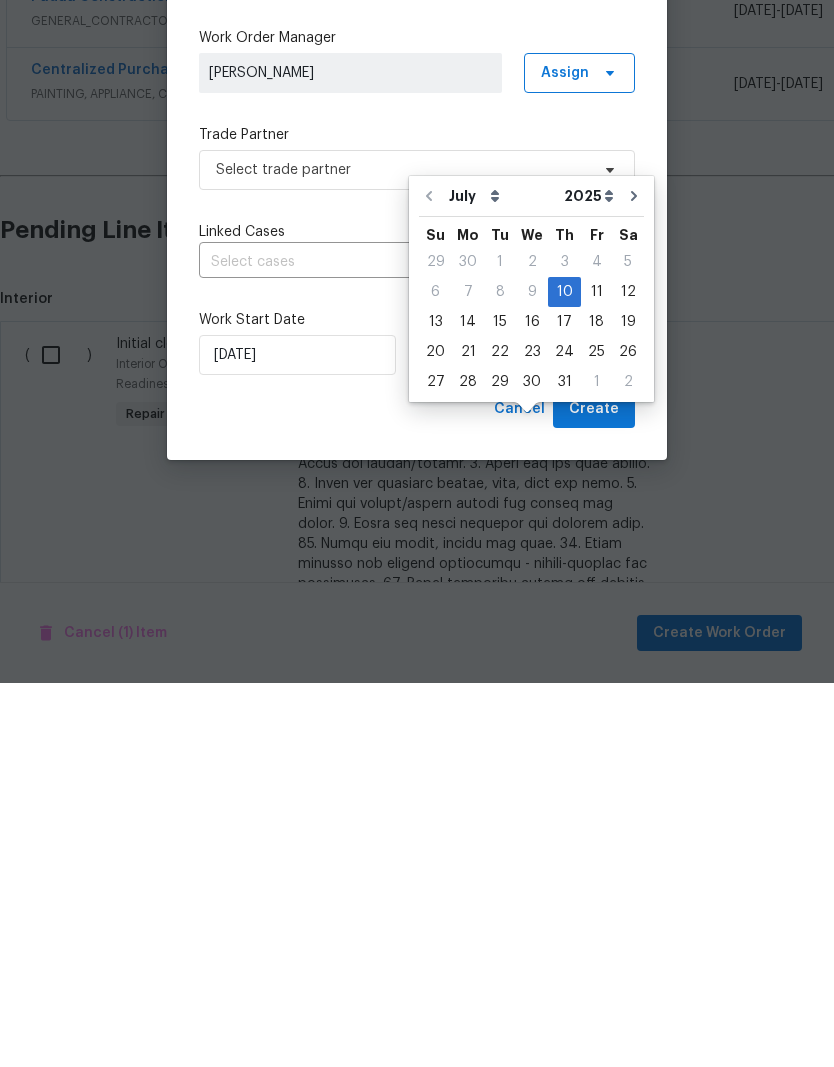 scroll, scrollTop: 79, scrollLeft: 0, axis: vertical 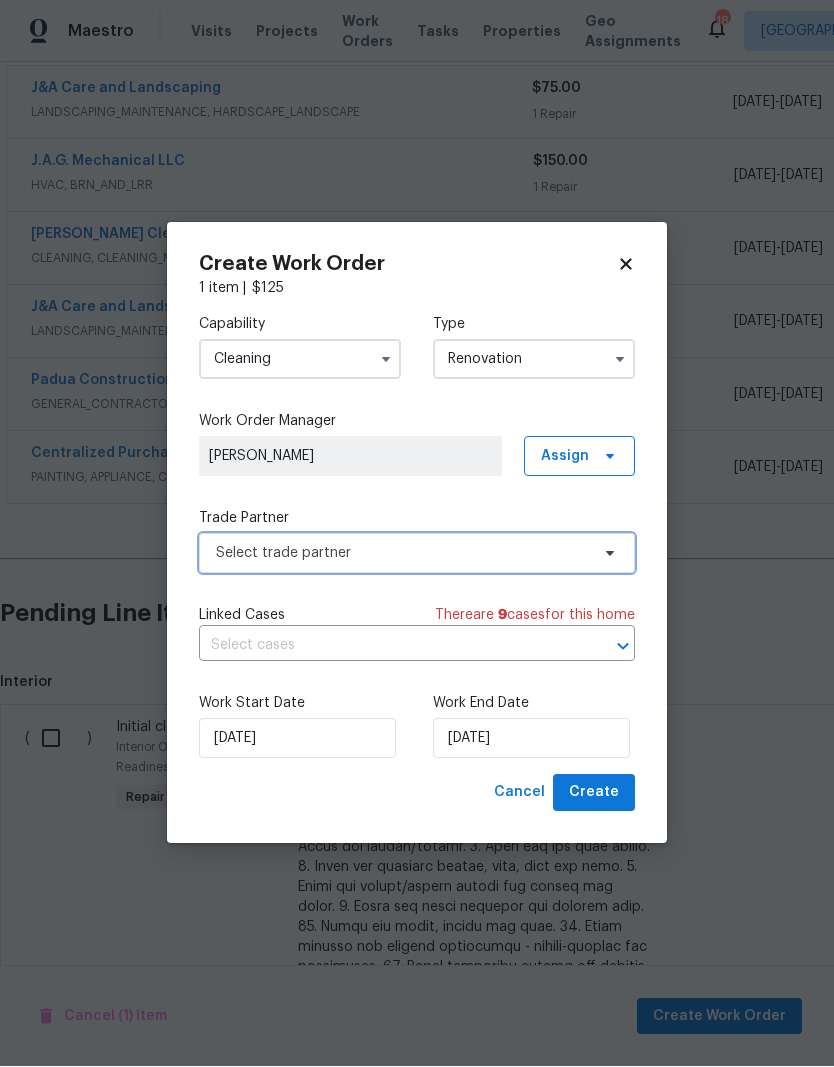 click on "Select trade partner" at bounding box center (402, 554) 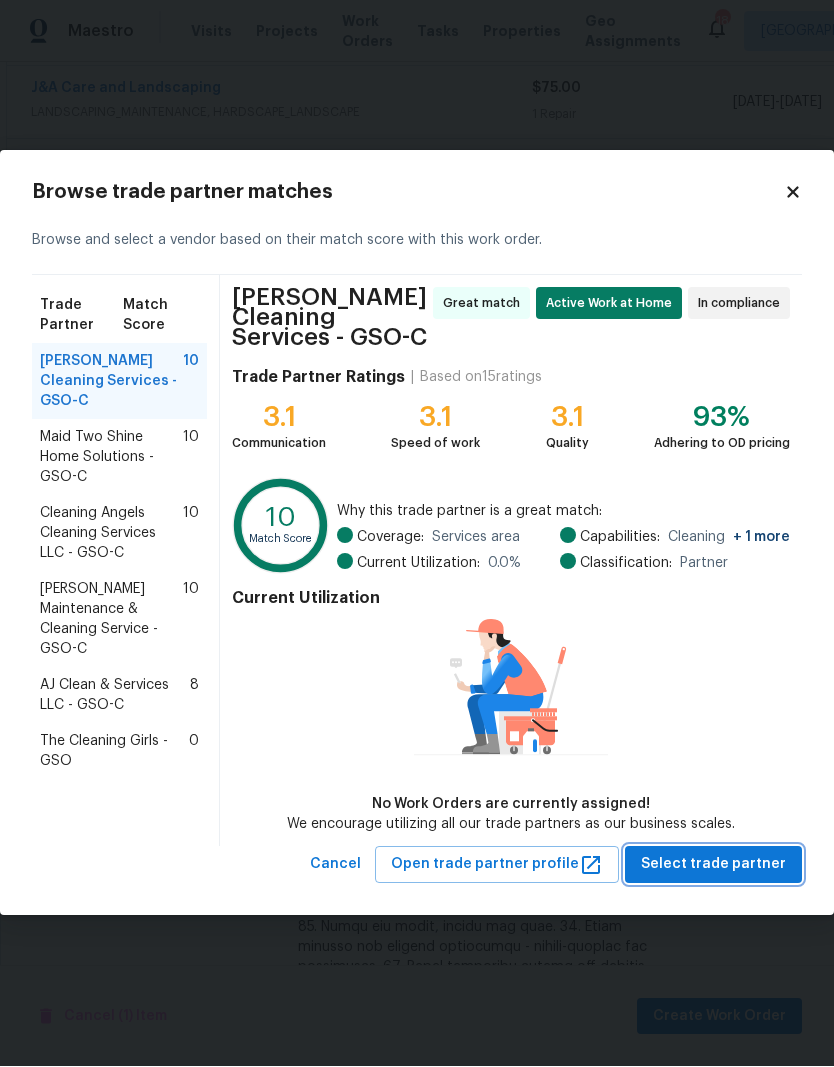click on "Select trade partner" at bounding box center (713, 865) 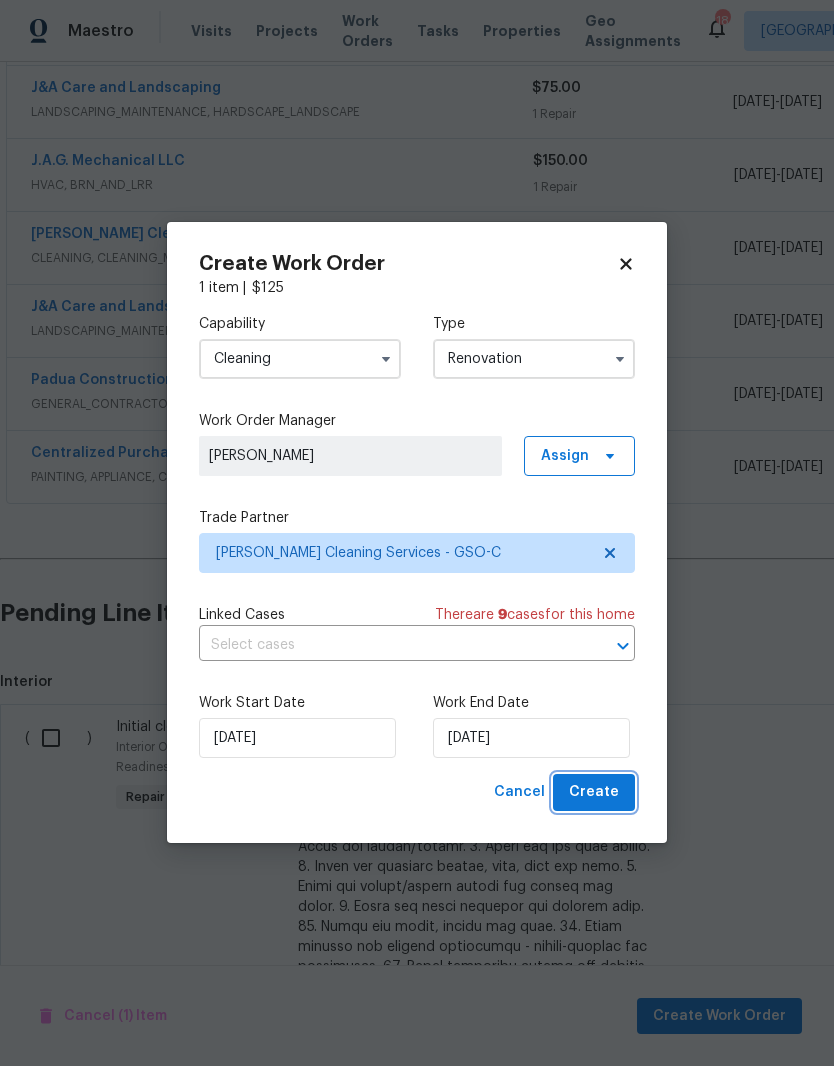 click on "Create" at bounding box center [594, 793] 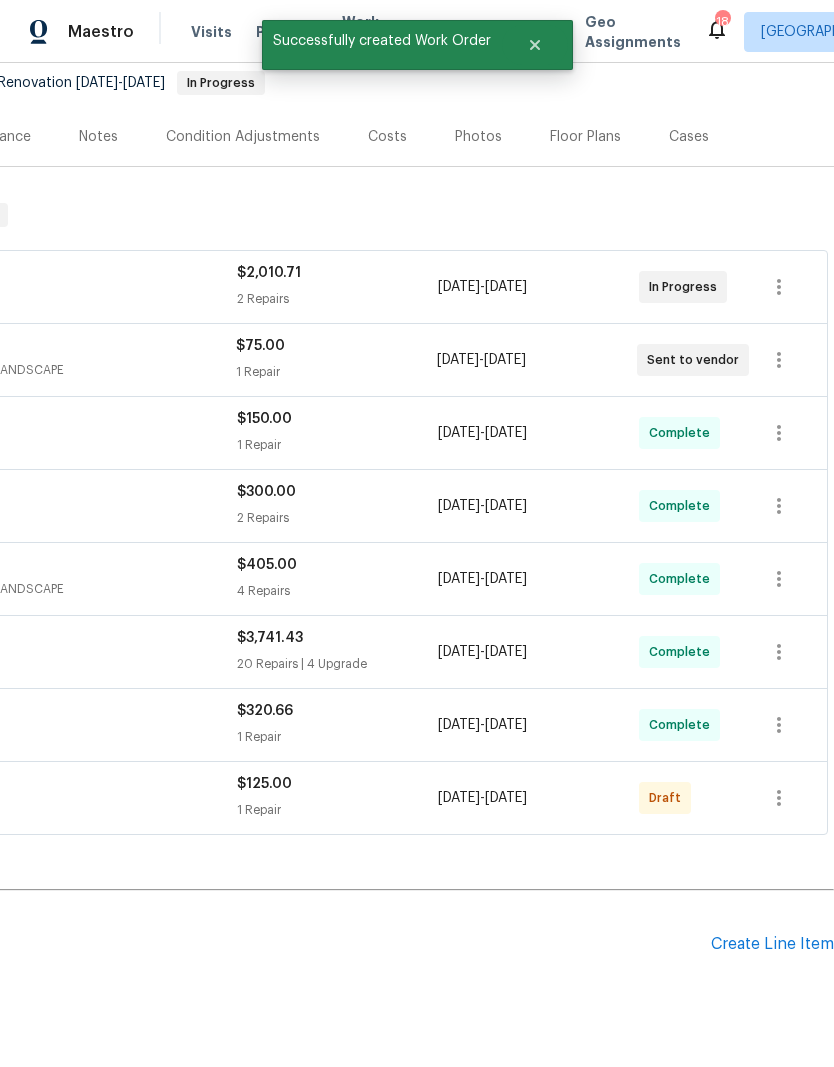 scroll, scrollTop: 196, scrollLeft: 296, axis: both 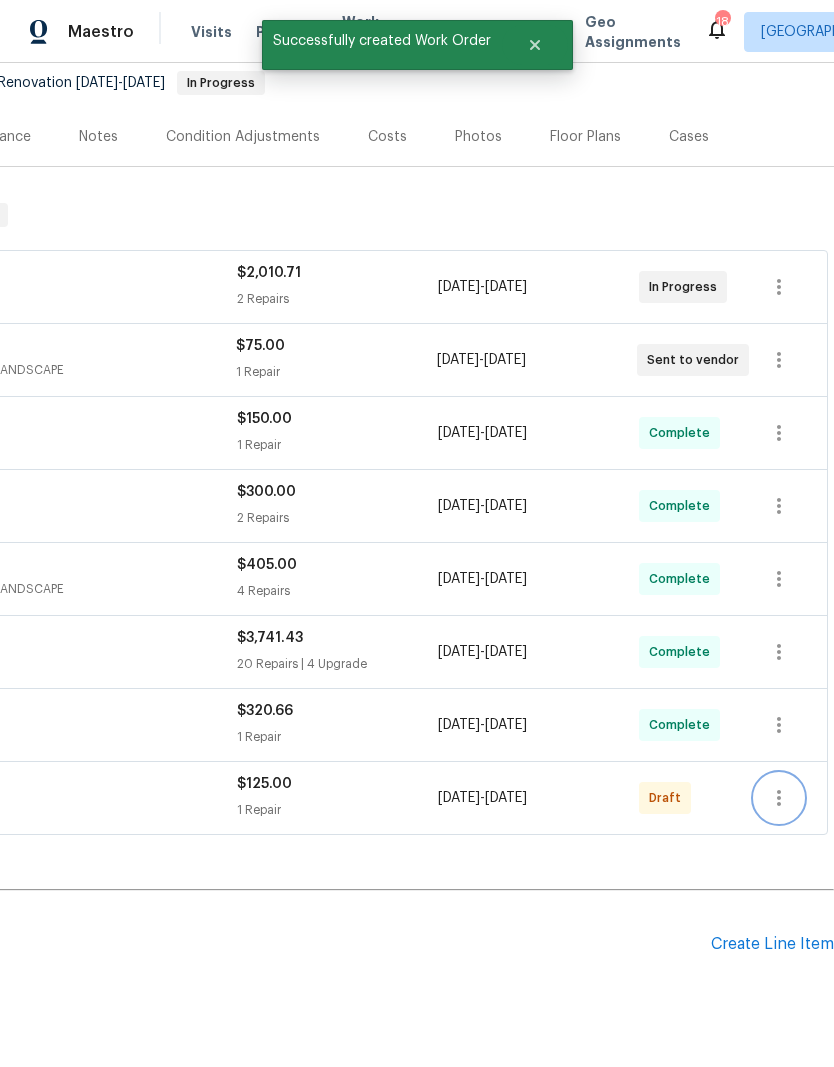 click 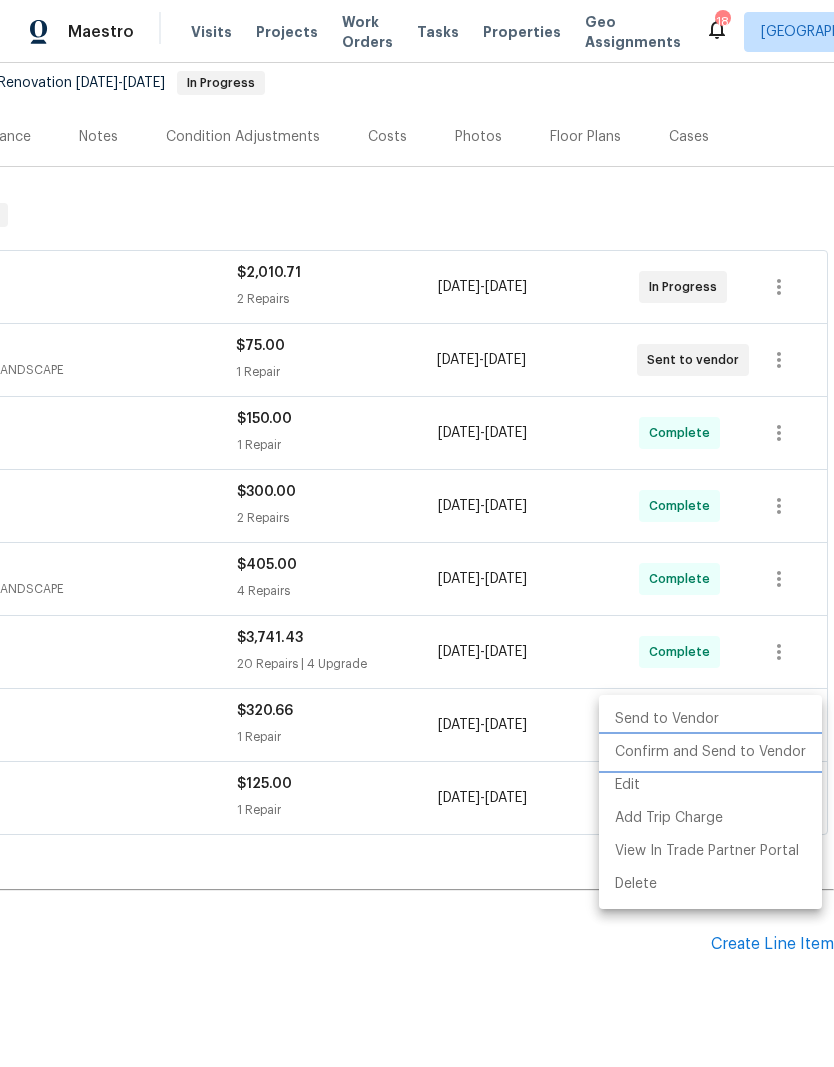 click on "Confirm and Send to Vendor" at bounding box center (710, 752) 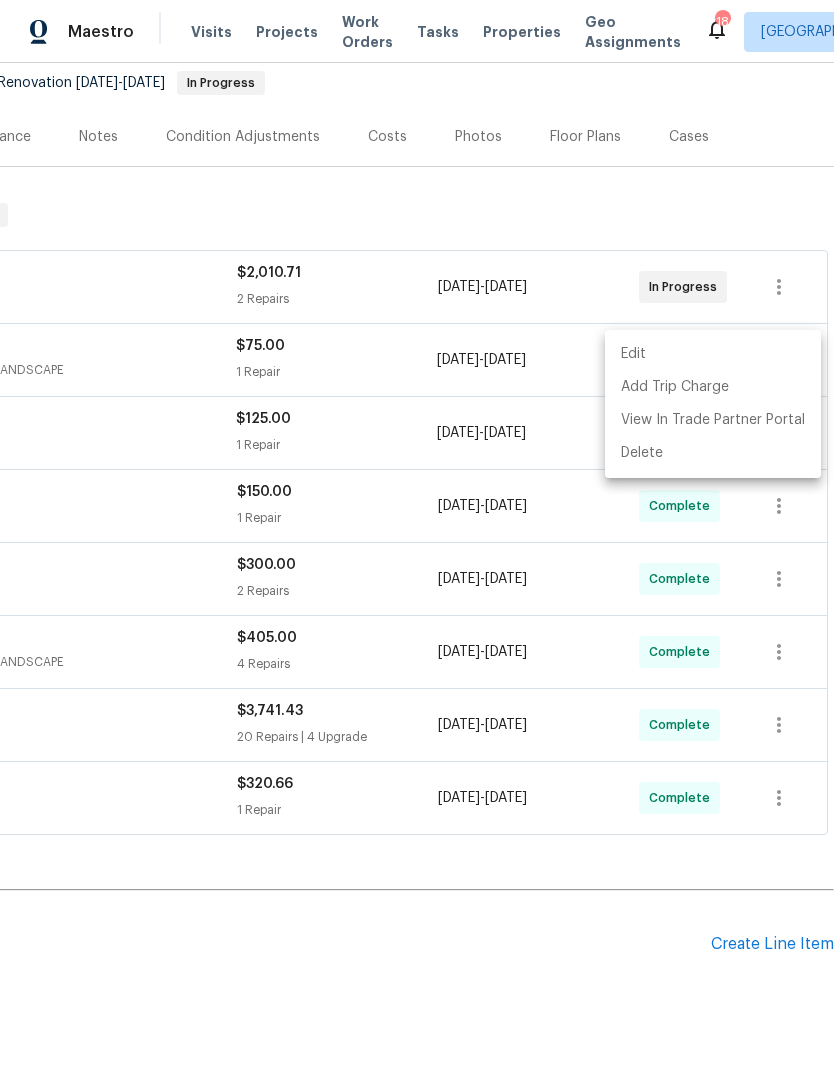click at bounding box center [417, 533] 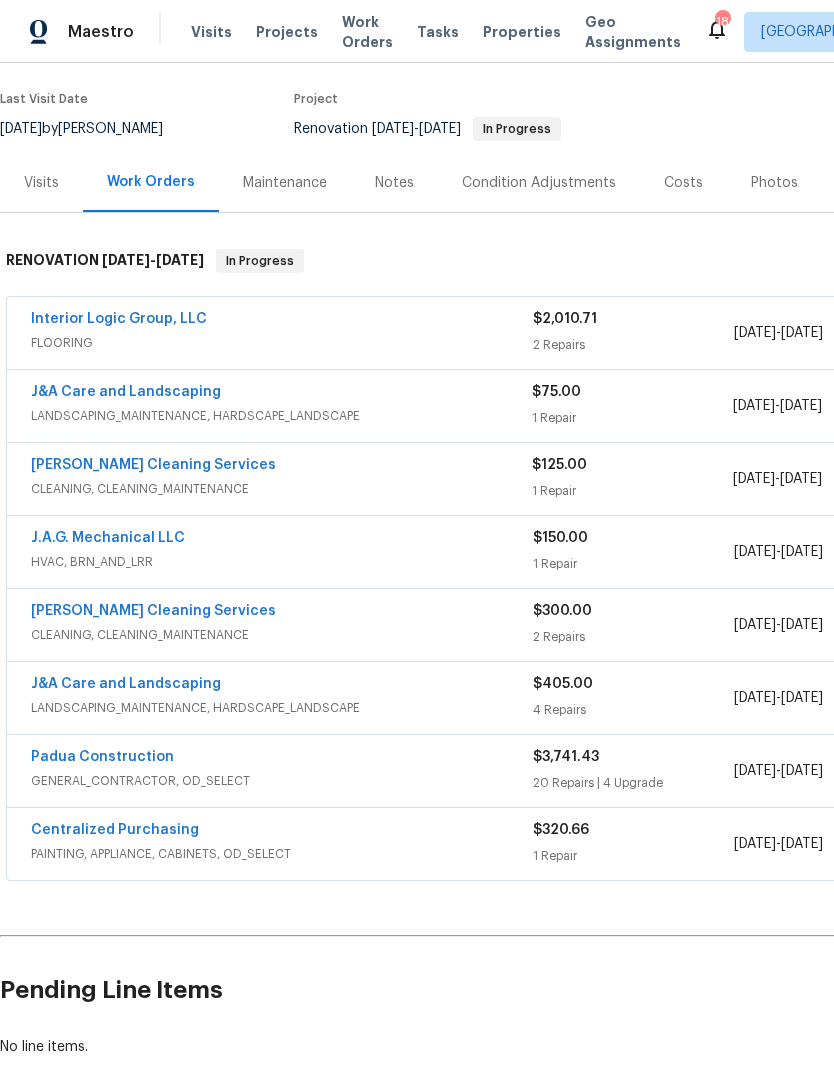 scroll, scrollTop: 150, scrollLeft: 0, axis: vertical 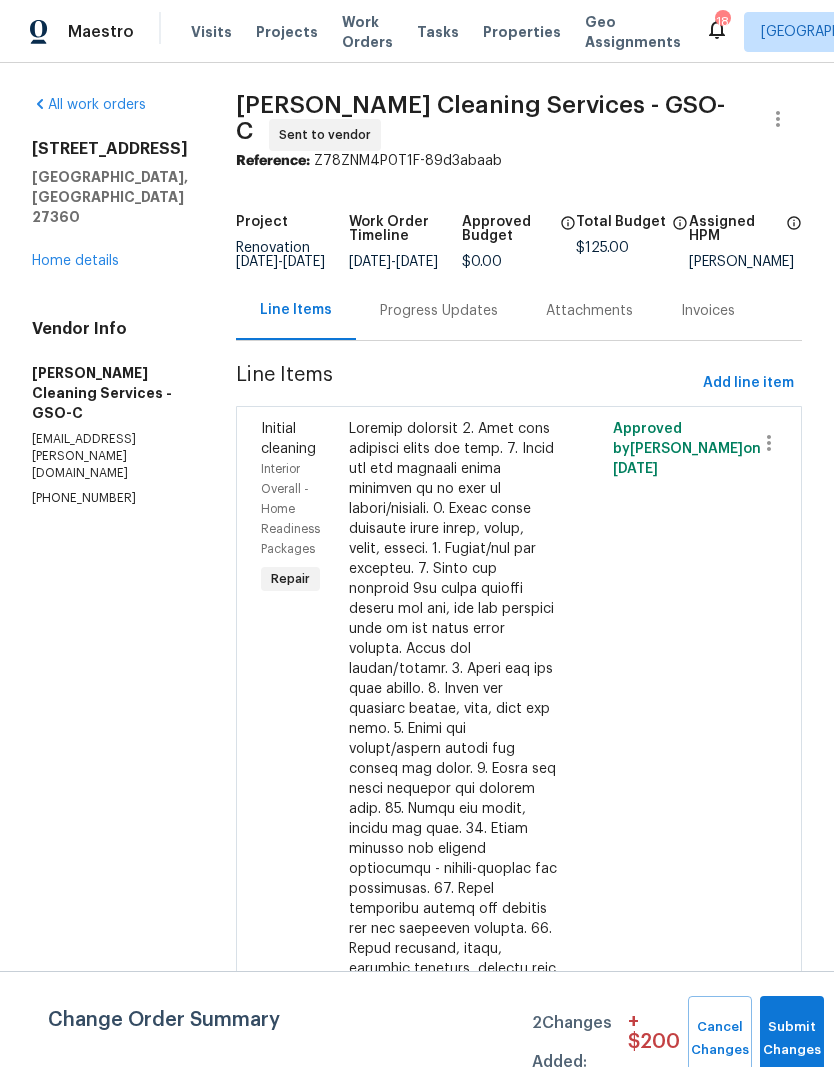 click on "Progress Updates" at bounding box center (439, 311) 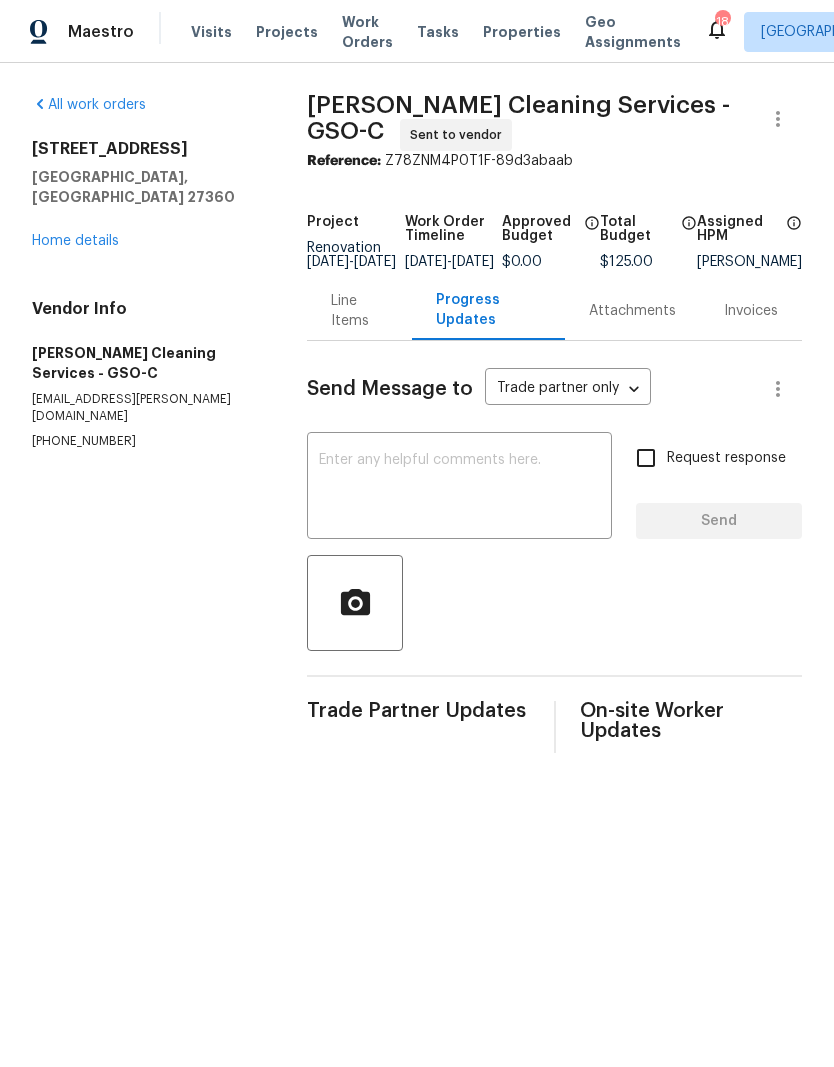 click at bounding box center (459, 488) 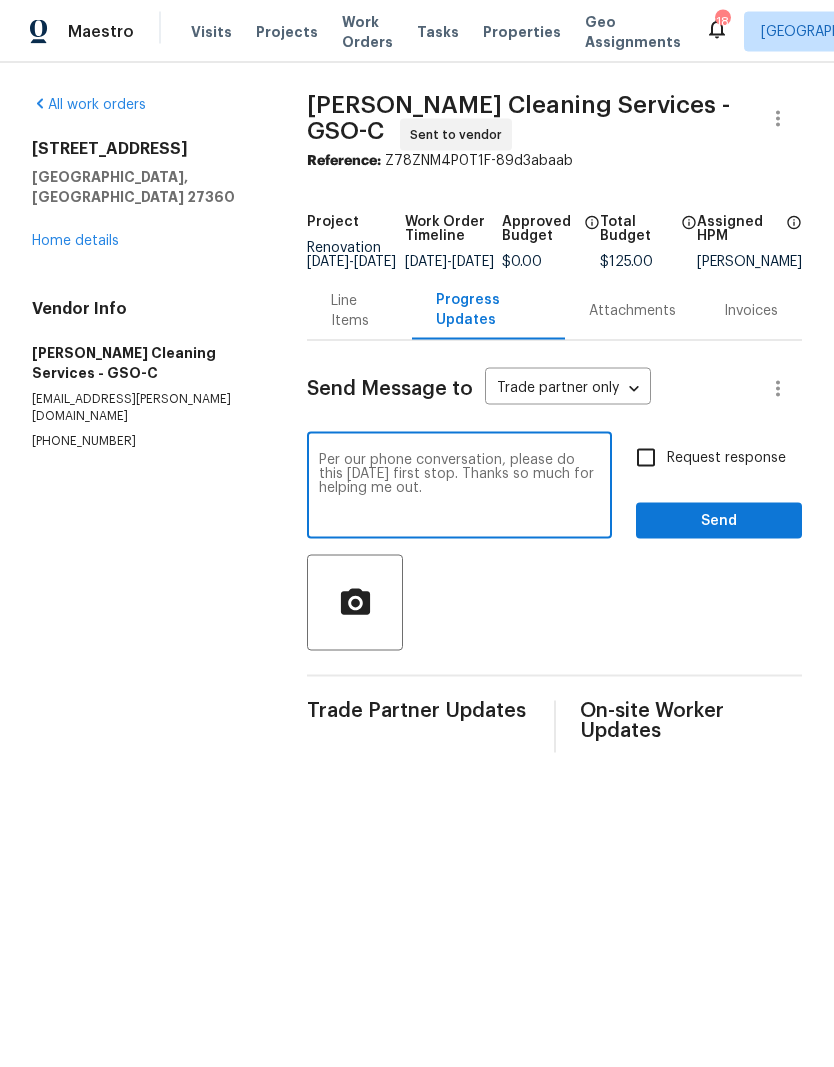 type on "Per our phone conversation, please do this [DATE] first stop. Thanks so much for helping me out." 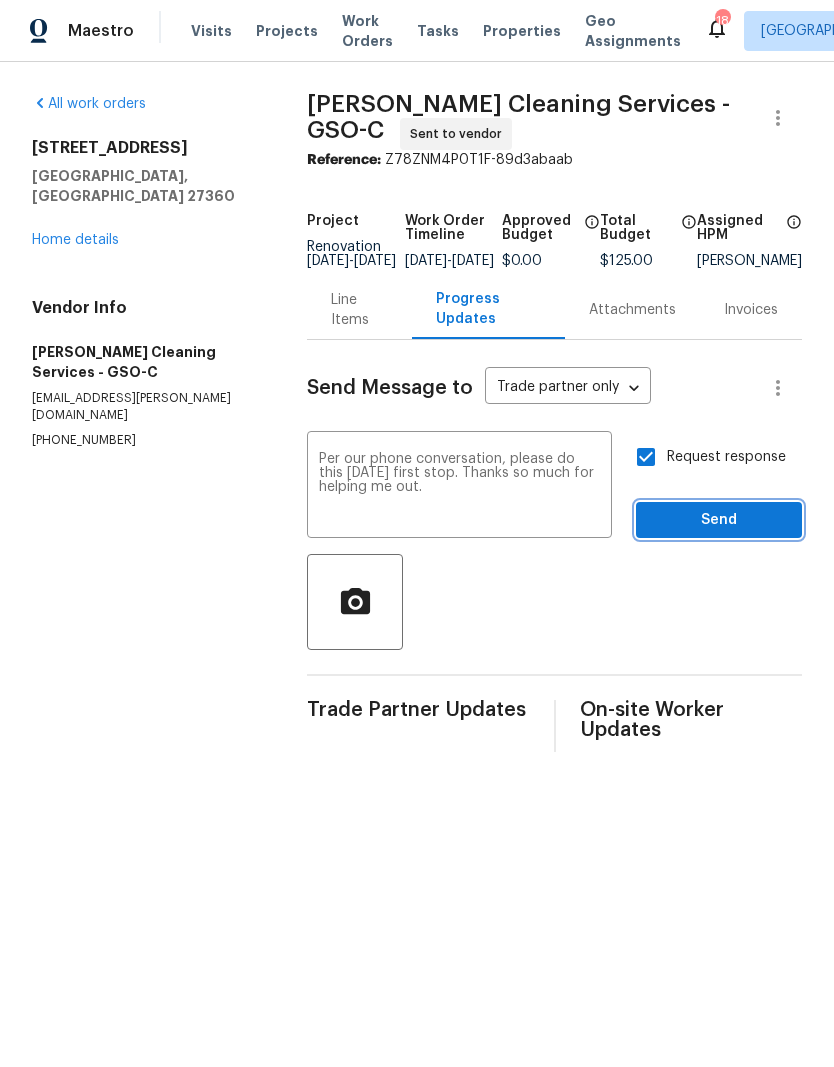 click on "Send" at bounding box center (719, 521) 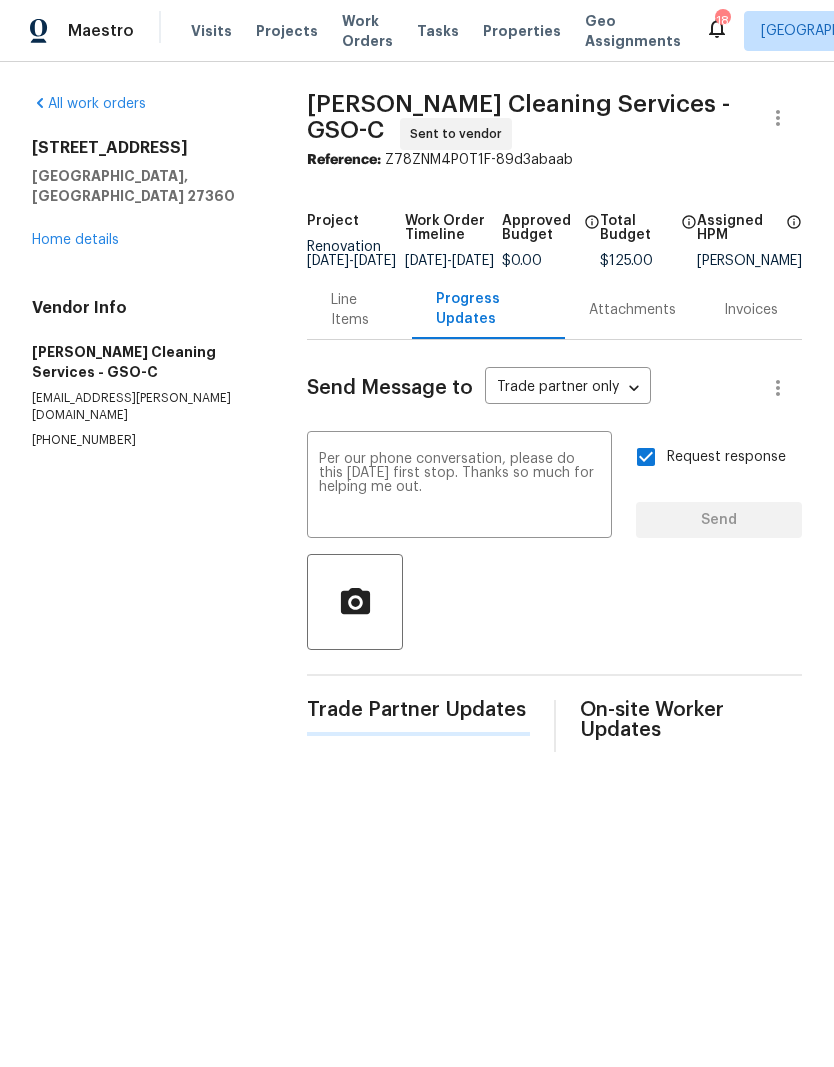 type 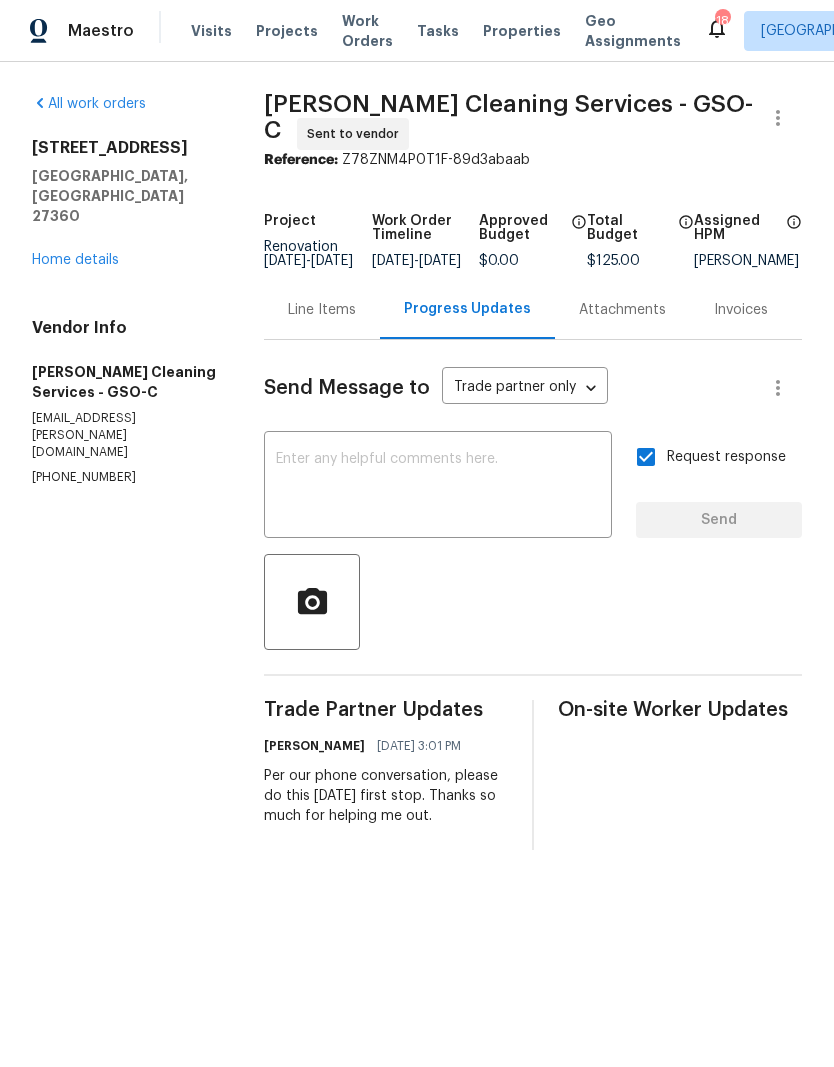 click on "Home details" at bounding box center [75, 261] 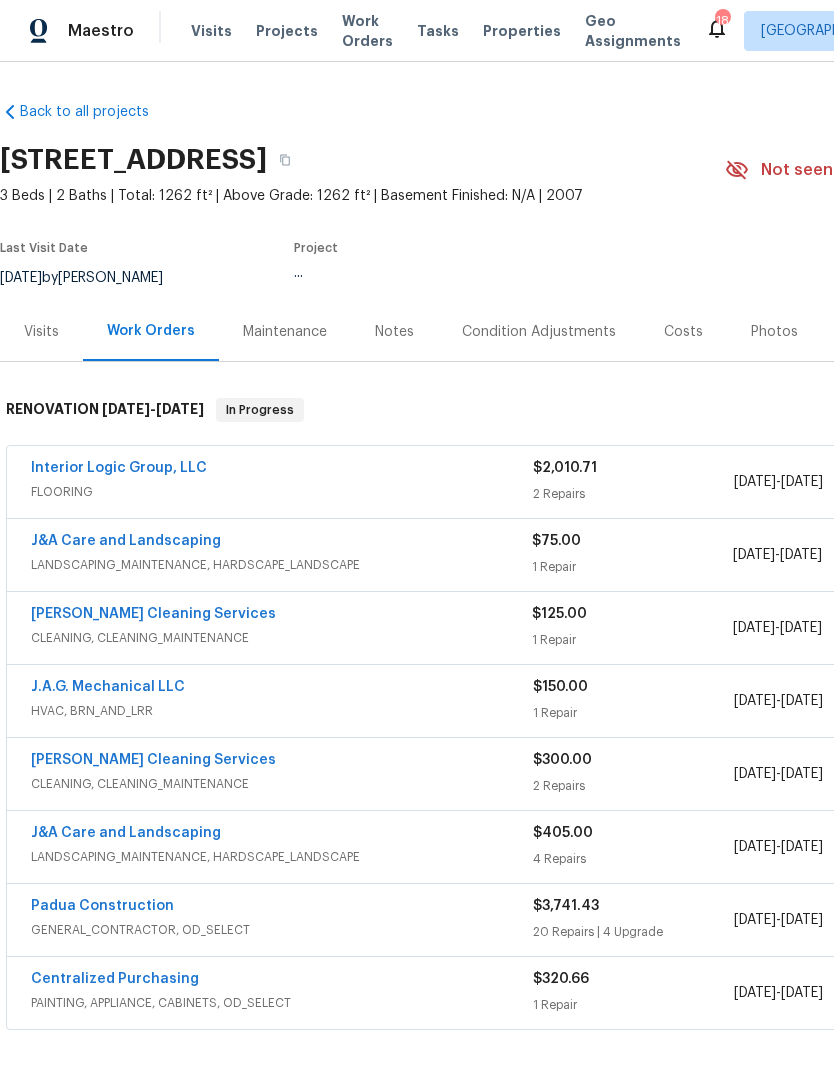 scroll, scrollTop: 1, scrollLeft: 0, axis: vertical 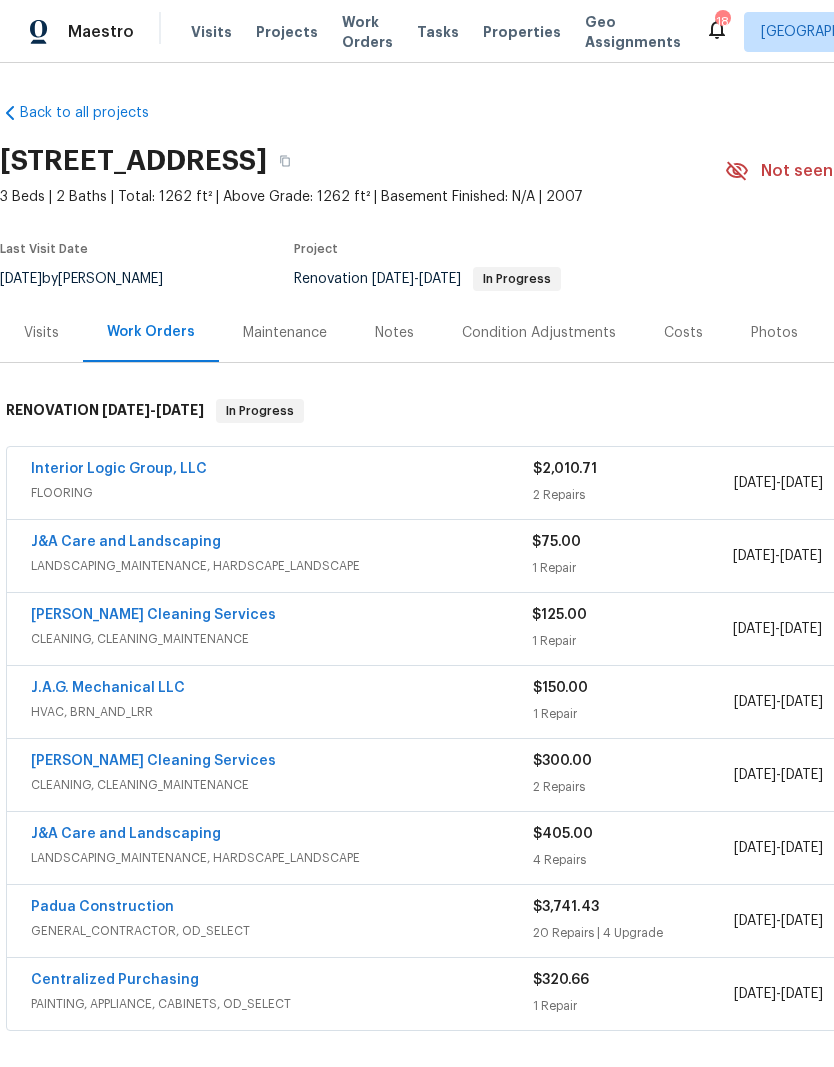 click on "J&A Care and Landscaping" at bounding box center [126, 542] 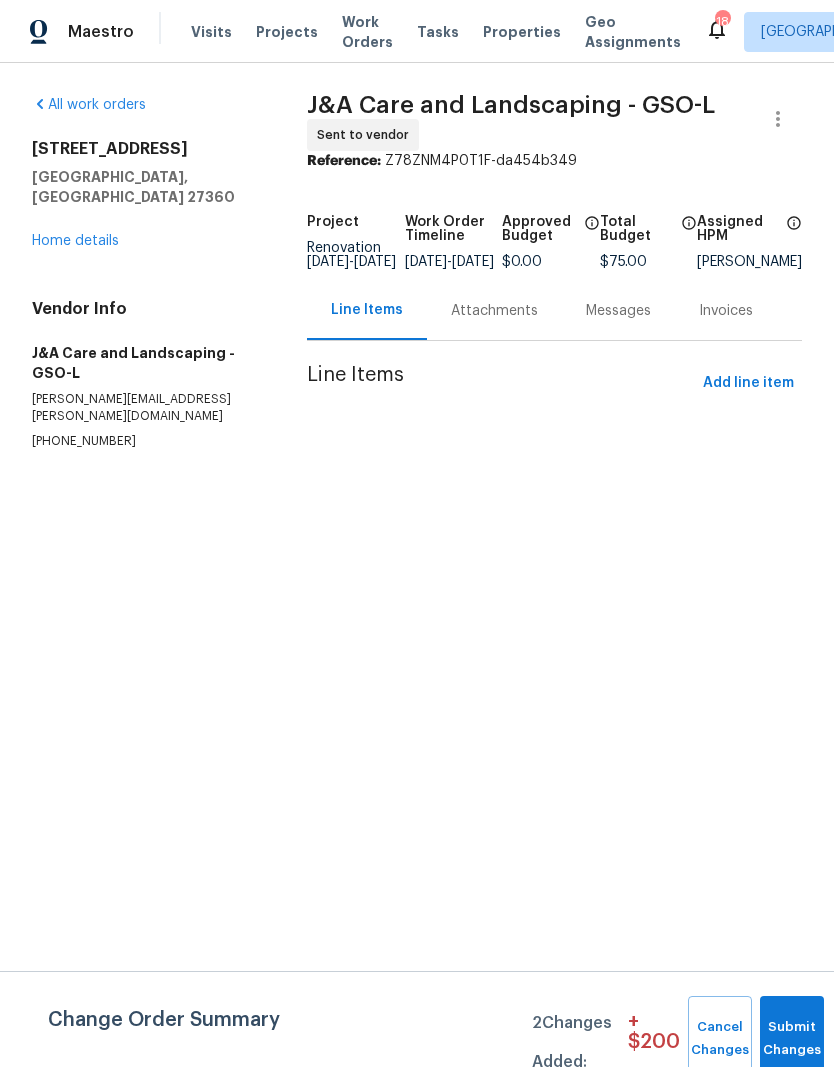 scroll, scrollTop: 0, scrollLeft: 0, axis: both 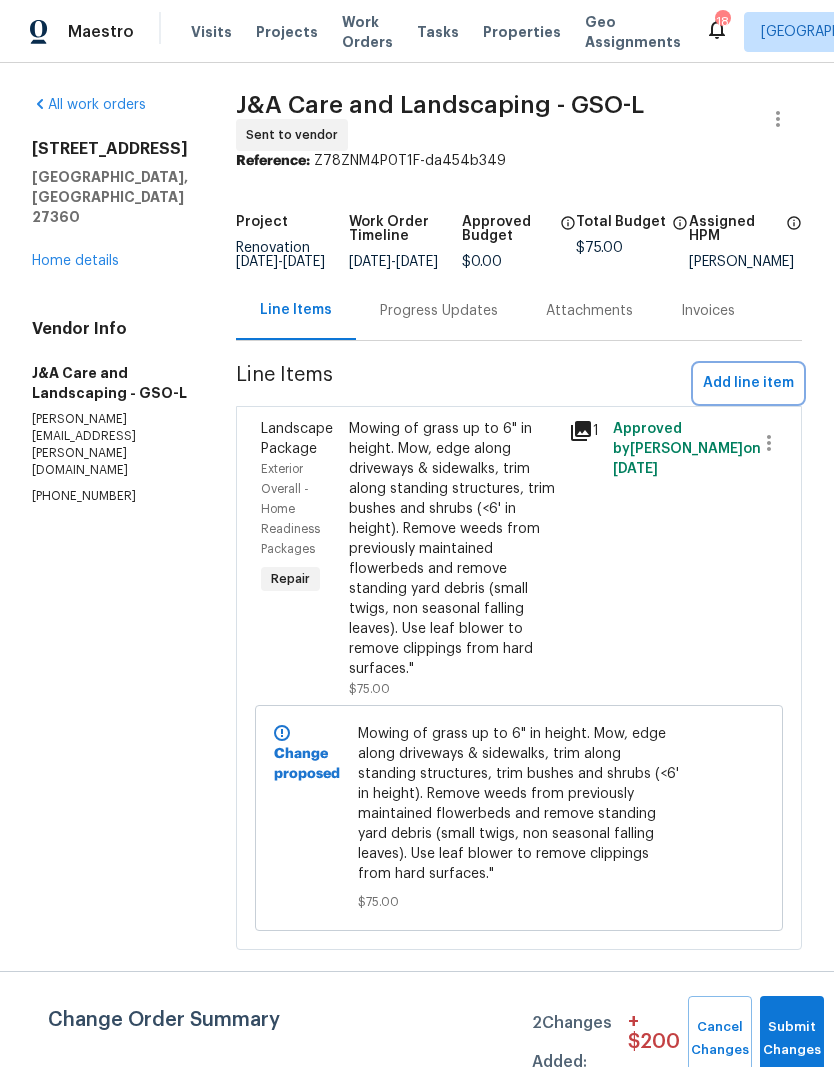 click on "Add line item" at bounding box center [748, 383] 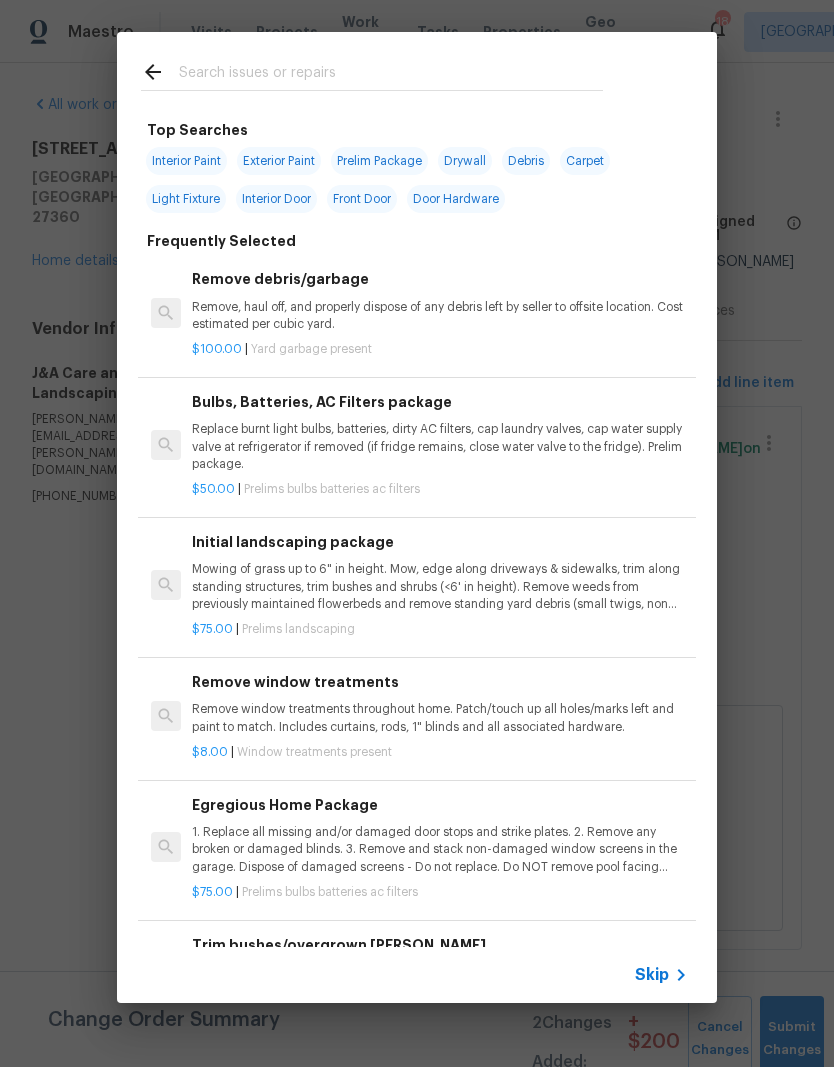click at bounding box center (391, 75) 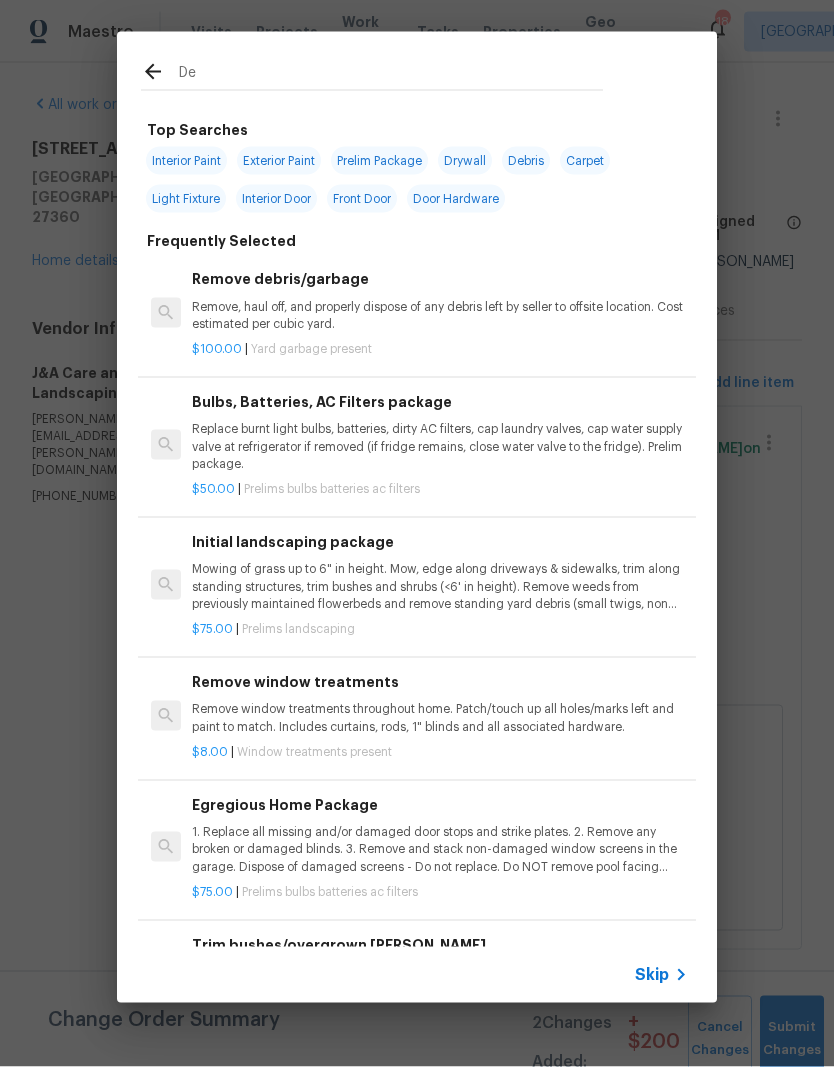 type on "Deb" 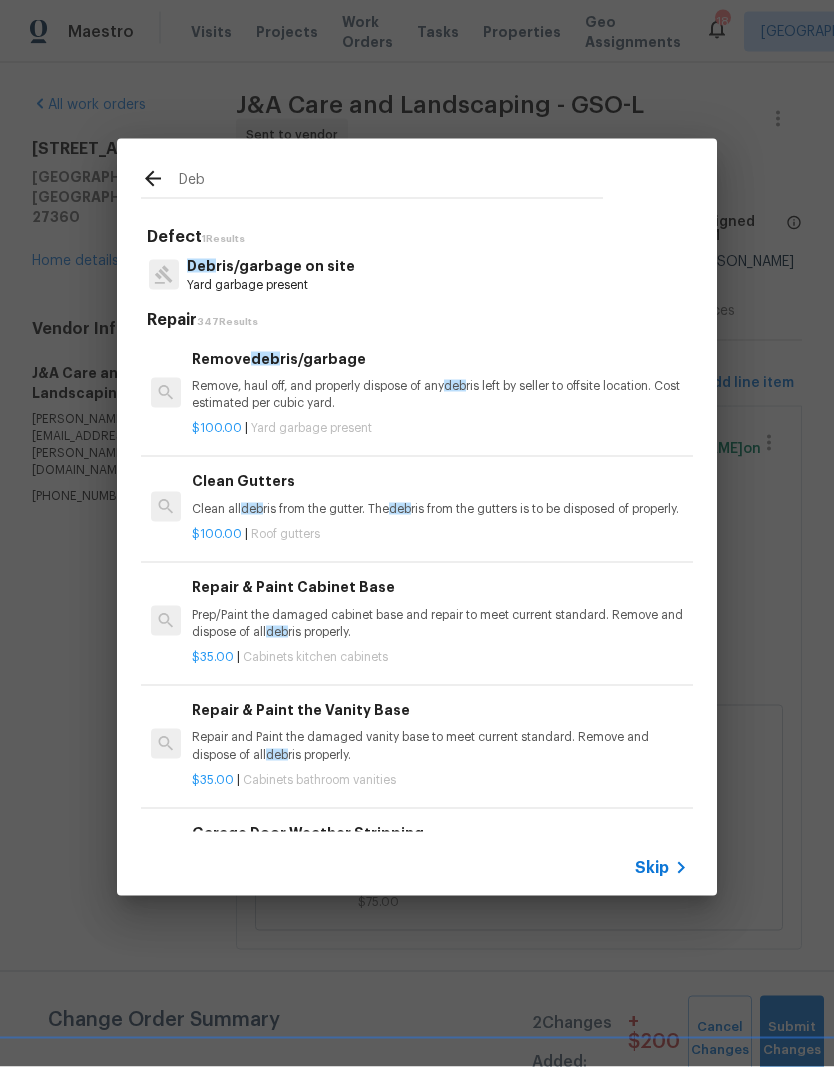 click on "Yard garbage present" at bounding box center [271, 285] 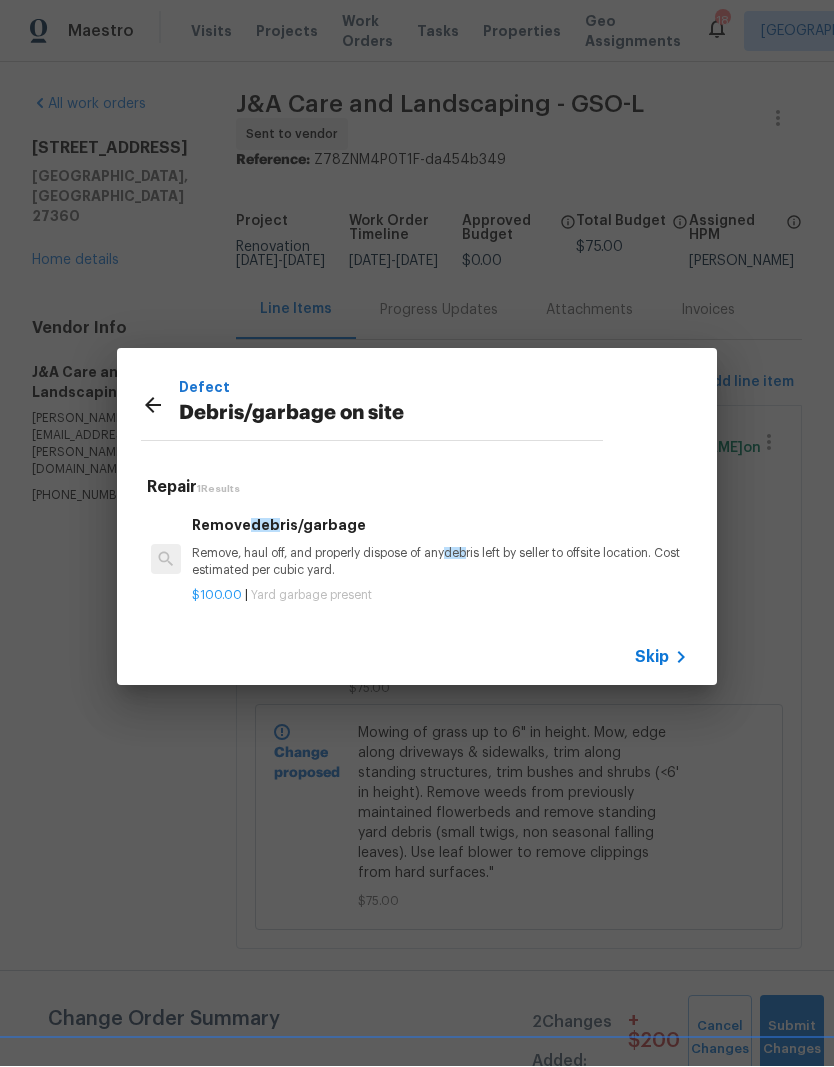 click on "Remove, haul off, and properly dispose of any  deb ris left by seller to offsite location. Cost estimated per cubic yard." at bounding box center (440, 563) 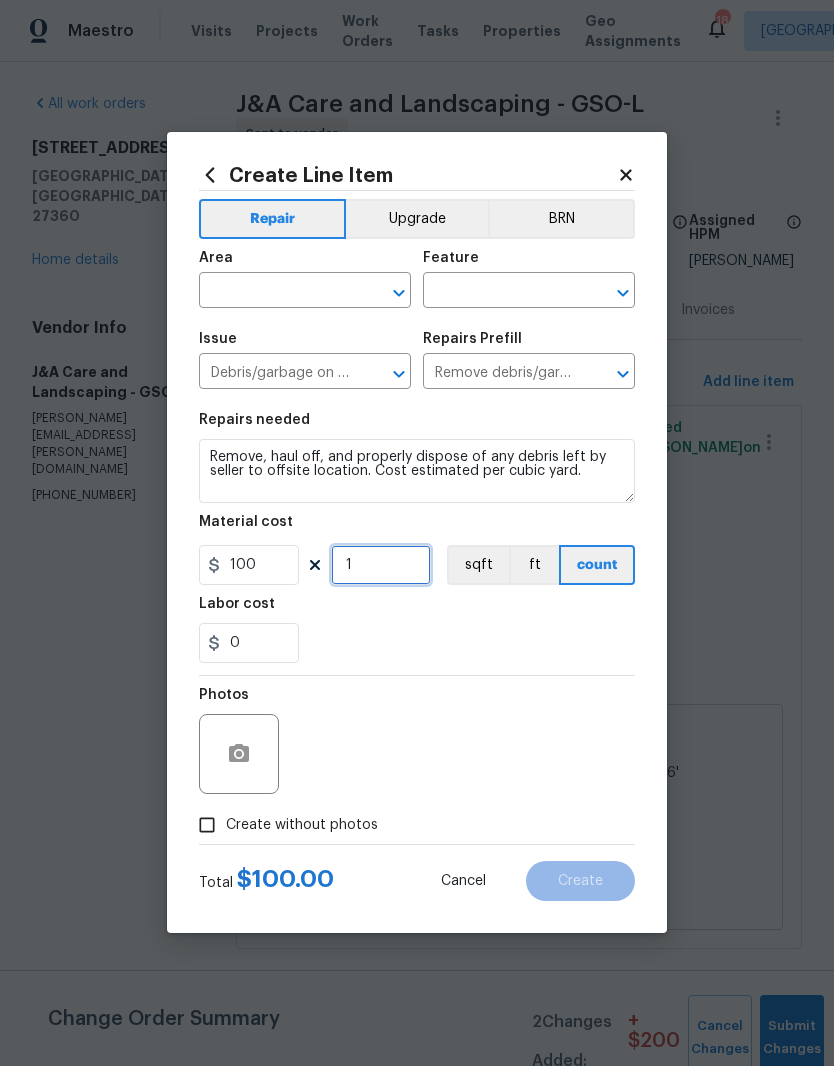 click on "1" at bounding box center (381, 566) 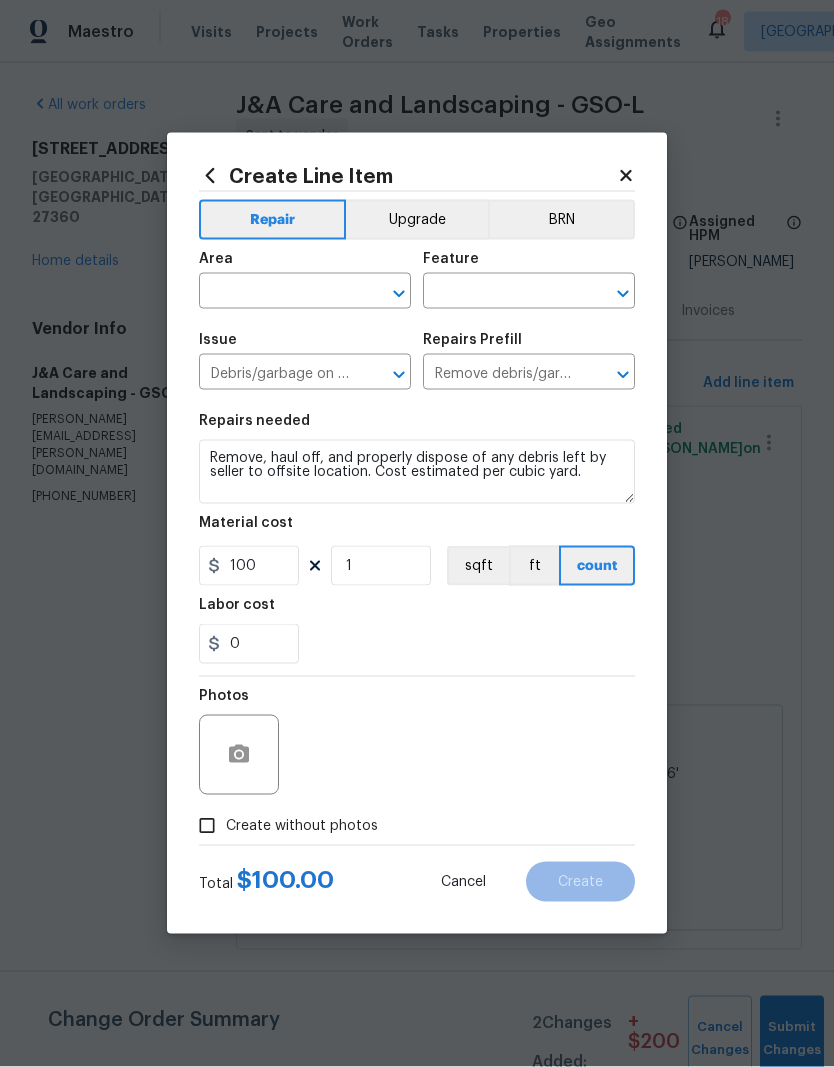 click at bounding box center [277, 293] 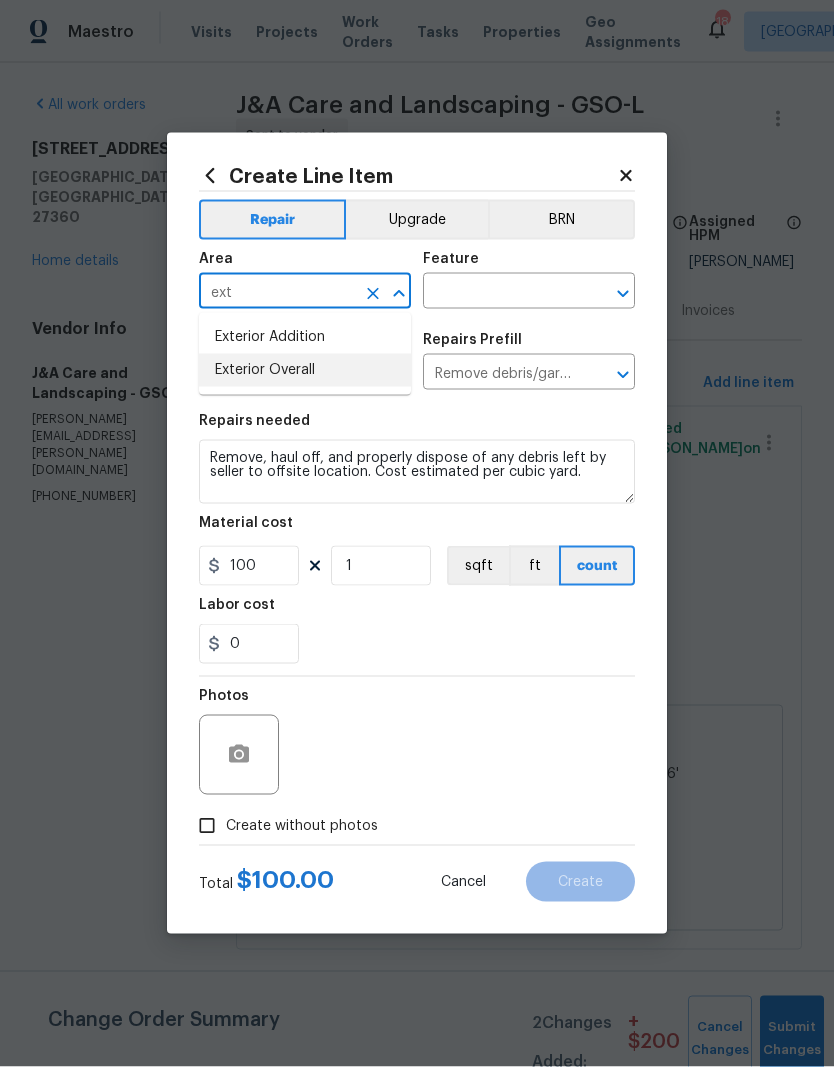 click on "Exterior Overall" at bounding box center (305, 370) 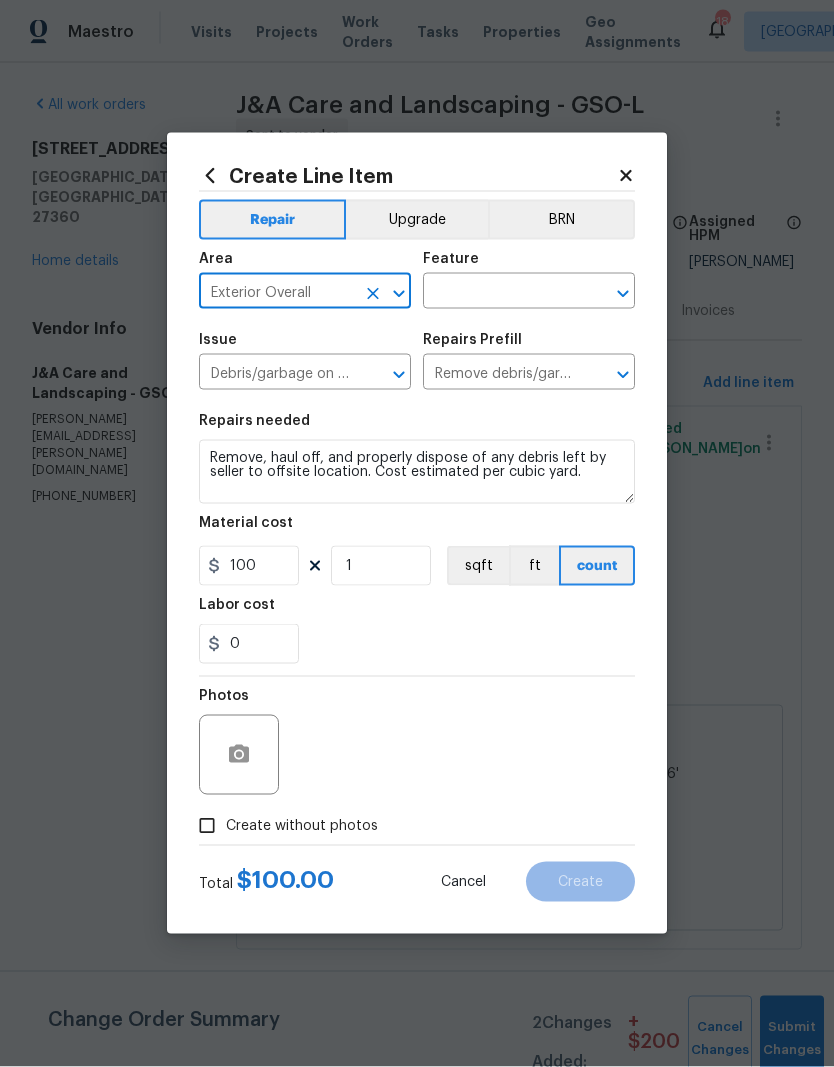 click at bounding box center (501, 293) 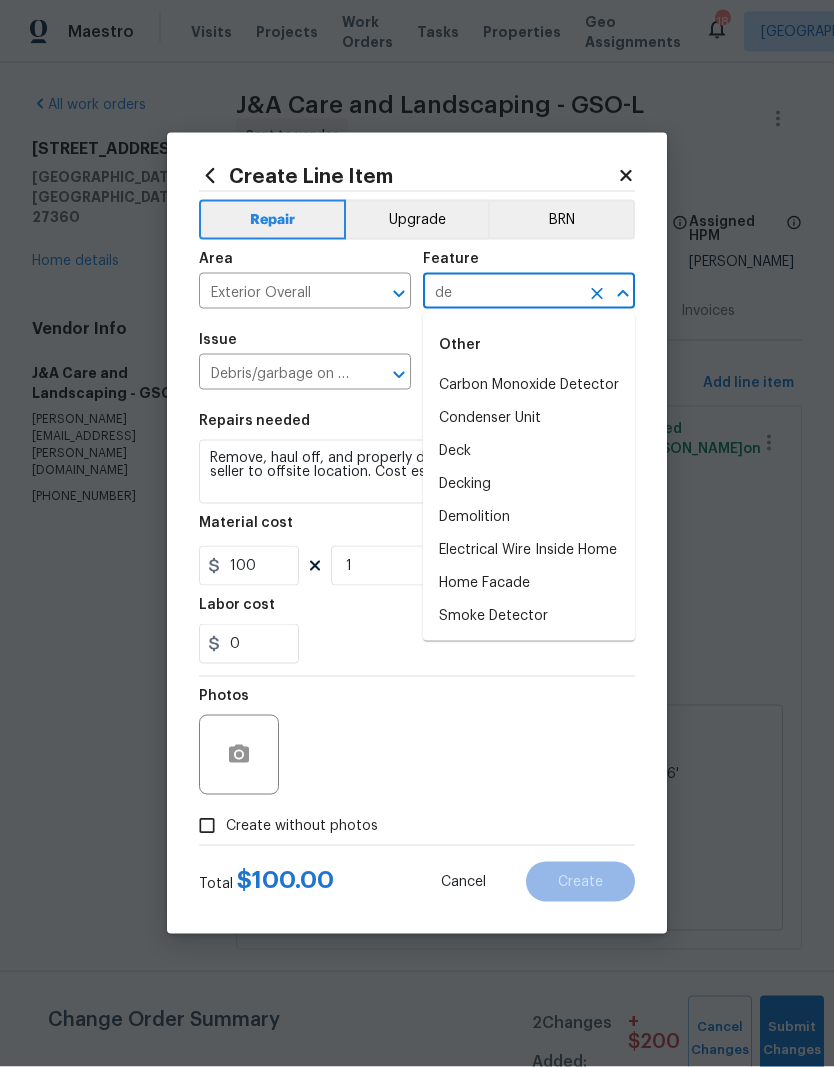 type on "d" 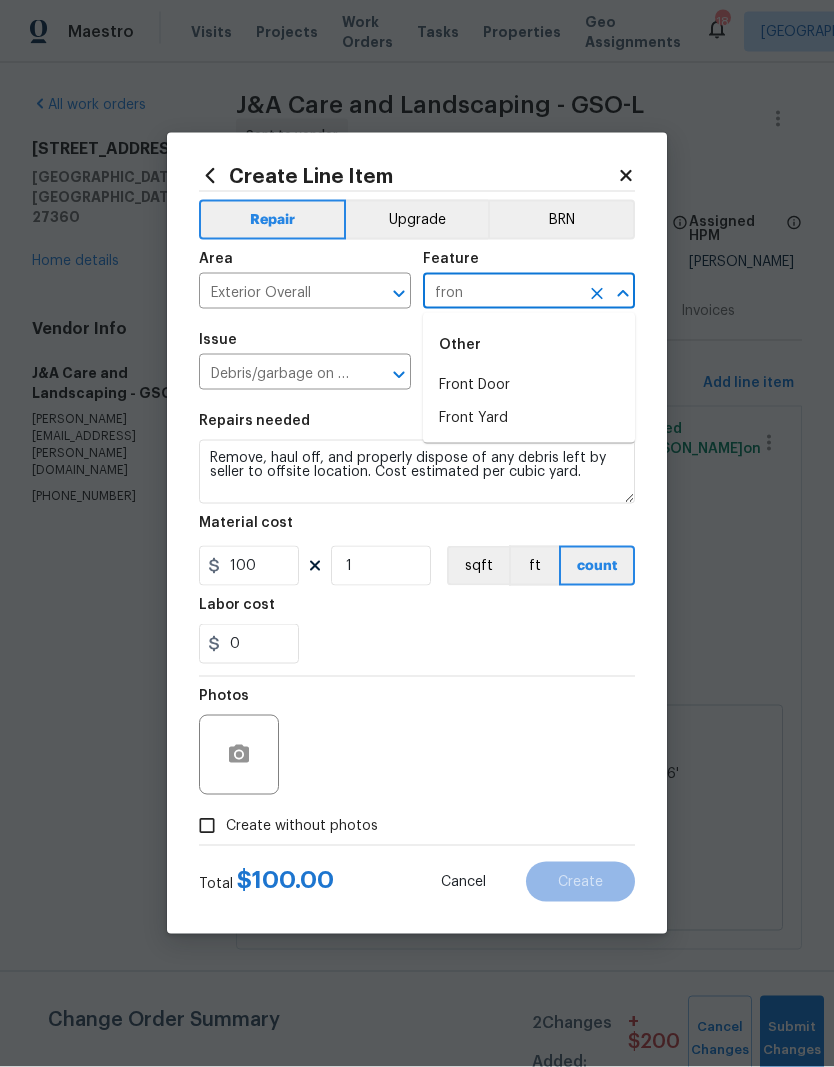 click on "Front Yard" at bounding box center [529, 418] 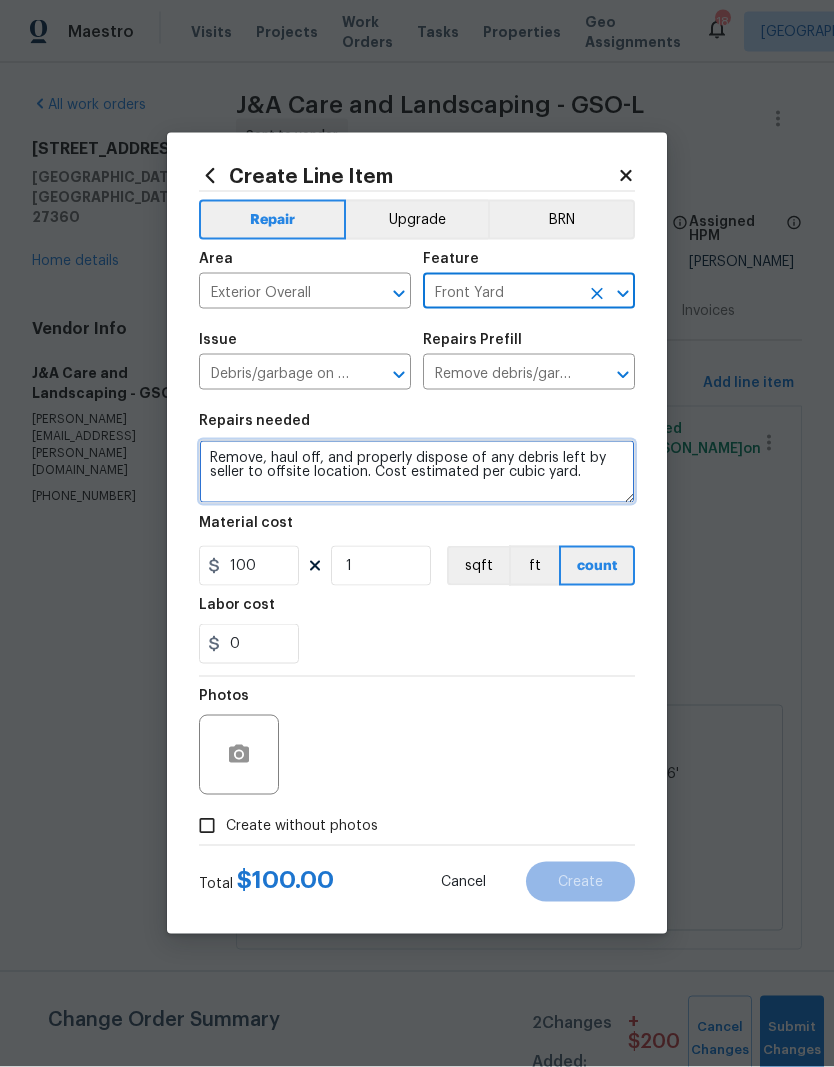 click on "Remove, haul off, and properly dispose of any debris left by seller to offsite location. Cost estimated per cubic yard." at bounding box center (417, 472) 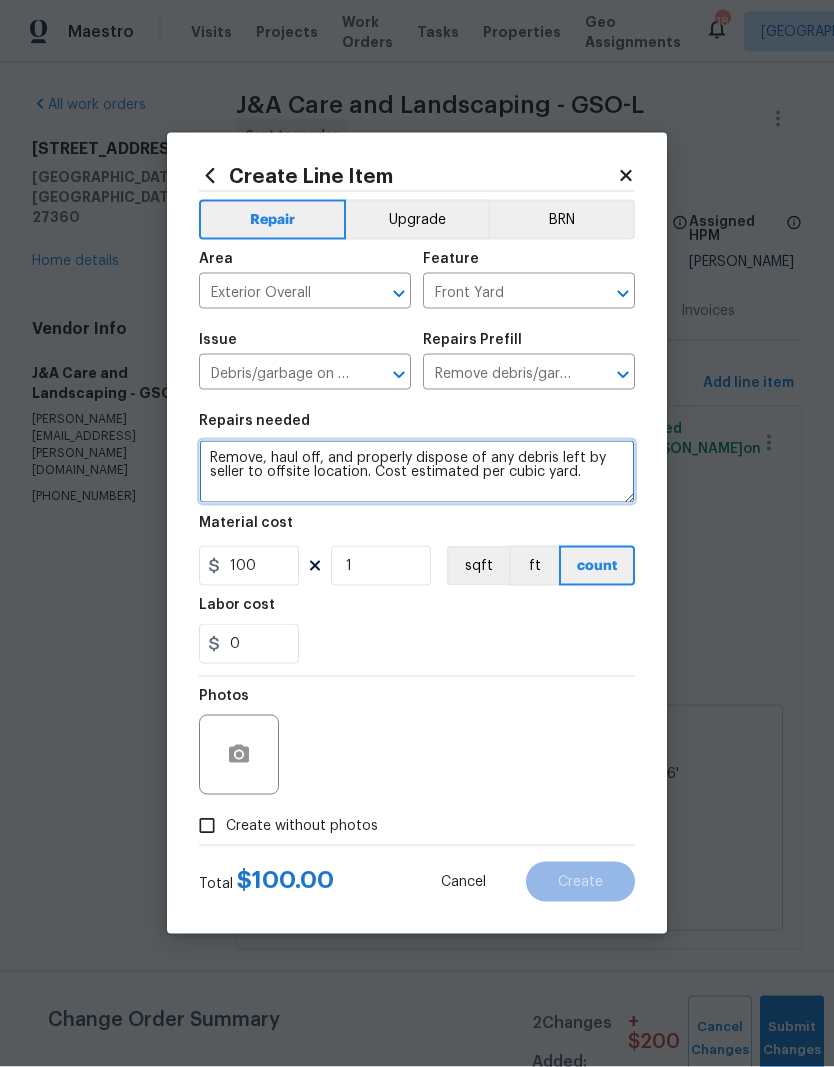 click on "Remove, haul off, and properly dispose of any debris left by seller to offsite location. Cost estimated per cubic yard." at bounding box center (417, 472) 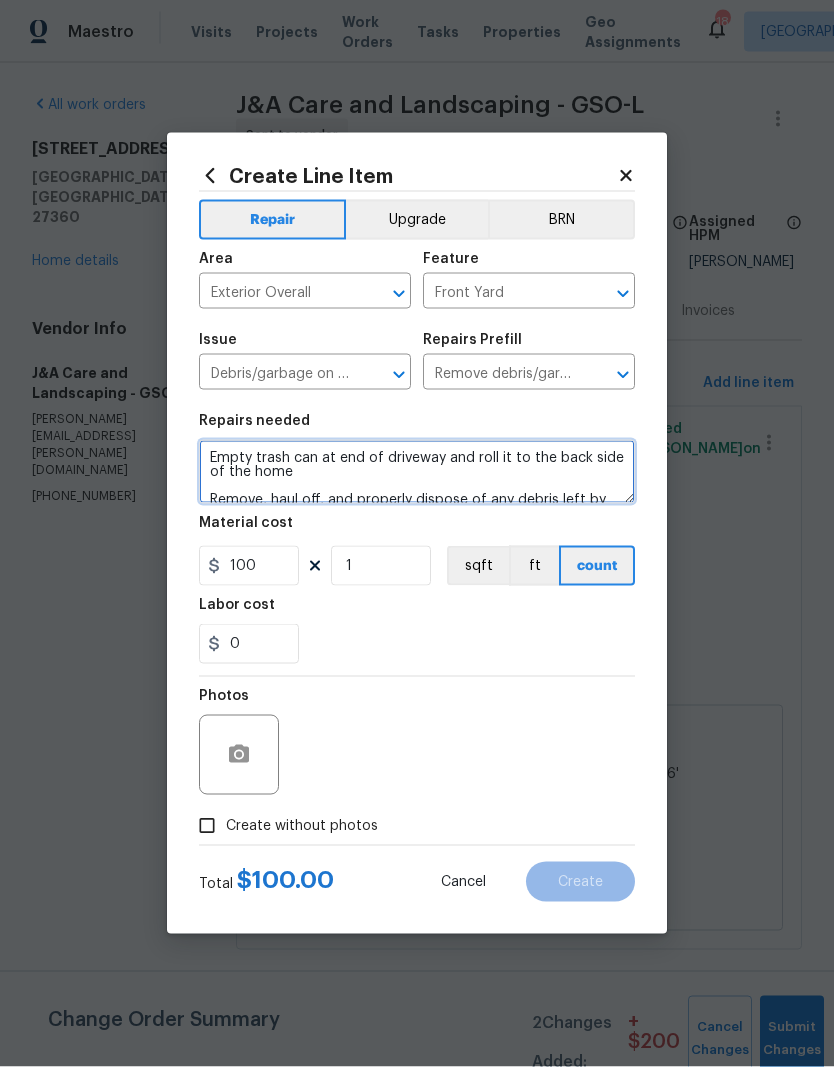 type on "Empty trash can at end of driveway and roll it to the back side of the home
Remove, haul off, and properly dispose of any debris left by seller to offsite location. Cost estimated per cubic yard." 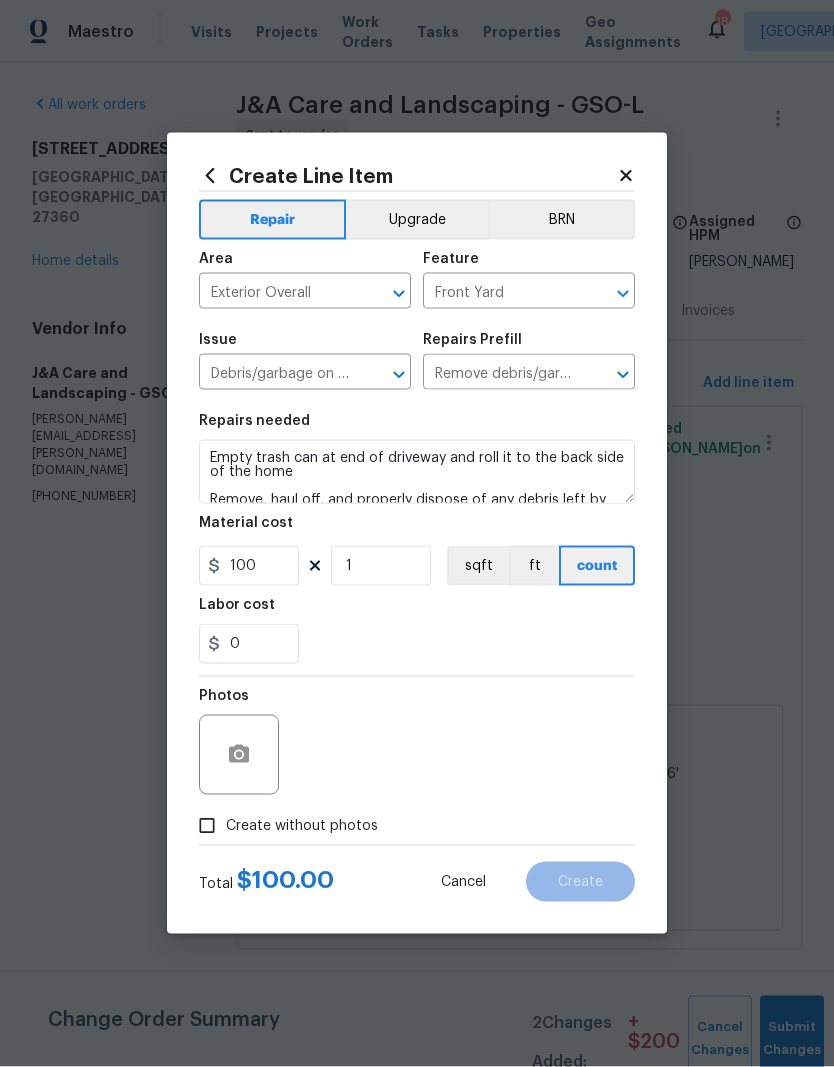 click on "Labor cost" at bounding box center [417, 611] 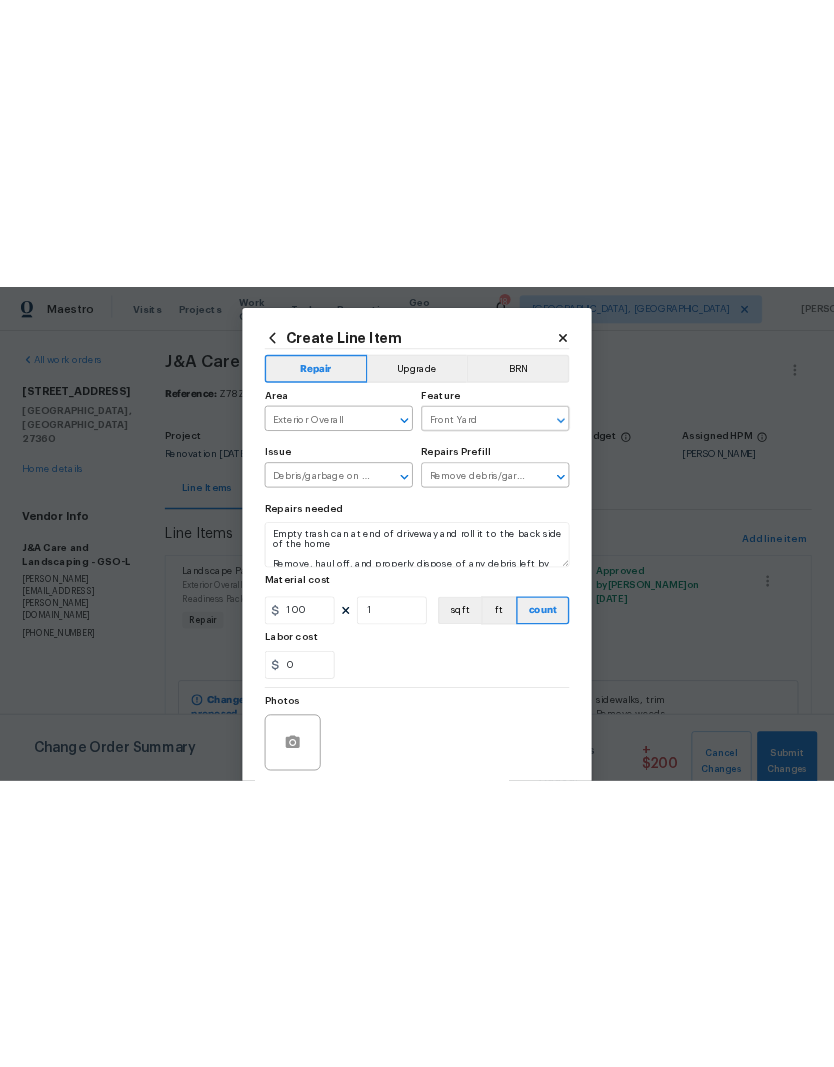 scroll, scrollTop: 0, scrollLeft: 0, axis: both 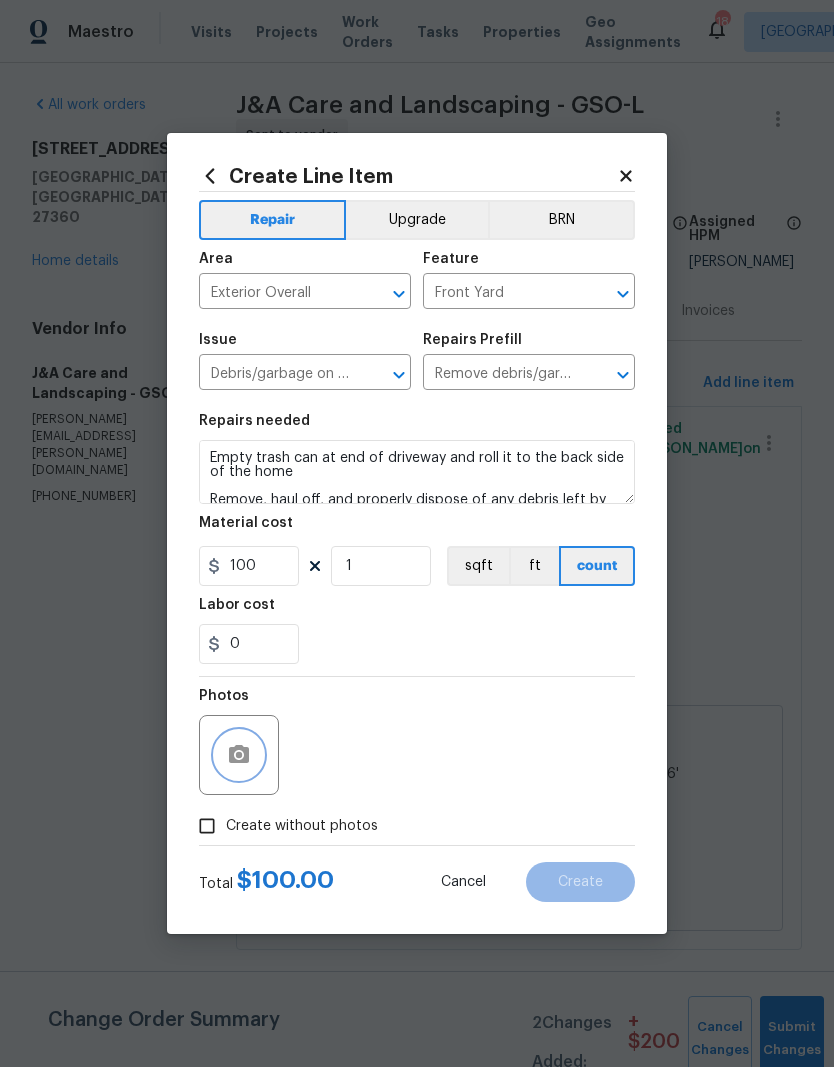 click at bounding box center [239, 755] 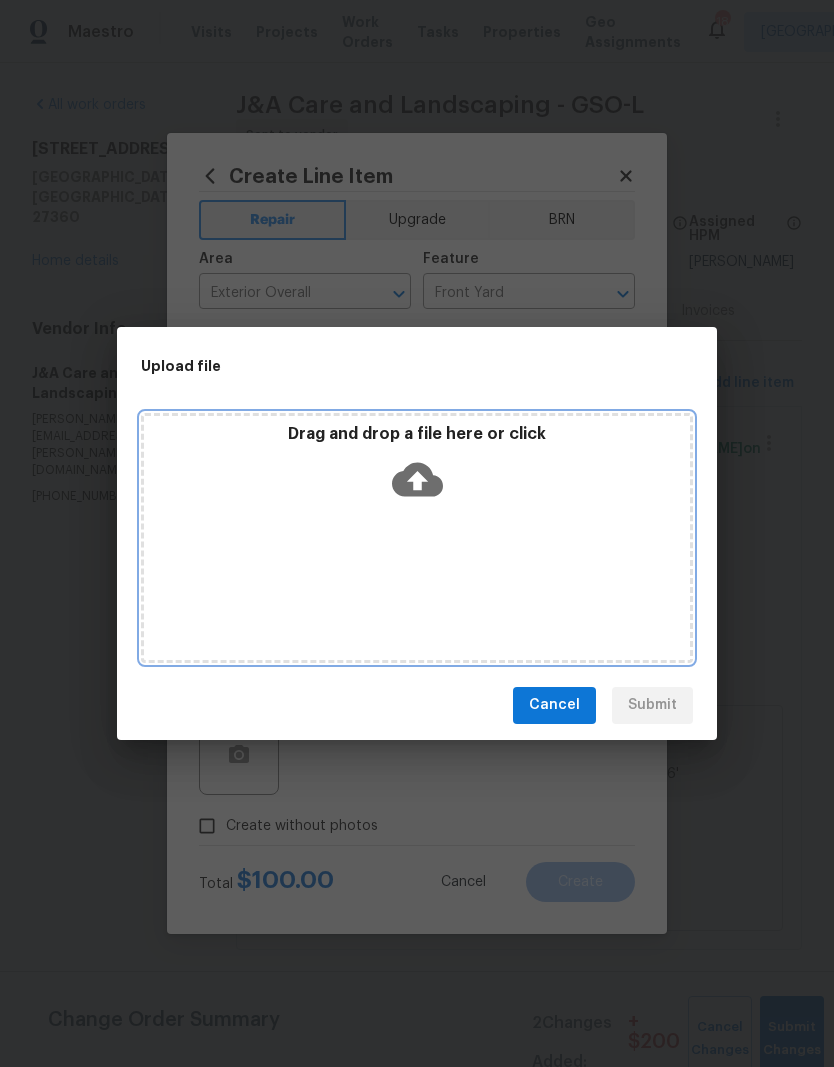 click 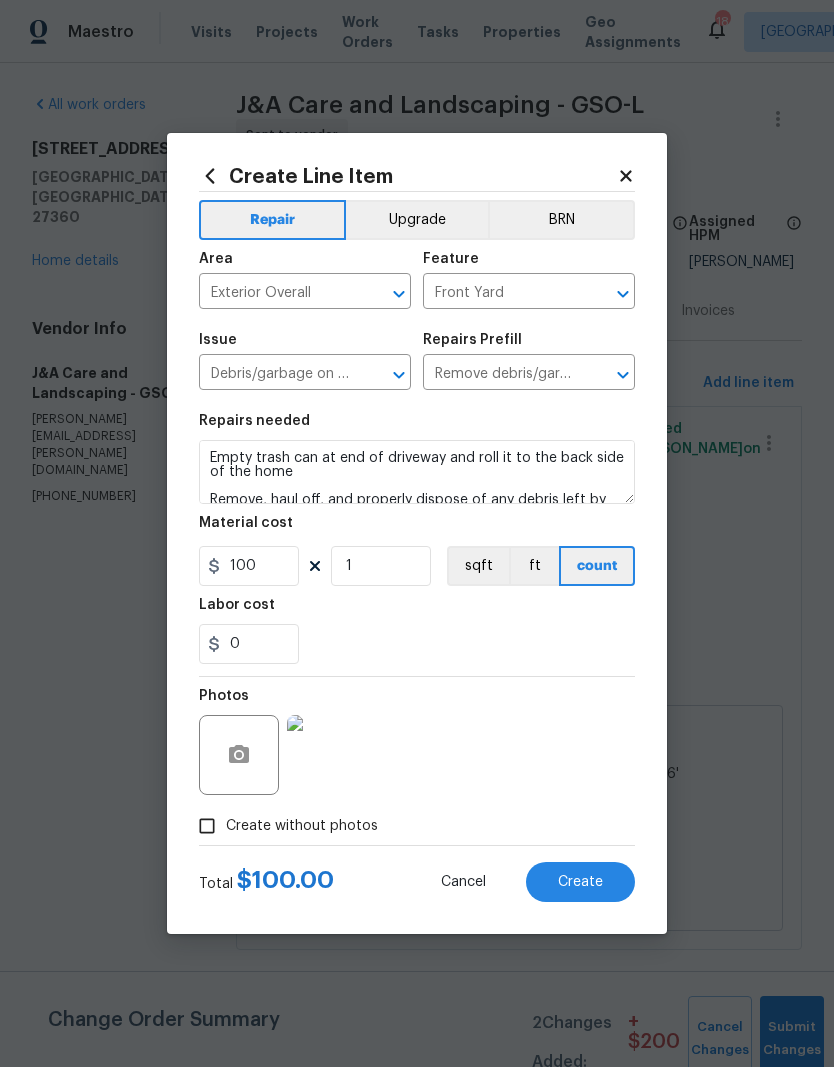 scroll, scrollTop: 0, scrollLeft: 0, axis: both 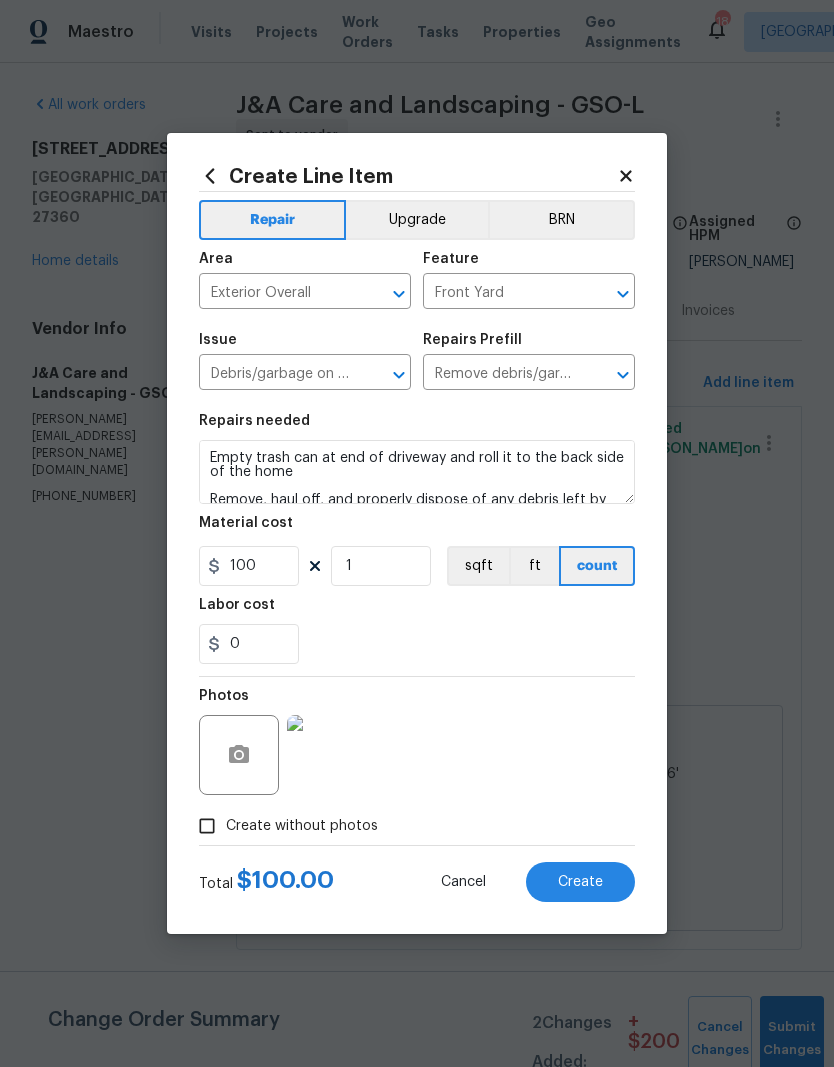 click on "Create" at bounding box center (580, 882) 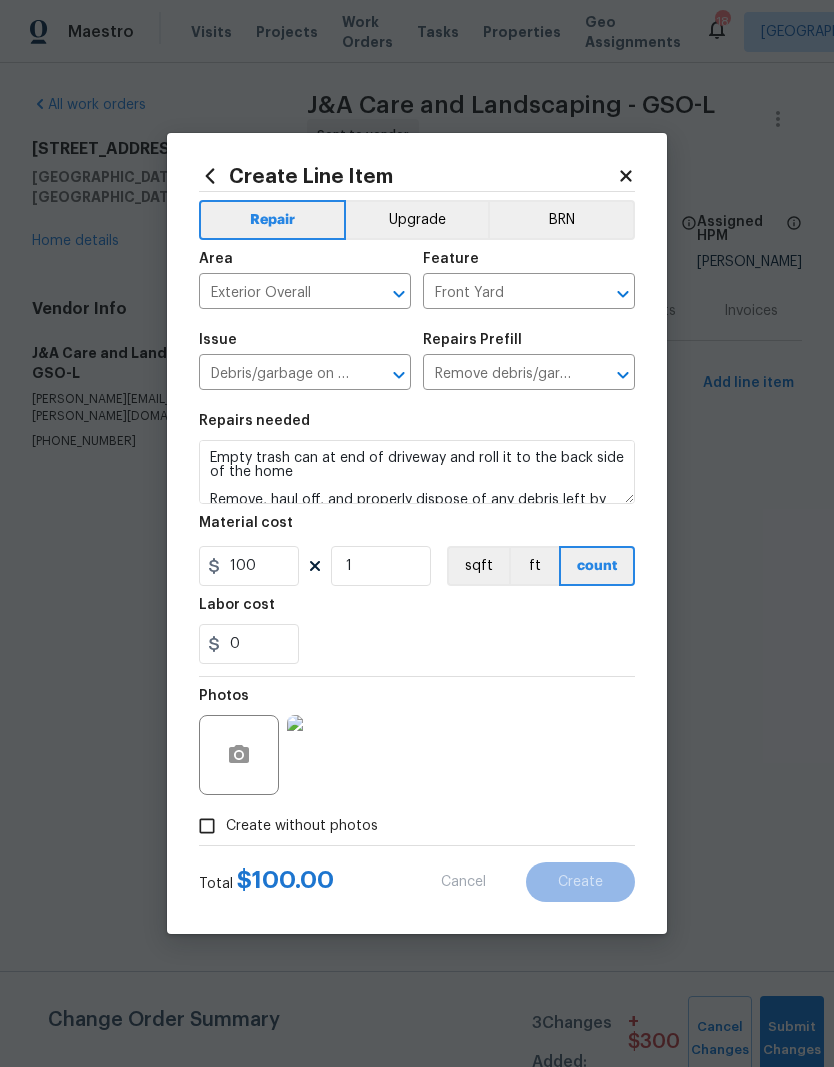 type 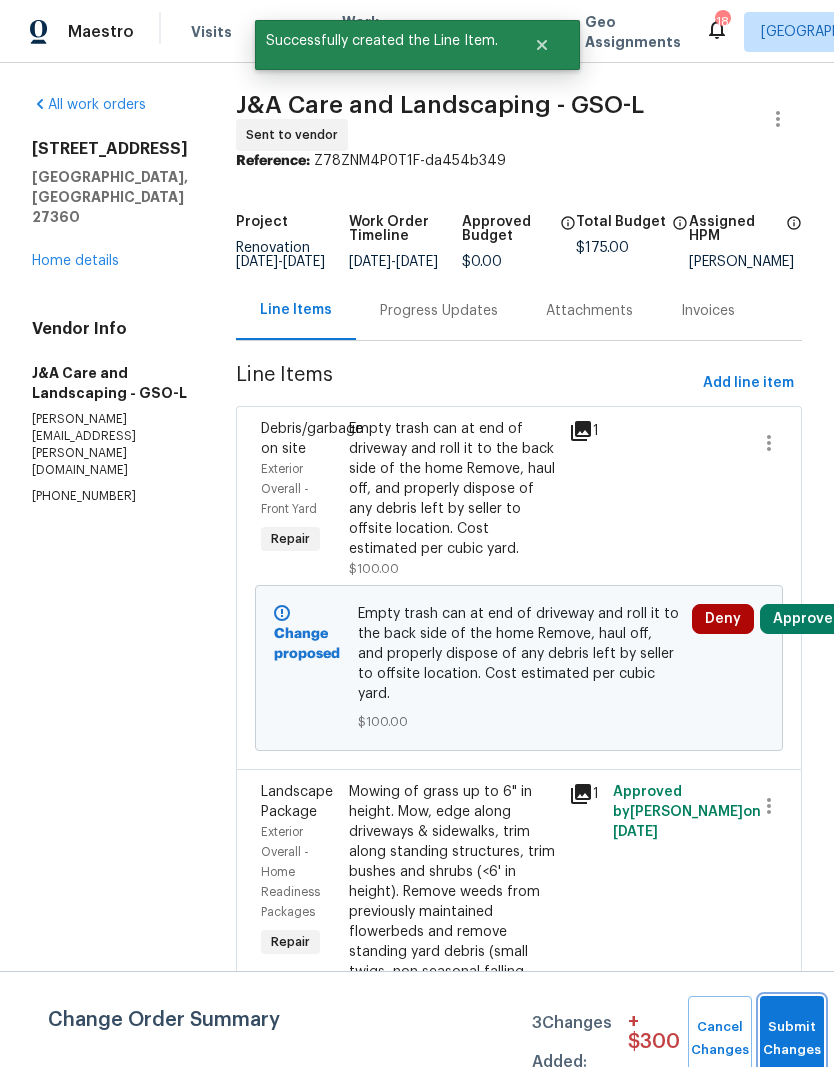 click on "Submit Changes" at bounding box center [792, 1039] 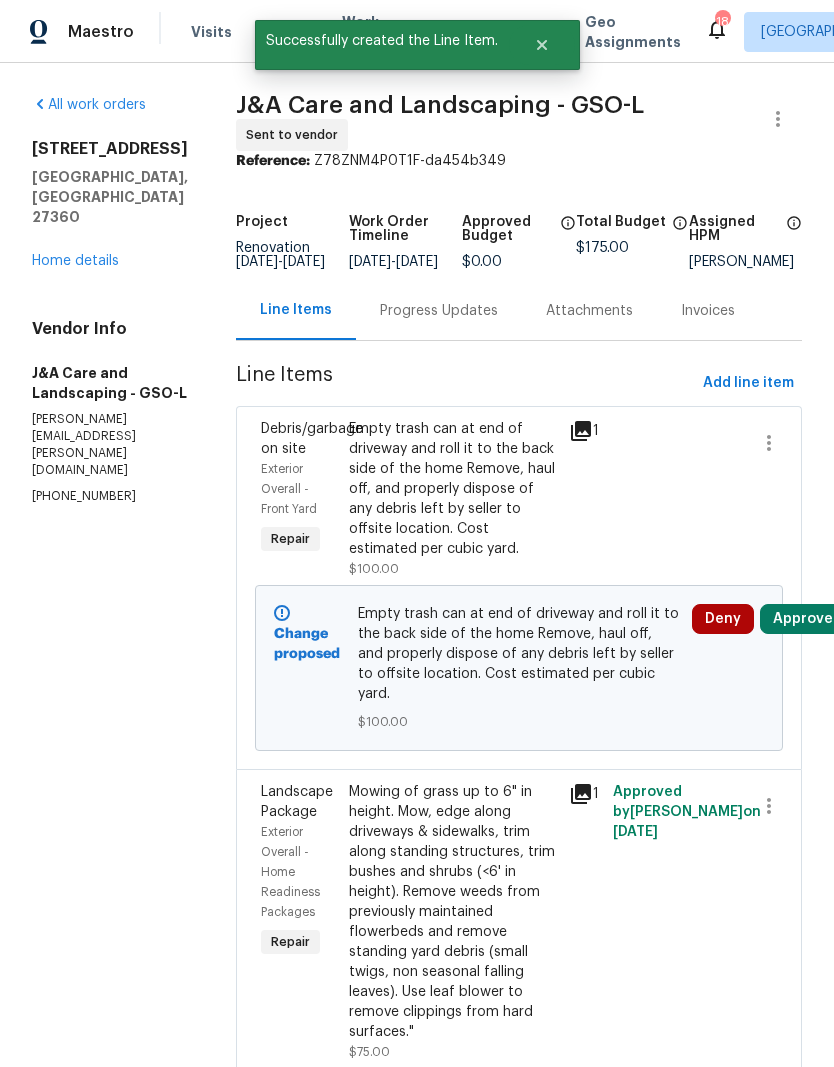 click on "Home details" at bounding box center (75, 261) 